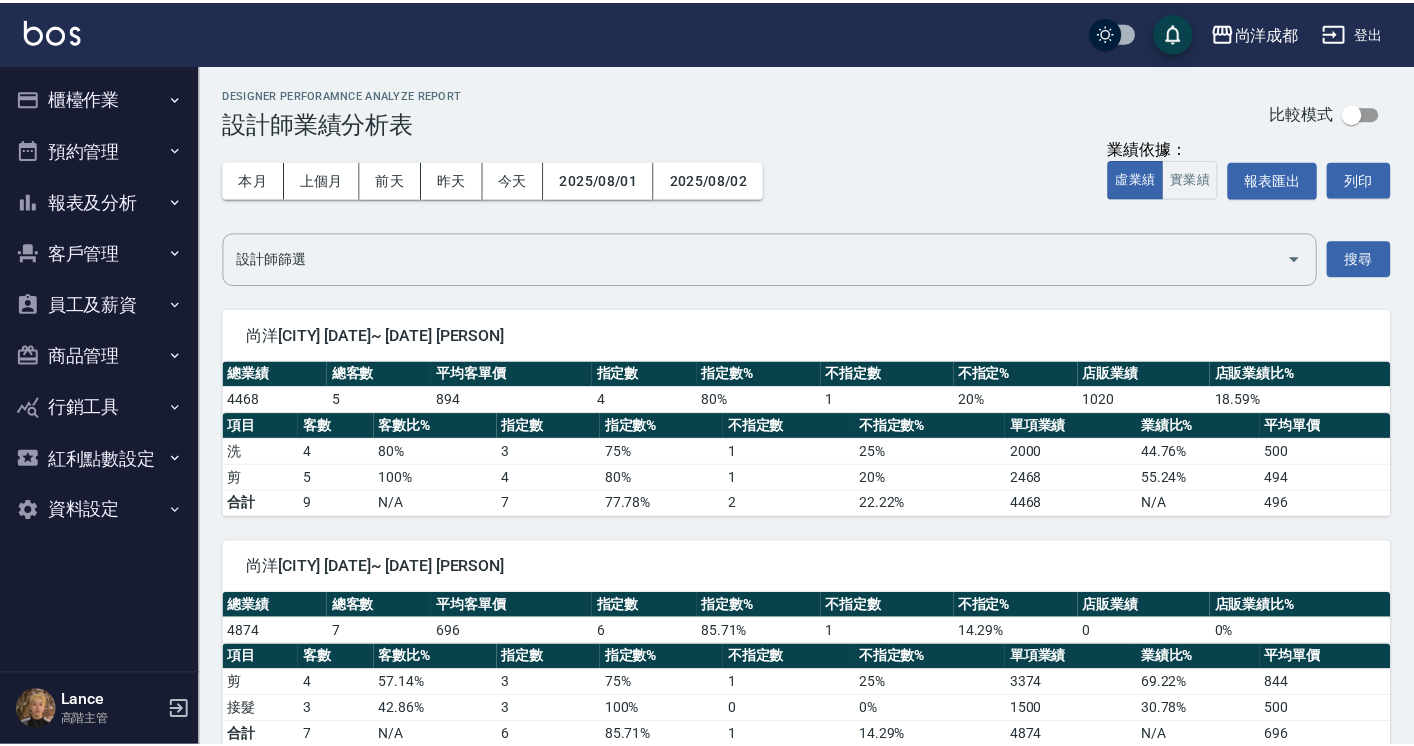 scroll, scrollTop: 0, scrollLeft: 0, axis: both 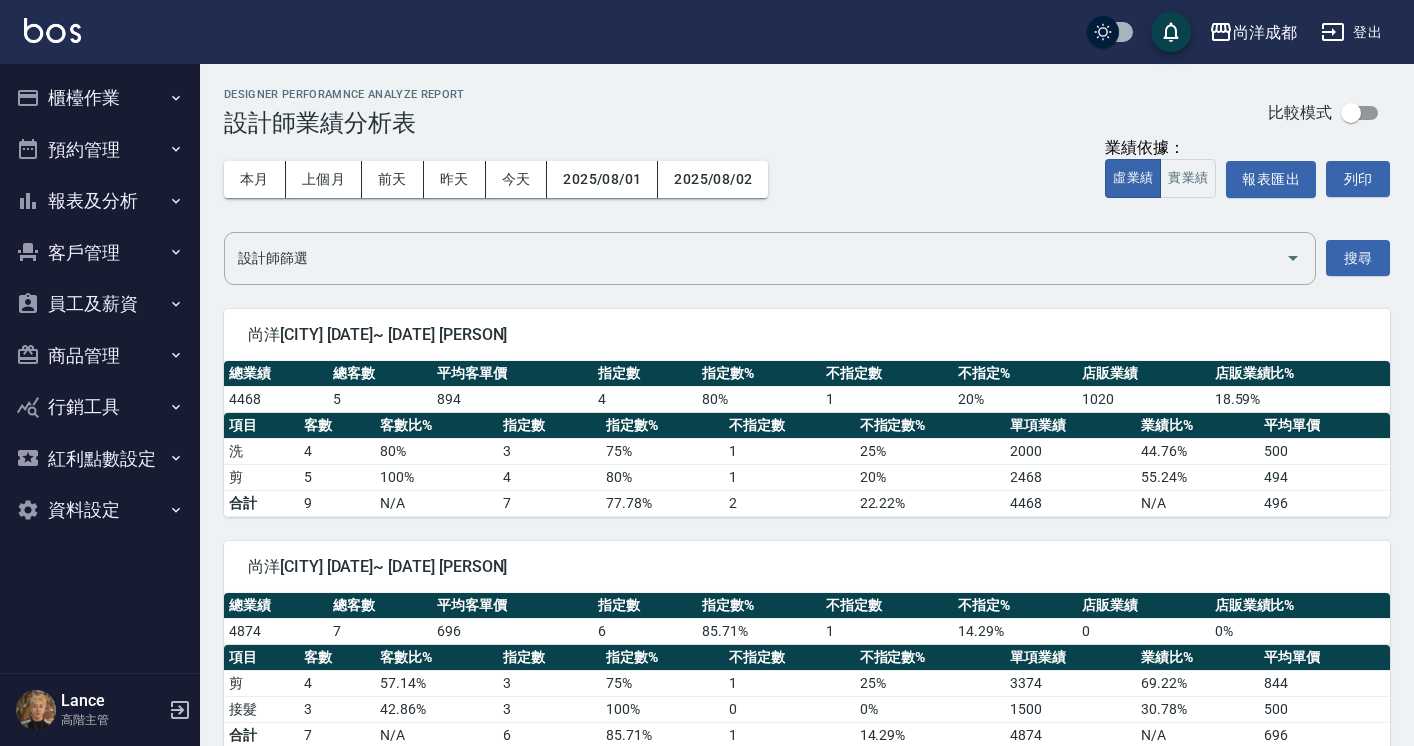 click 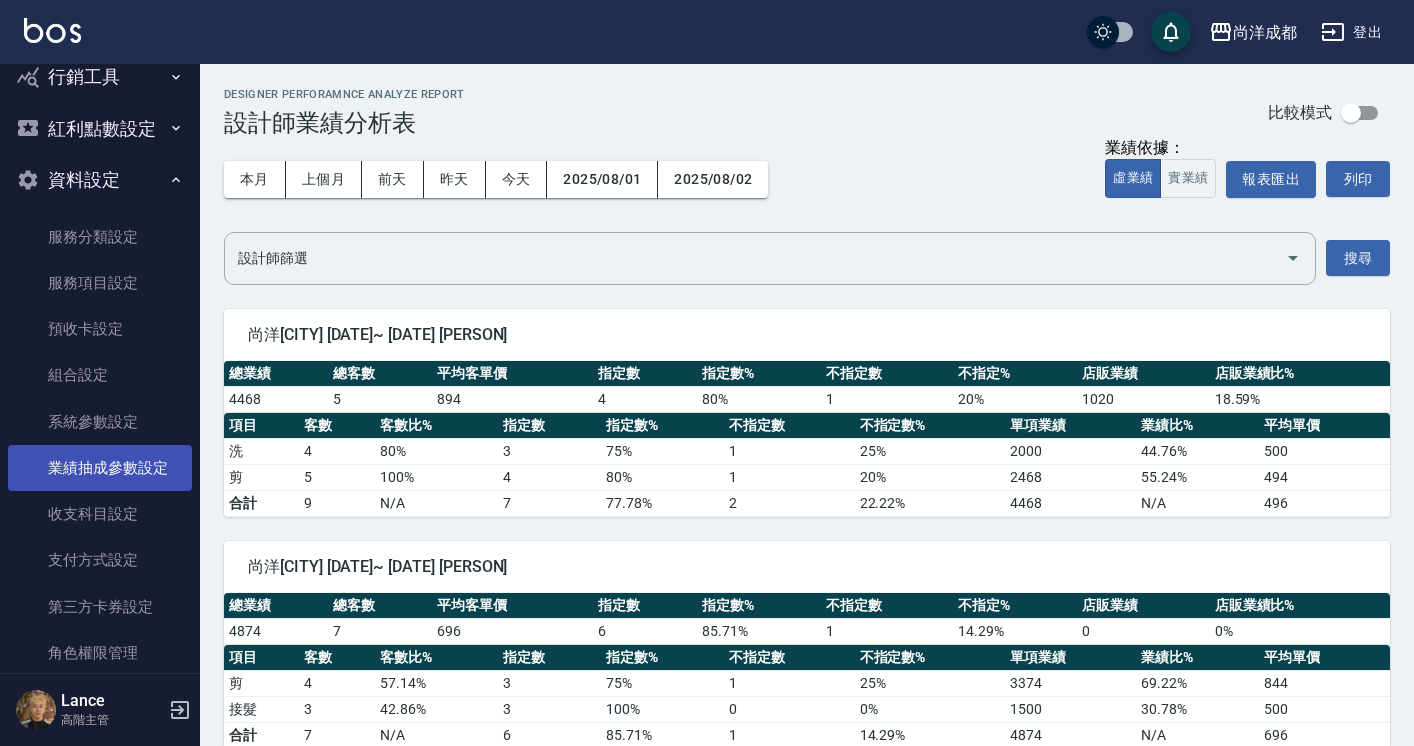 scroll, scrollTop: 365, scrollLeft: 0, axis: vertical 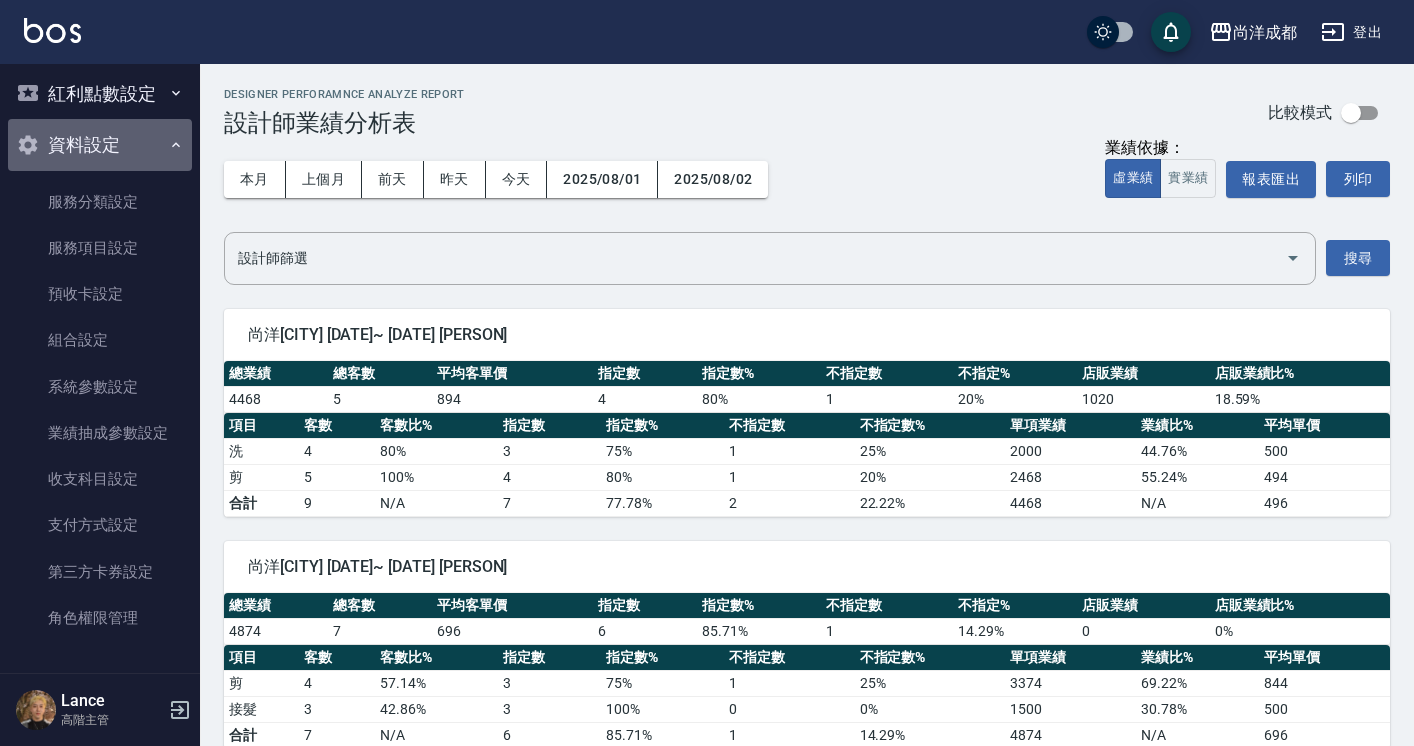 click on "資料設定" at bounding box center [100, 145] 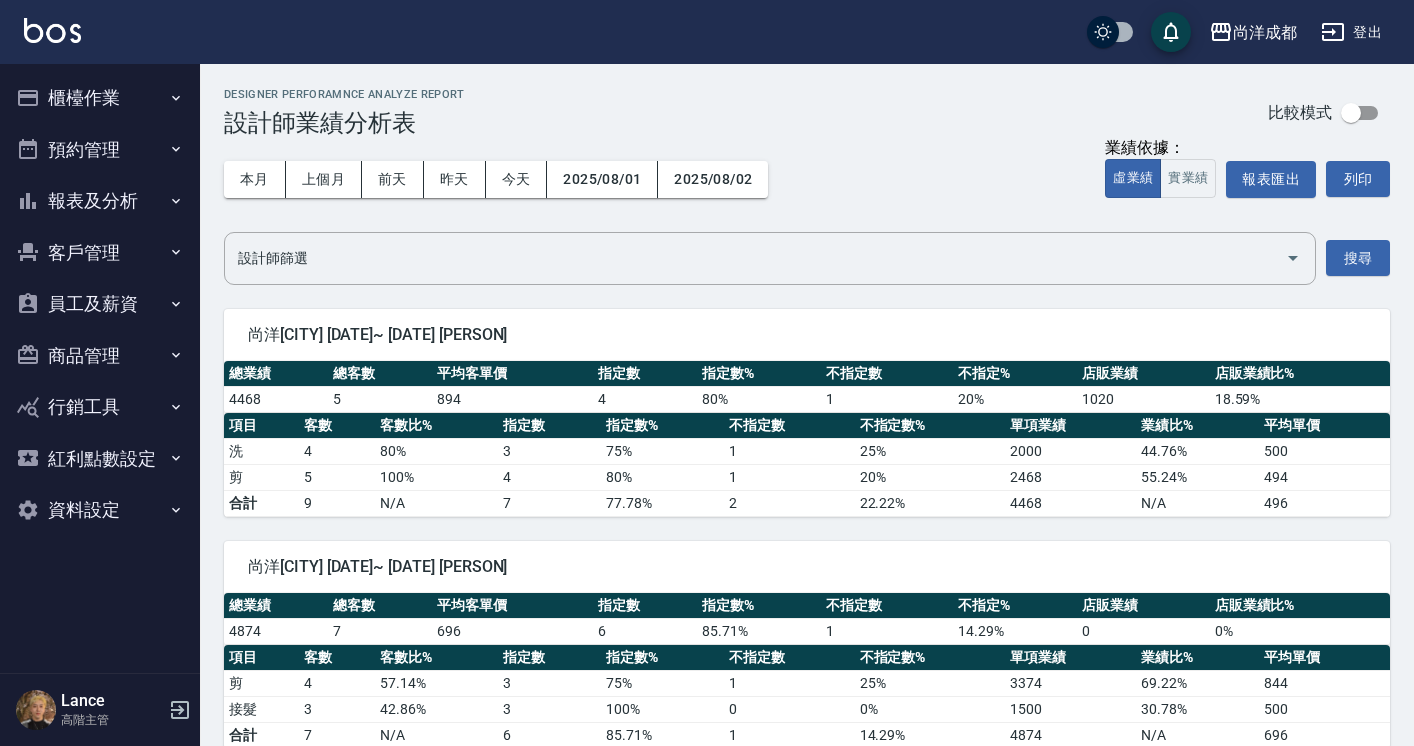 scroll, scrollTop: 0, scrollLeft: 0, axis: both 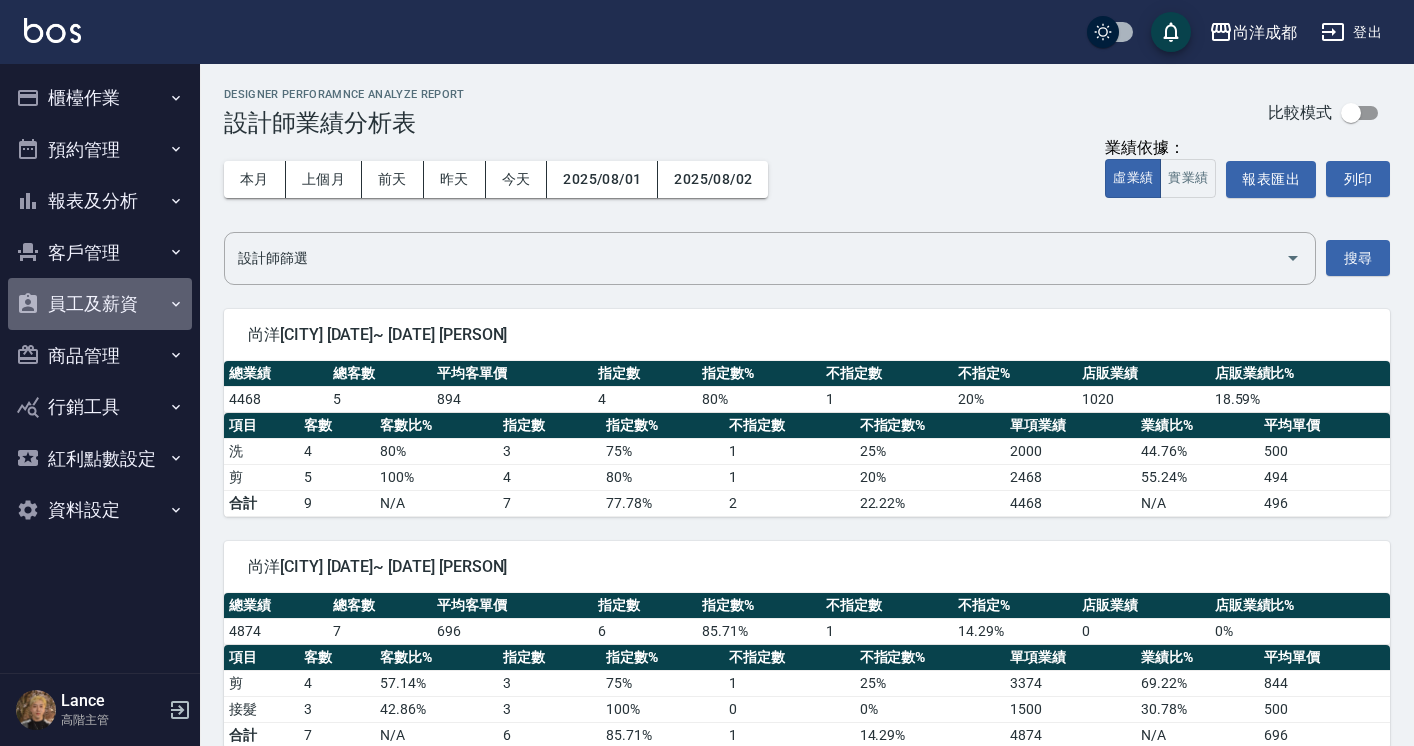 click on "員工及薪資" at bounding box center (100, 304) 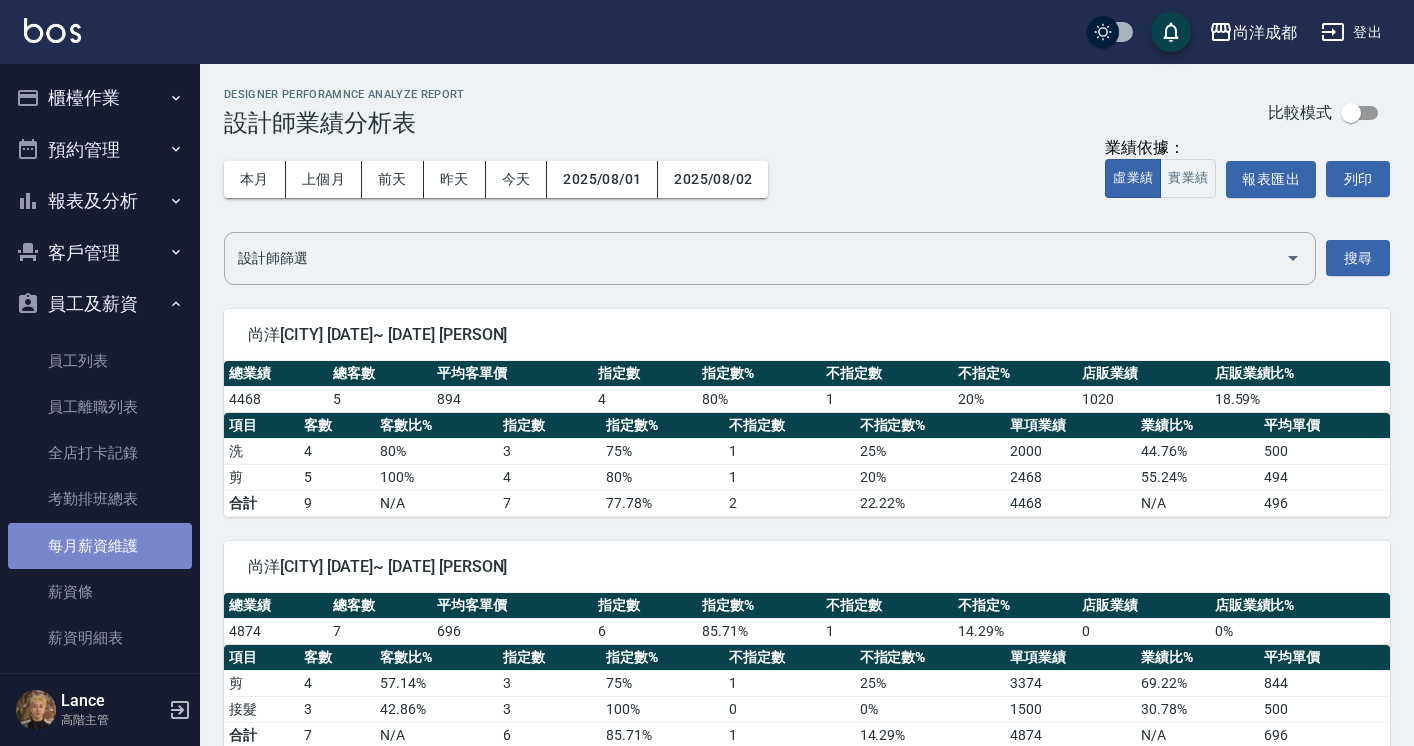 click on "每月薪資維護" at bounding box center [100, 546] 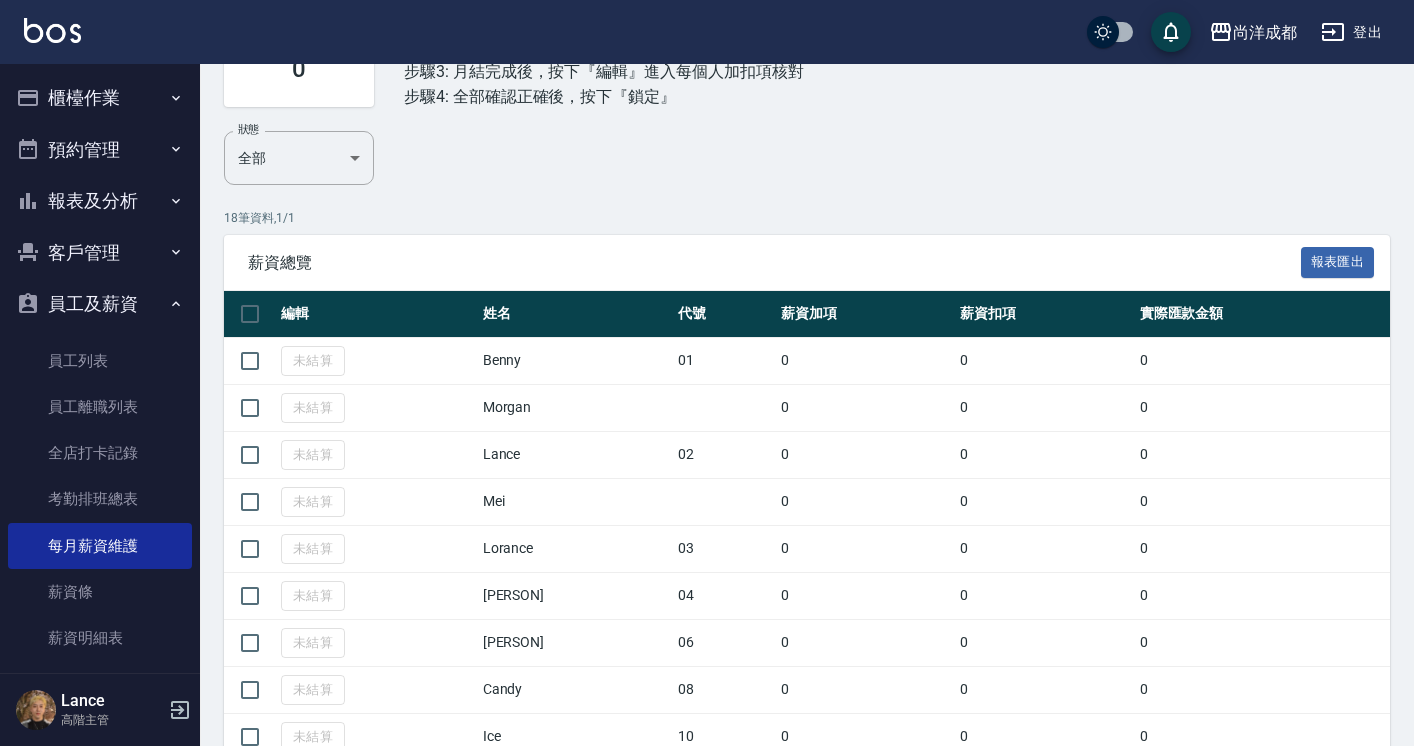 scroll, scrollTop: 169, scrollLeft: 0, axis: vertical 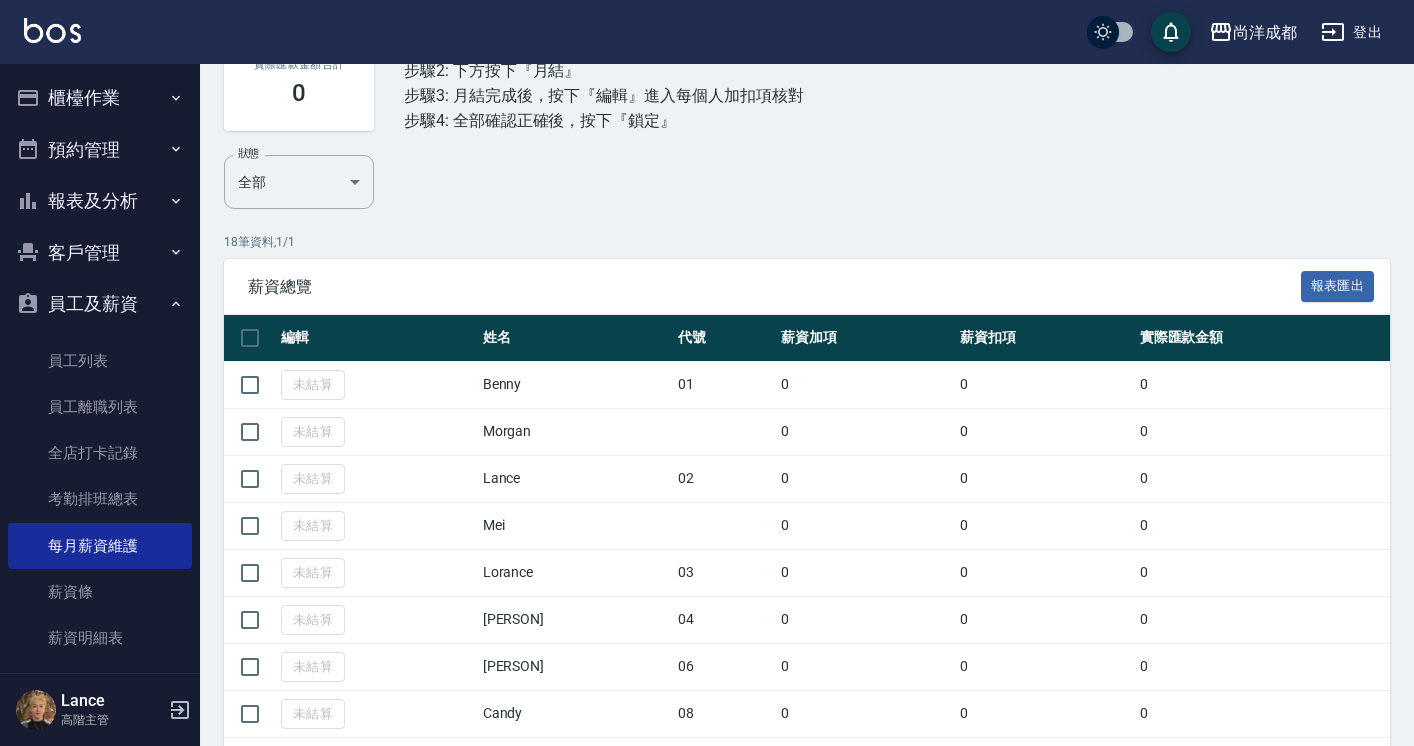 click on "編輯" at bounding box center (377, 338) 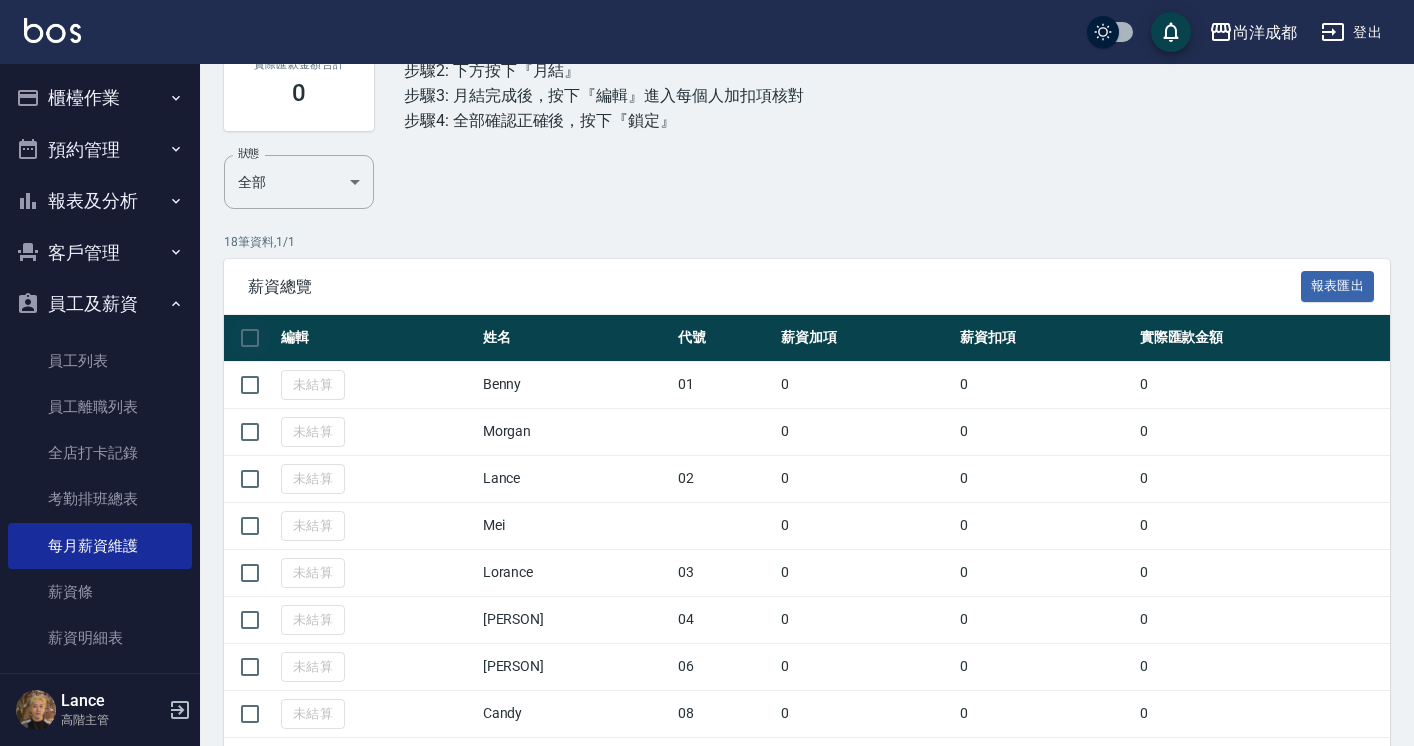click at bounding box center [250, 338] 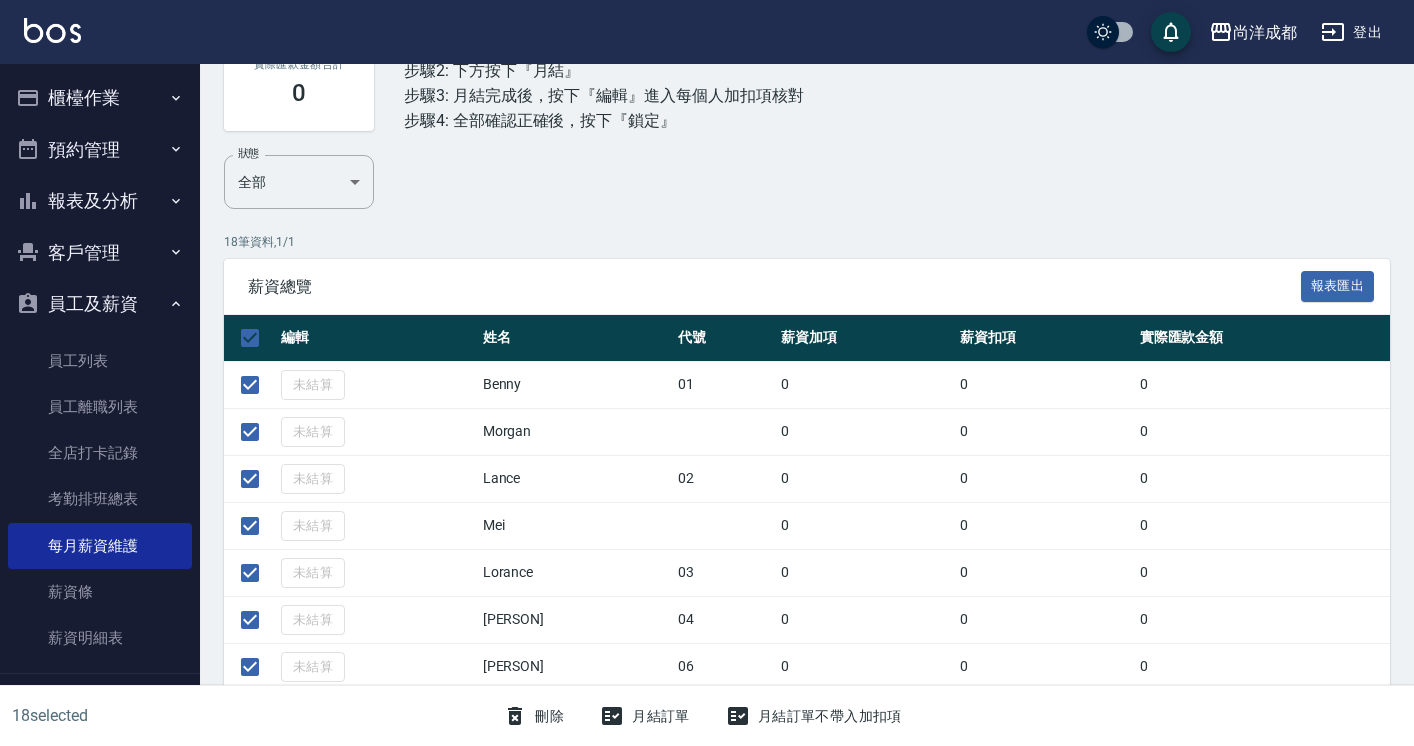 click on "月結訂單" at bounding box center [645, 716] 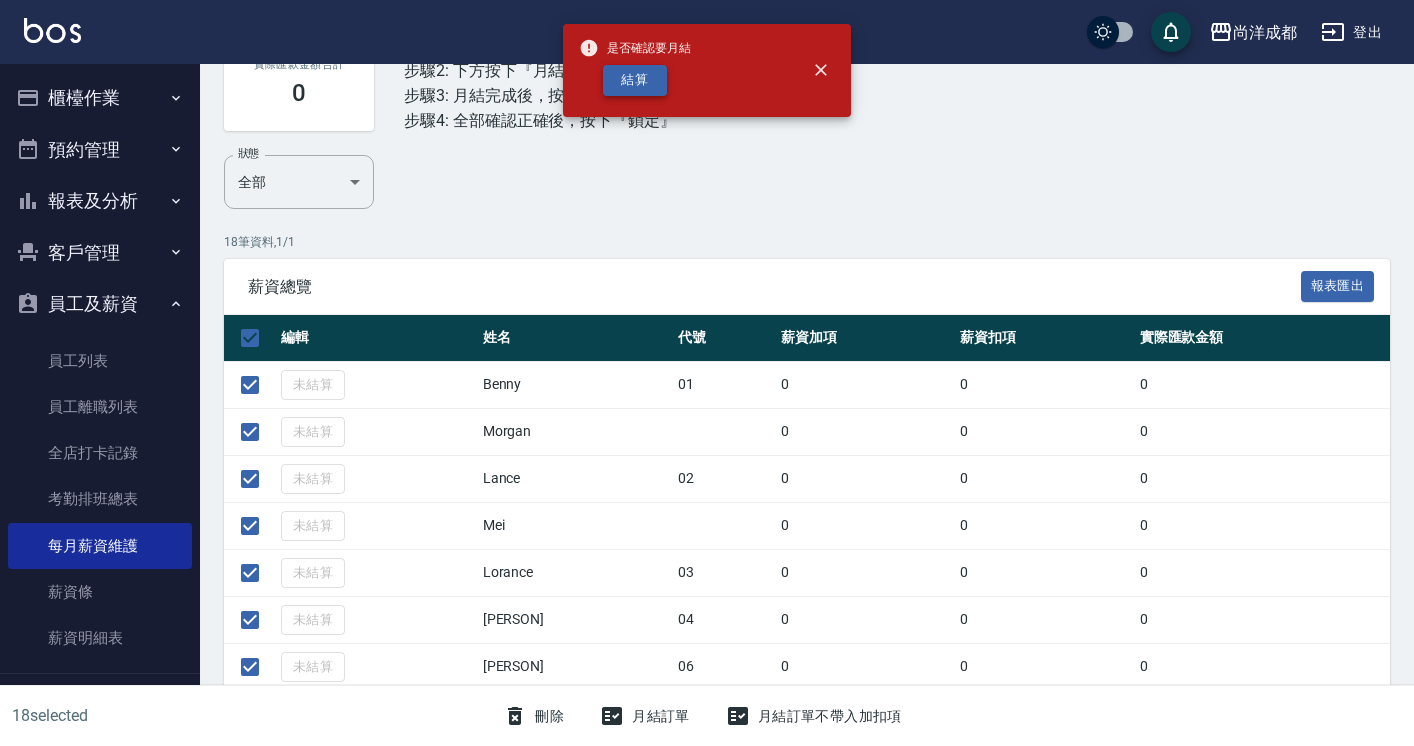 click on "結算" at bounding box center (635, 80) 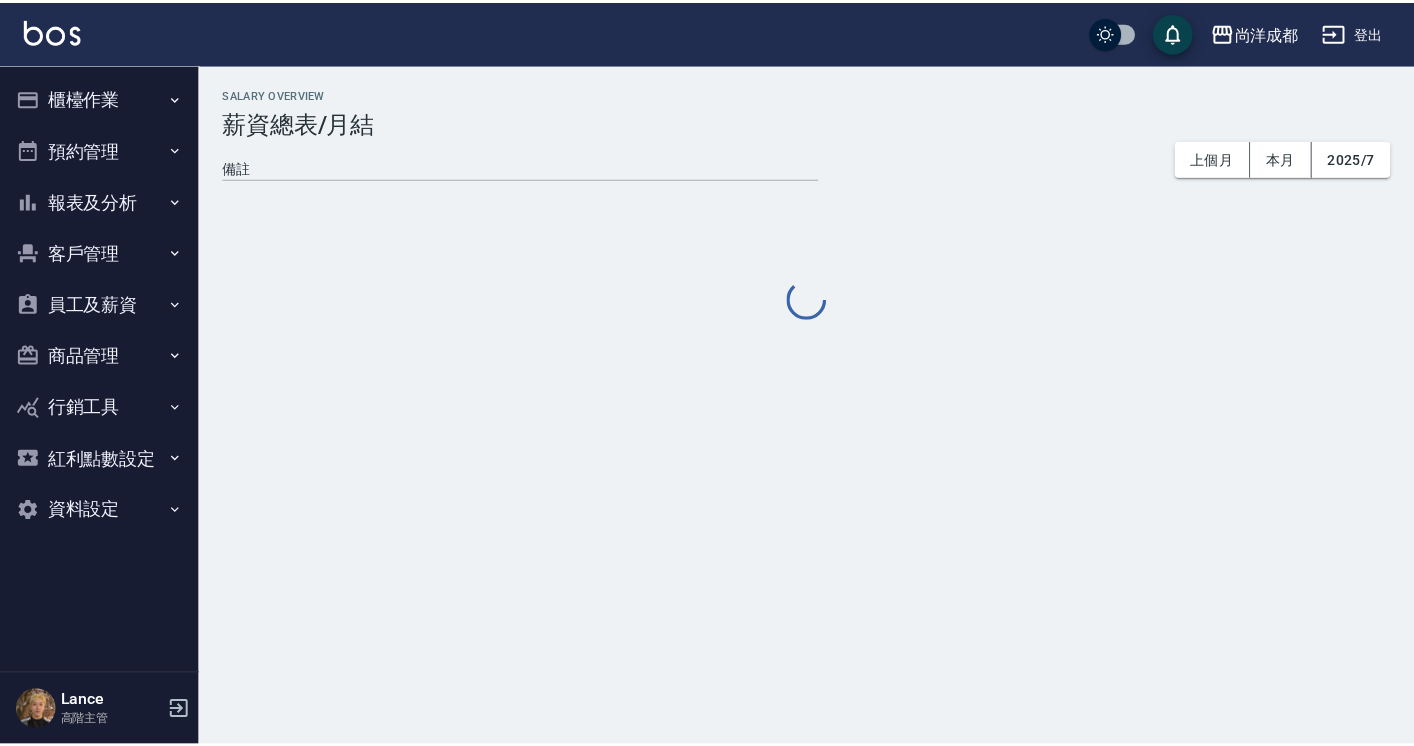 scroll, scrollTop: 0, scrollLeft: 0, axis: both 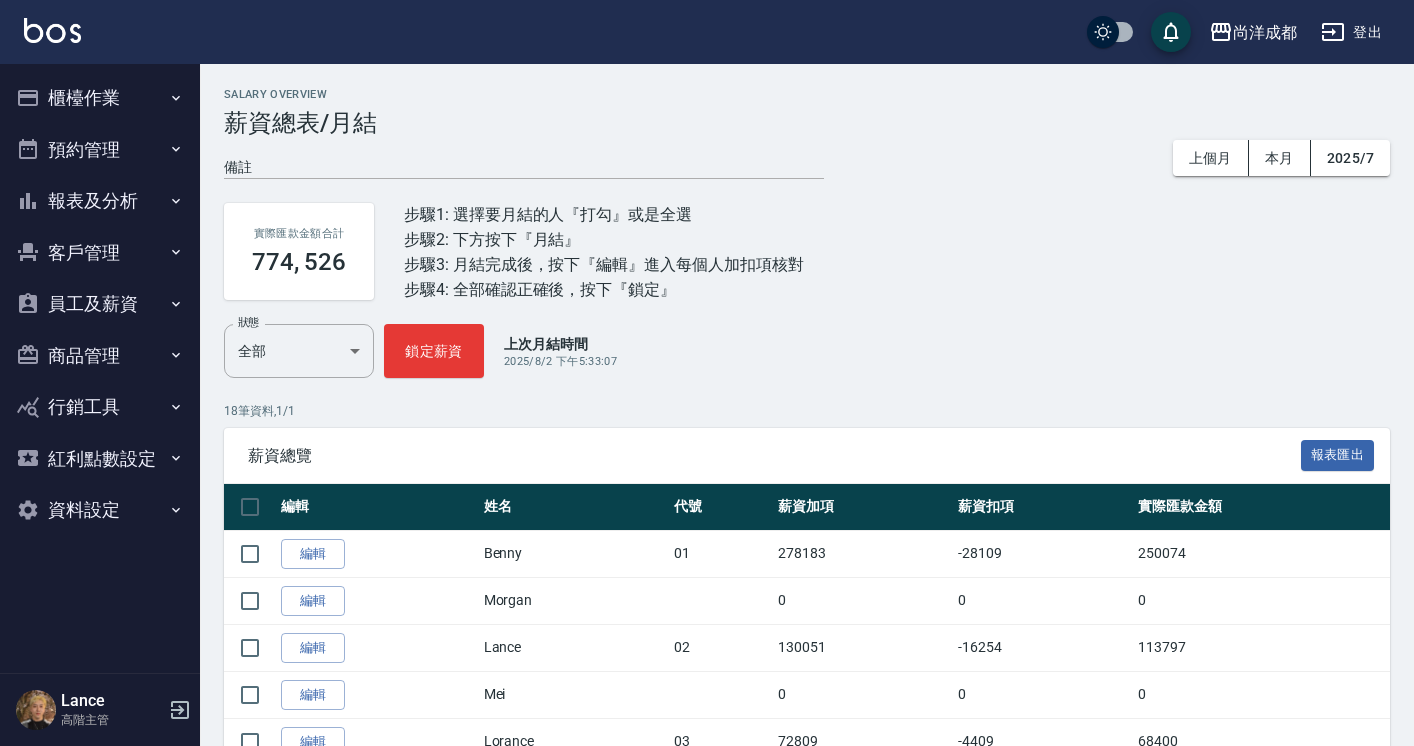 click on "狀態 全部 ALL 狀態 鎖定薪資 上次月結時間 2025/8/2 下午5:33:07" at bounding box center (807, 351) 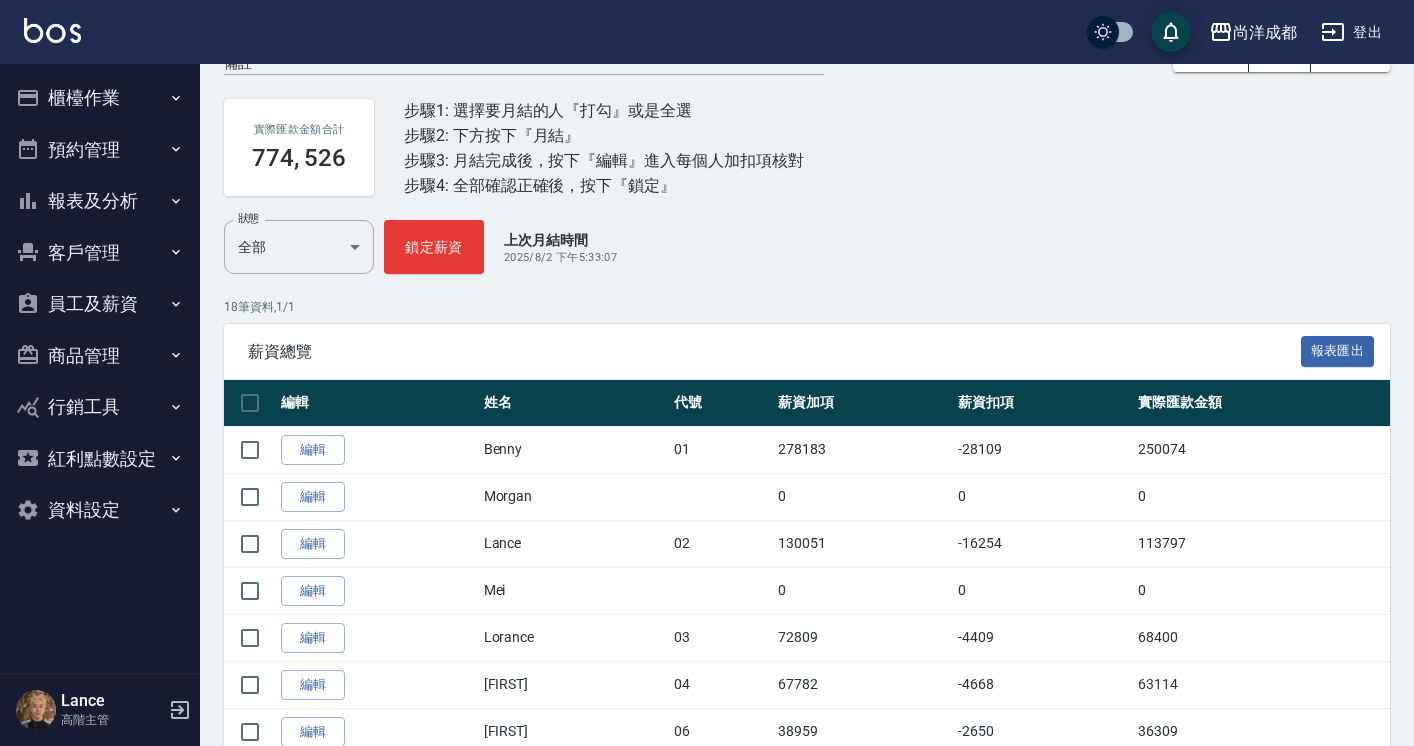 scroll, scrollTop: 106, scrollLeft: 0, axis: vertical 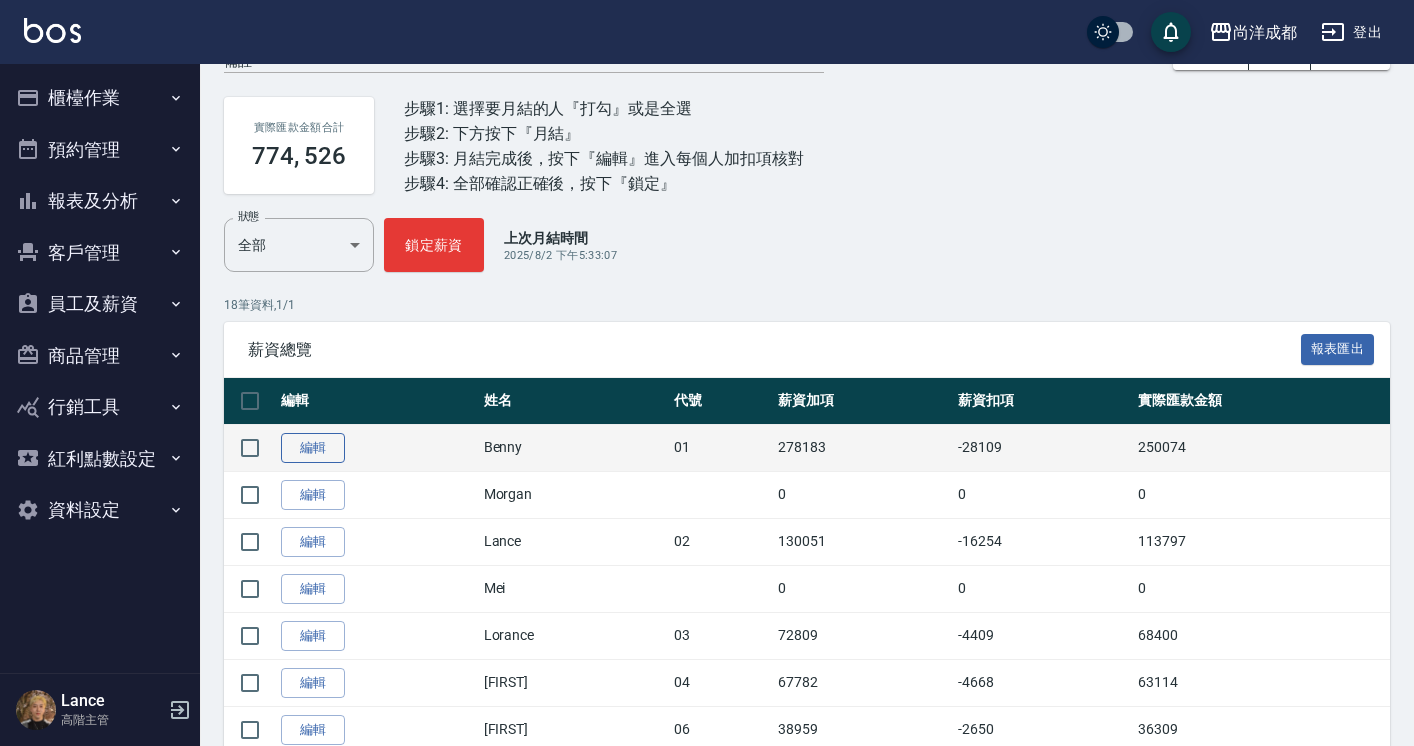 click on "編輯" at bounding box center (313, 448) 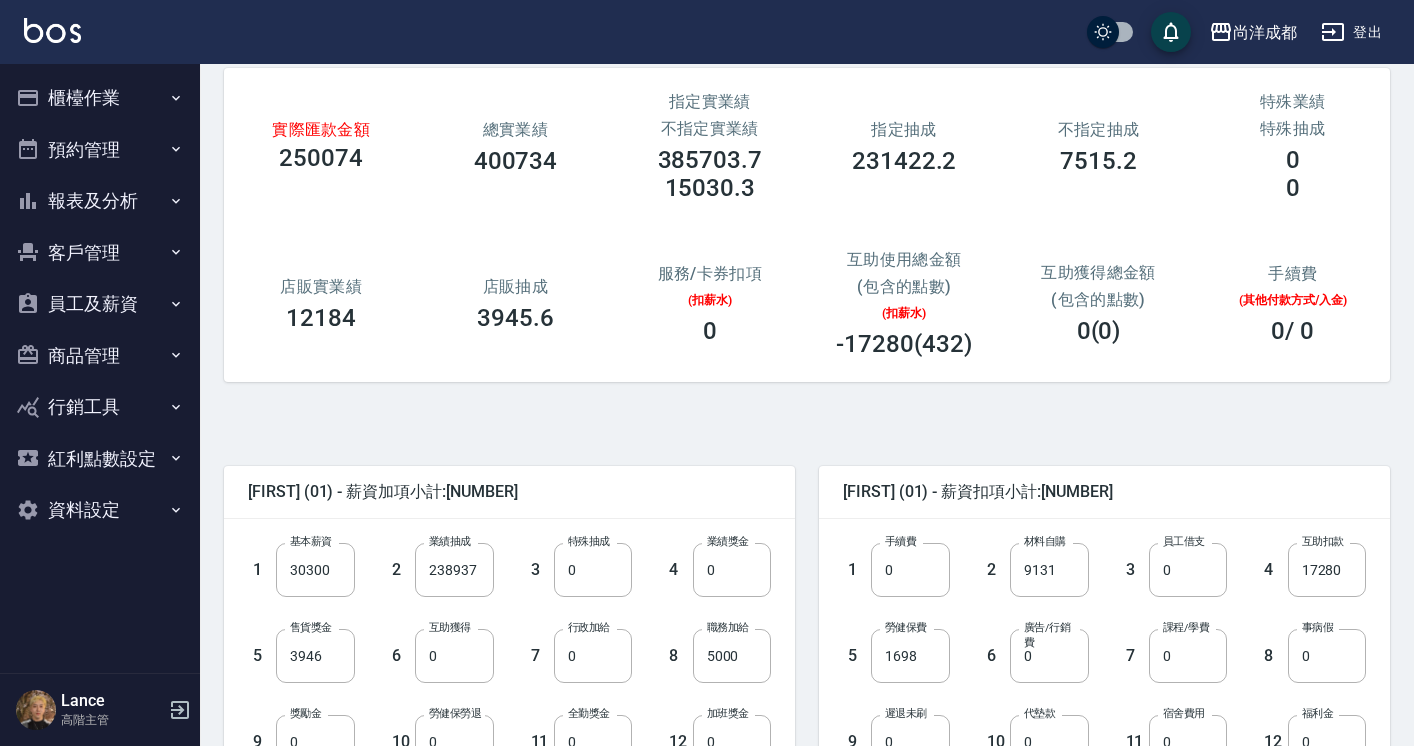 scroll, scrollTop: 104, scrollLeft: 0, axis: vertical 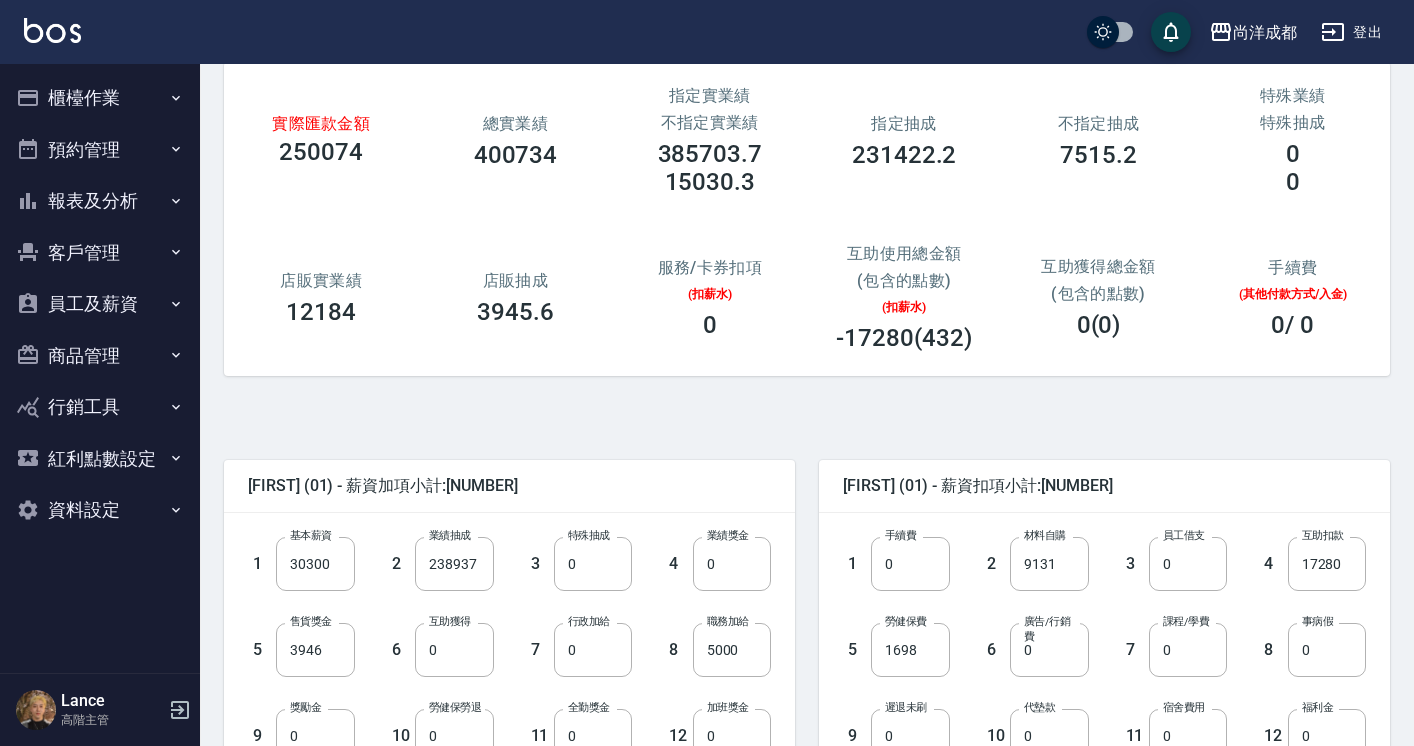 click on "3 特殊抽成 0 特殊抽成" at bounding box center (563, 548) 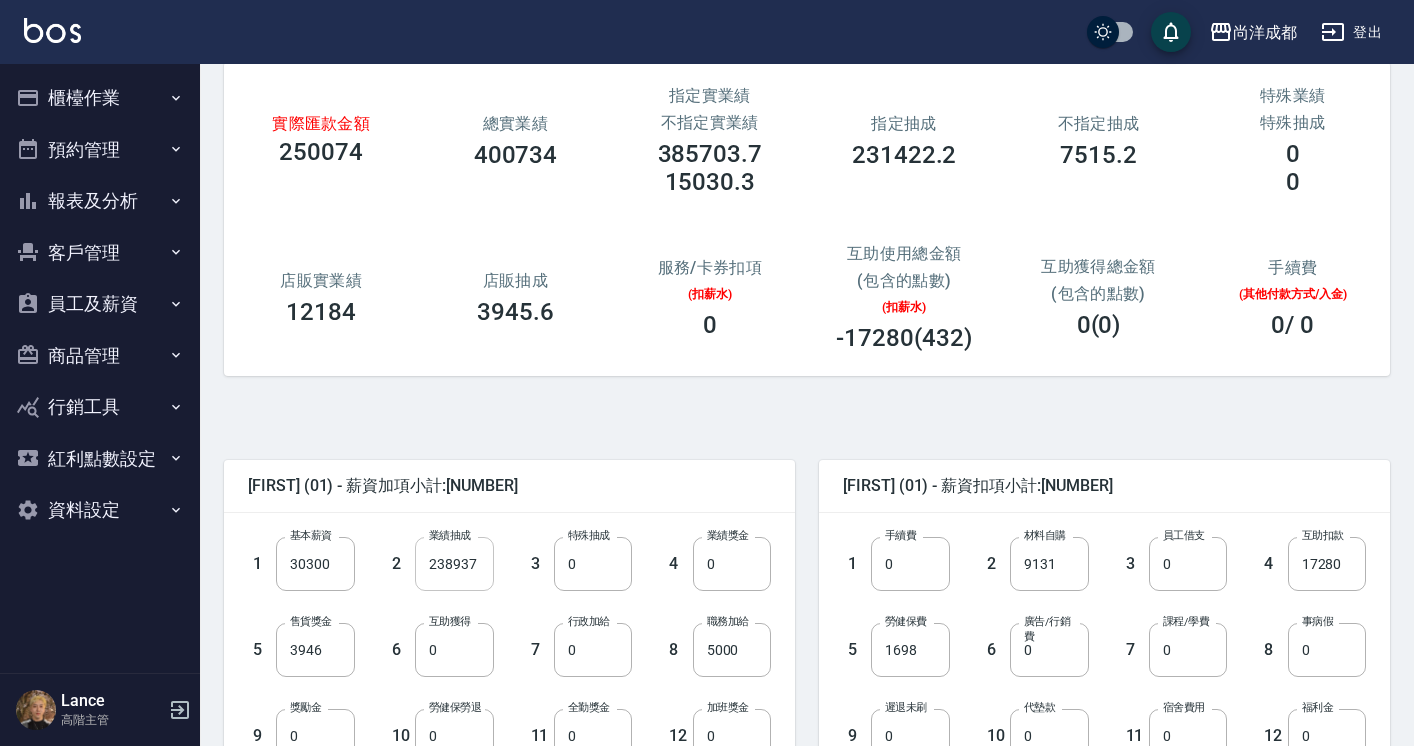 click on "238937" at bounding box center (454, 564) 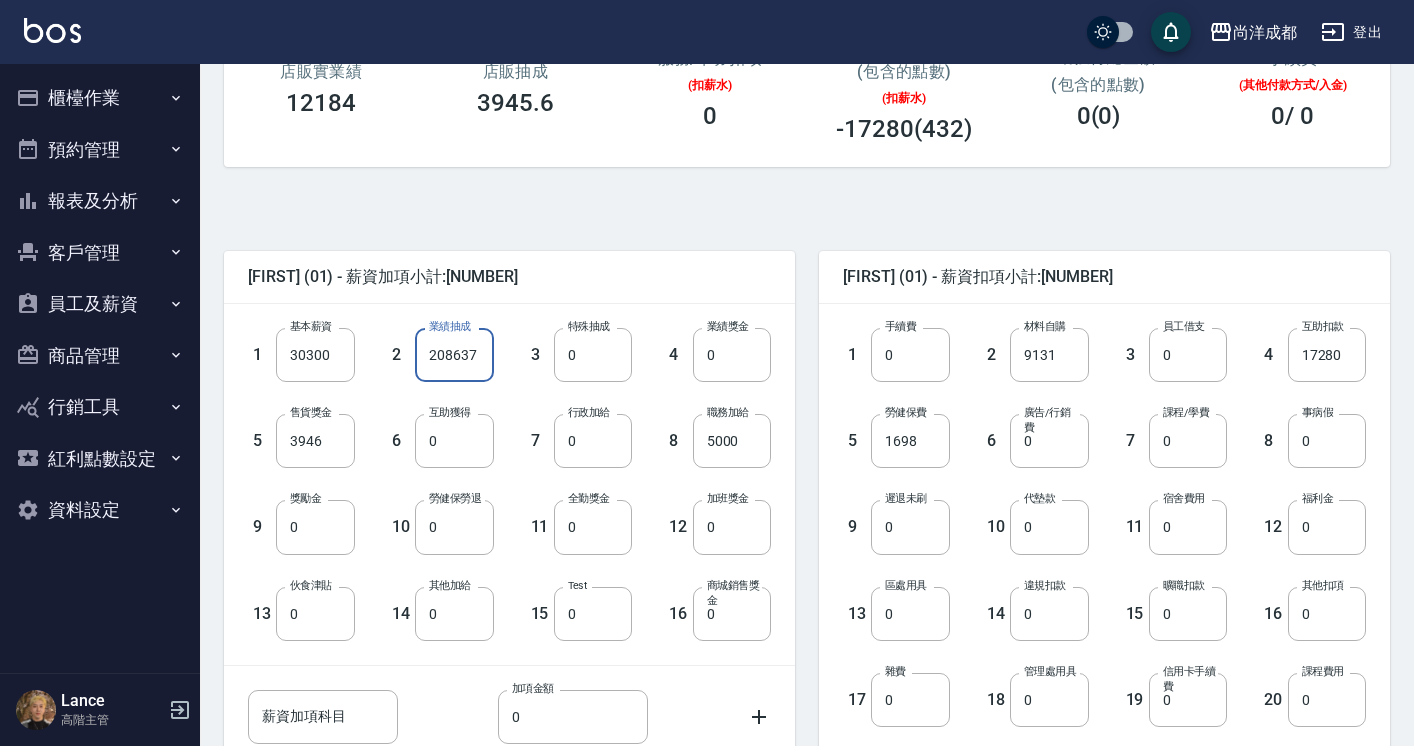 scroll, scrollTop: 315, scrollLeft: 0, axis: vertical 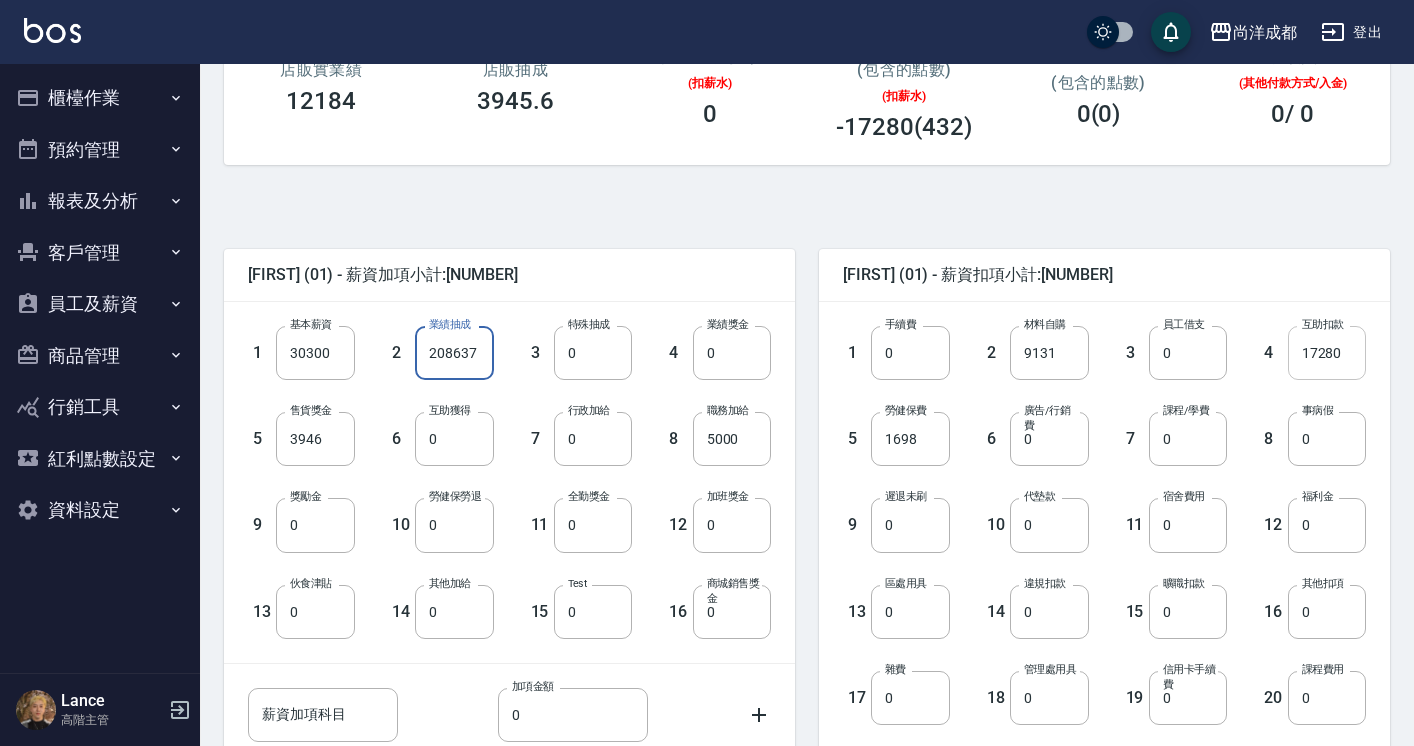 type on "208637" 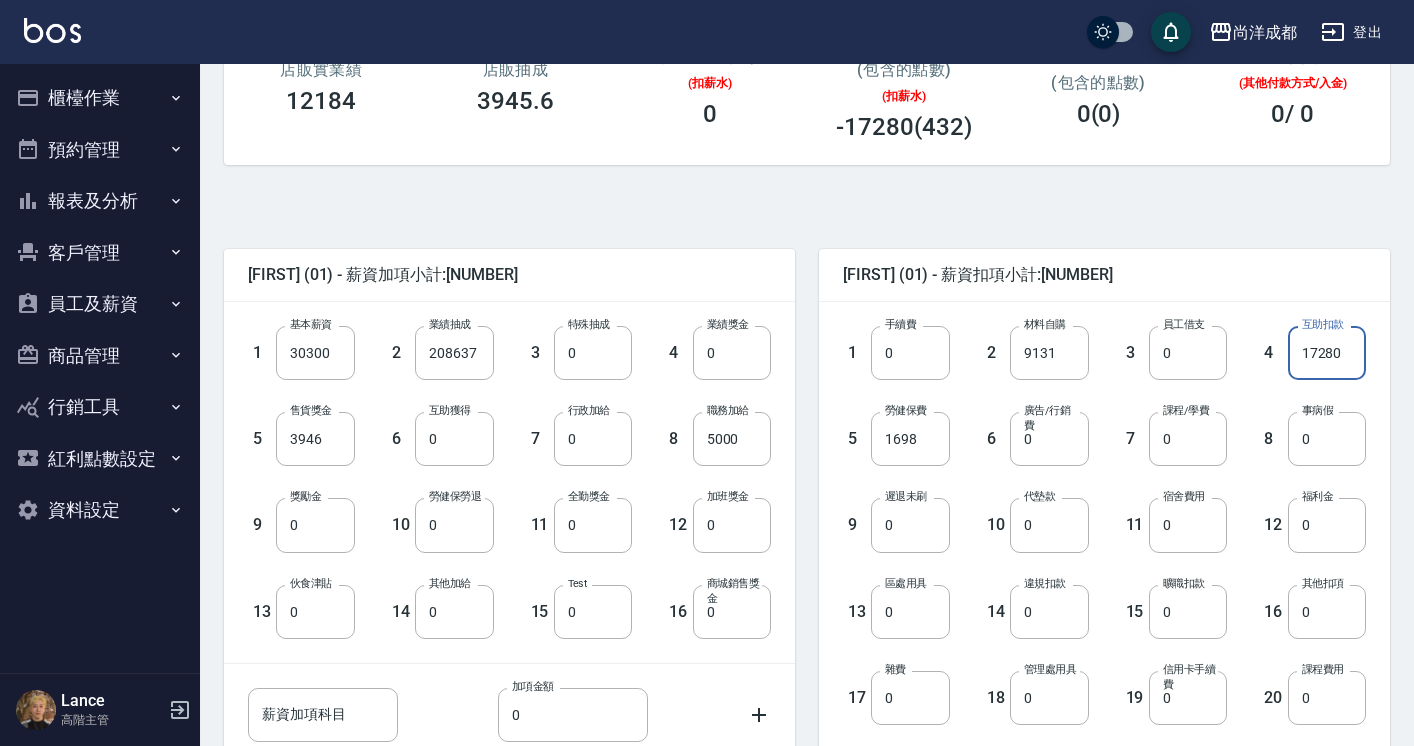 drag, startPoint x: 1349, startPoint y: 355, endPoint x: 1257, endPoint y: 352, distance: 92.0489 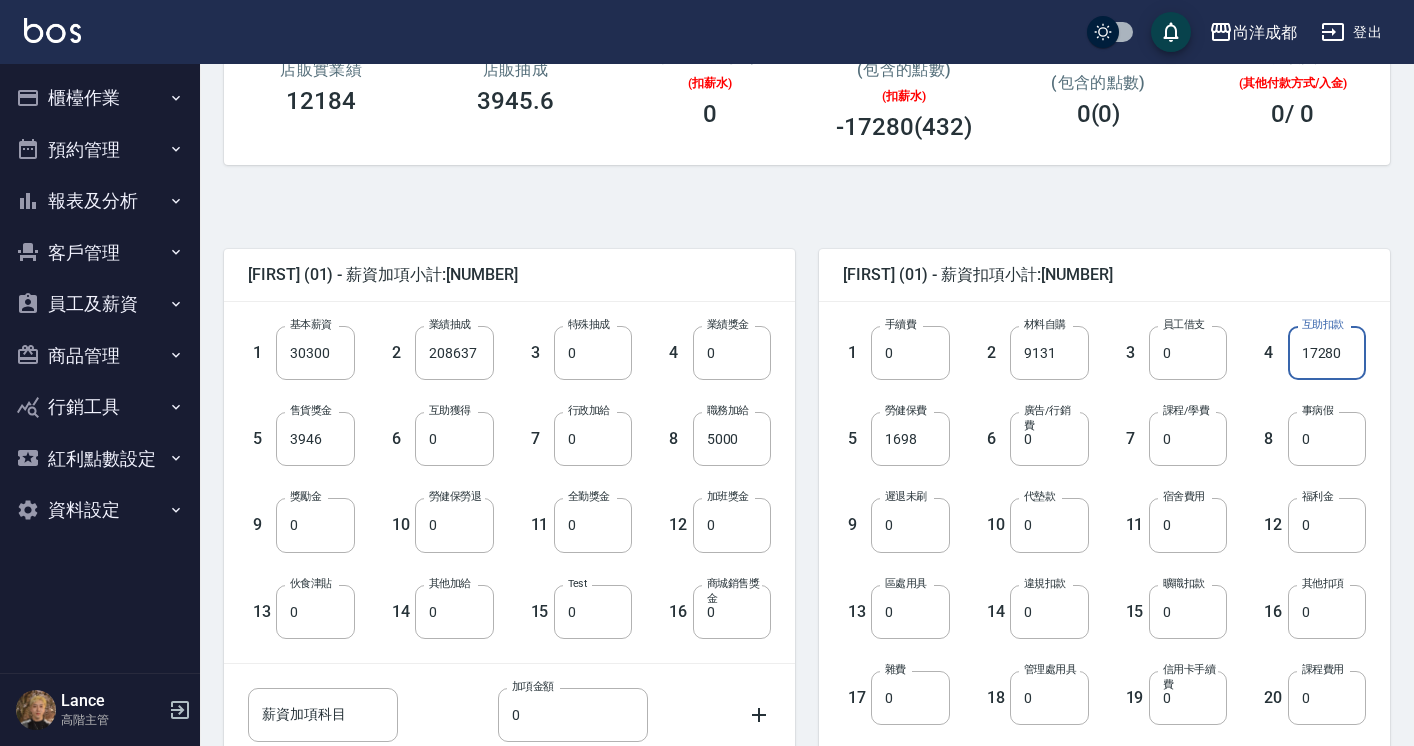 click on "4 互助扣款 17280 互助扣款" at bounding box center [1296, 337] 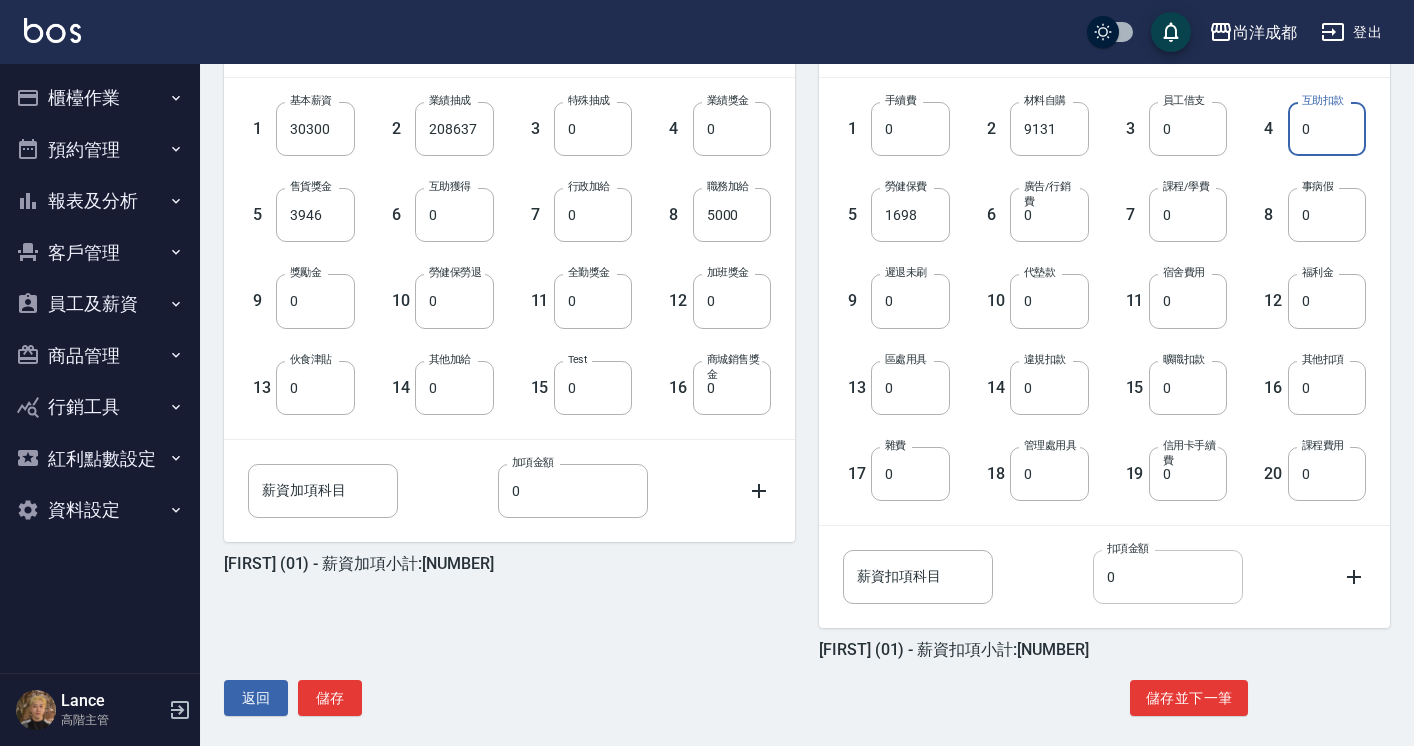 scroll, scrollTop: 541, scrollLeft: 0, axis: vertical 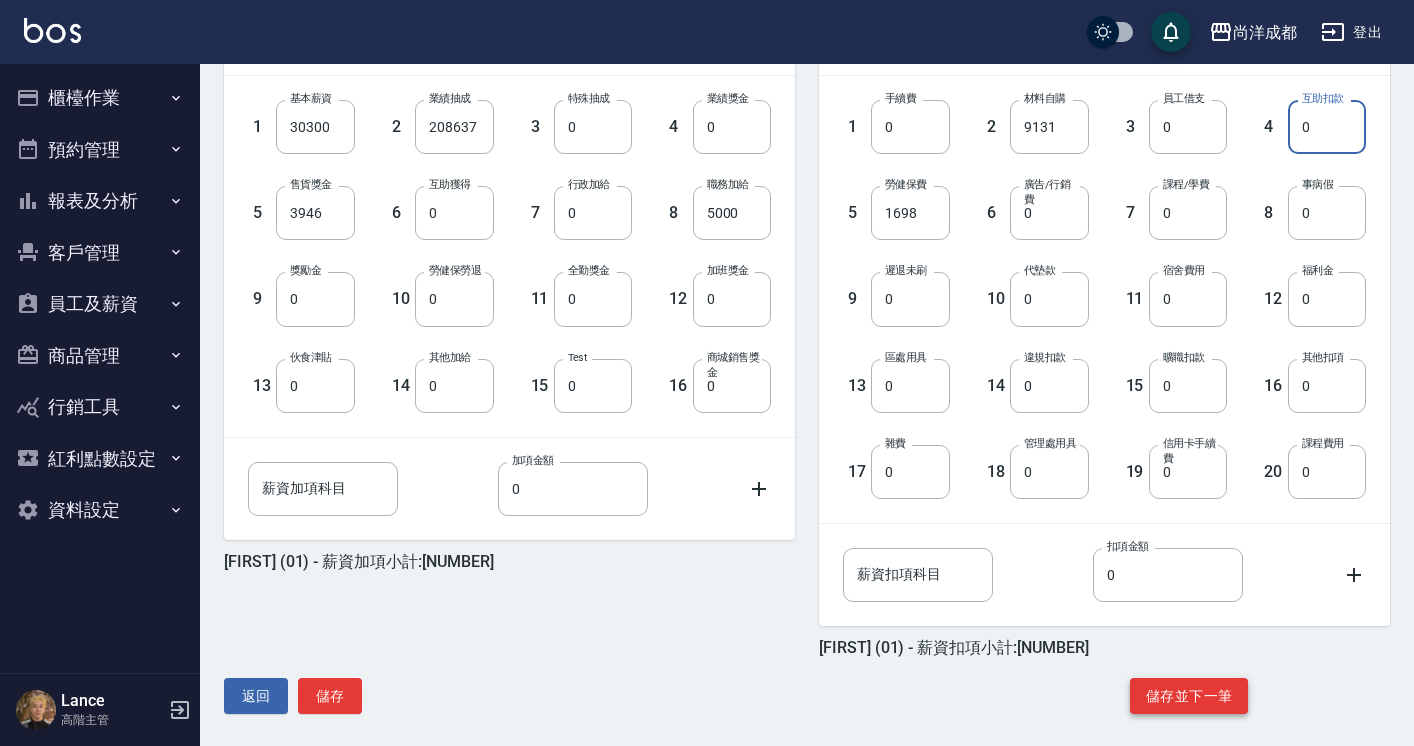 type on "0" 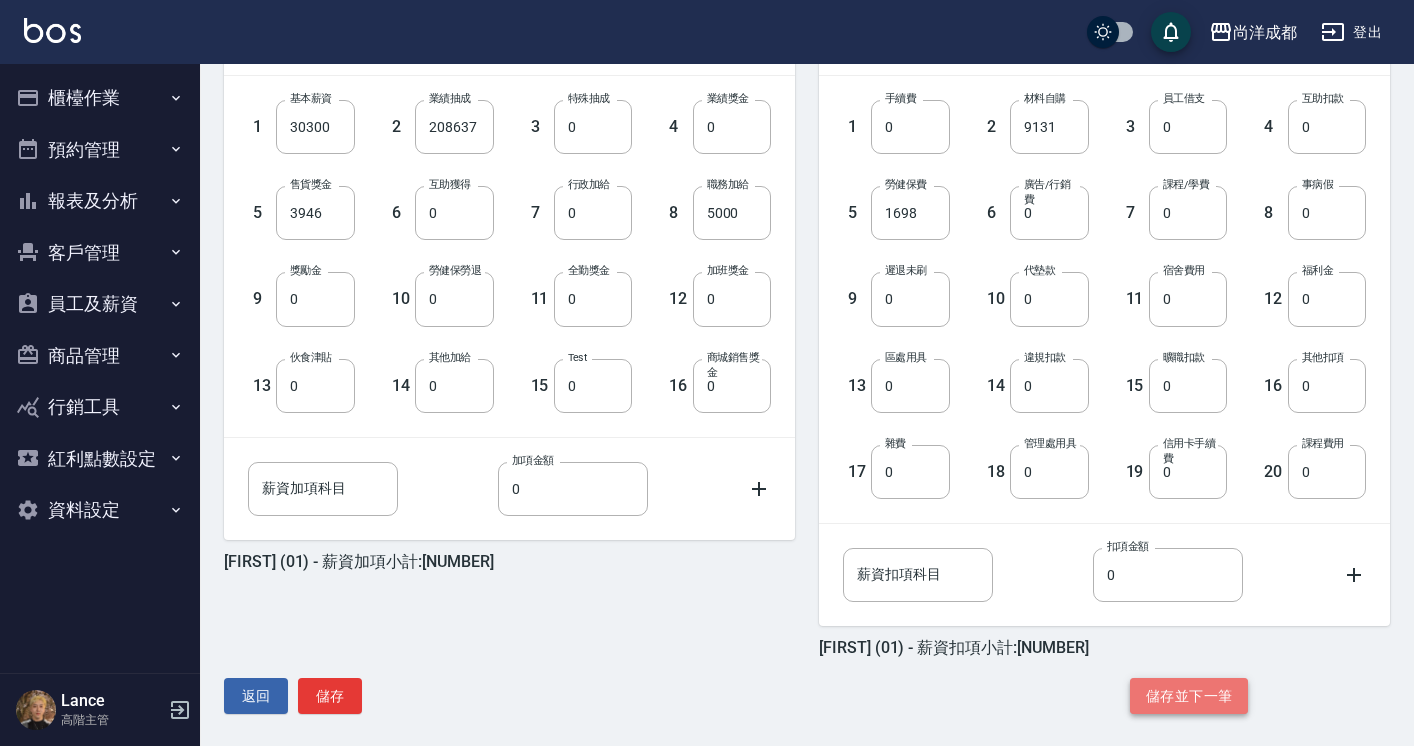 click on "儲存並下一筆" 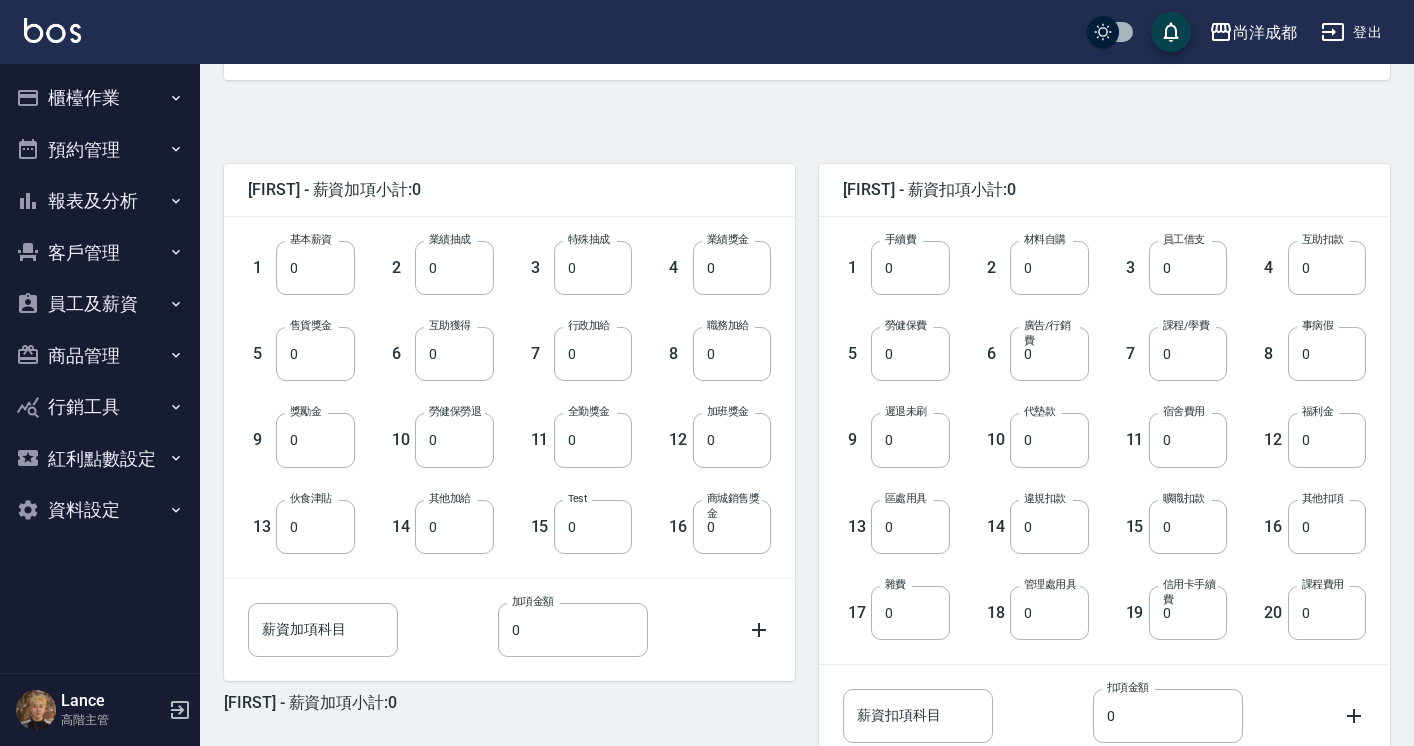 scroll, scrollTop: 553, scrollLeft: 0, axis: vertical 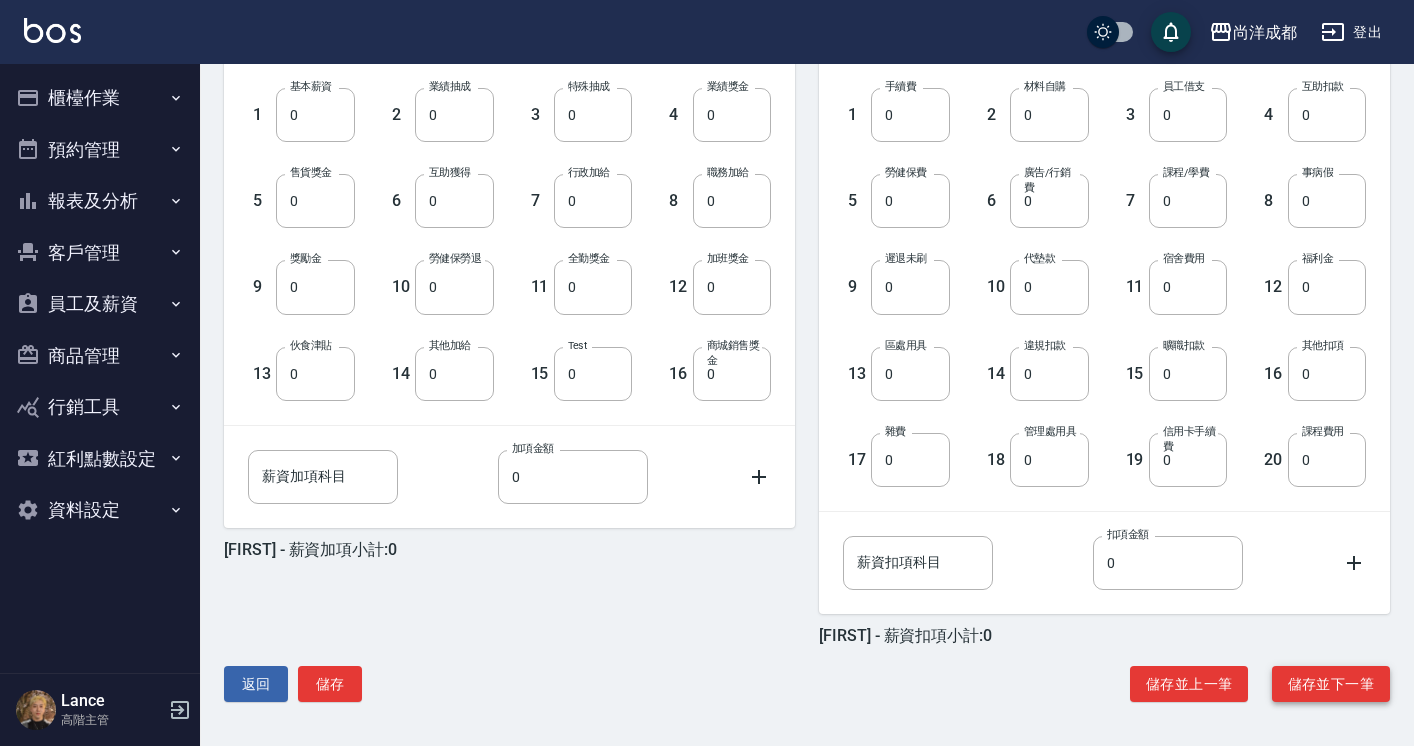click on "儲存並下一筆" at bounding box center [1331, 684] 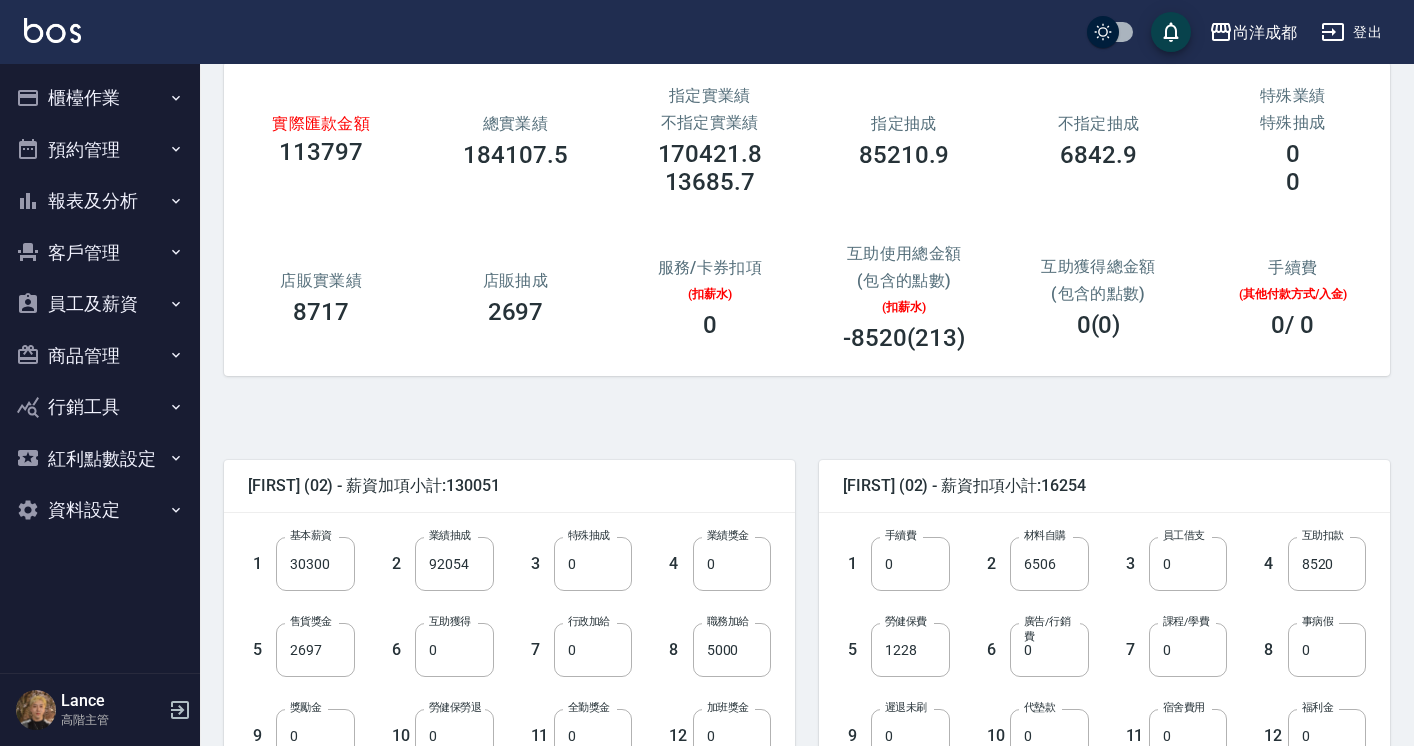 scroll, scrollTop: 0, scrollLeft: 0, axis: both 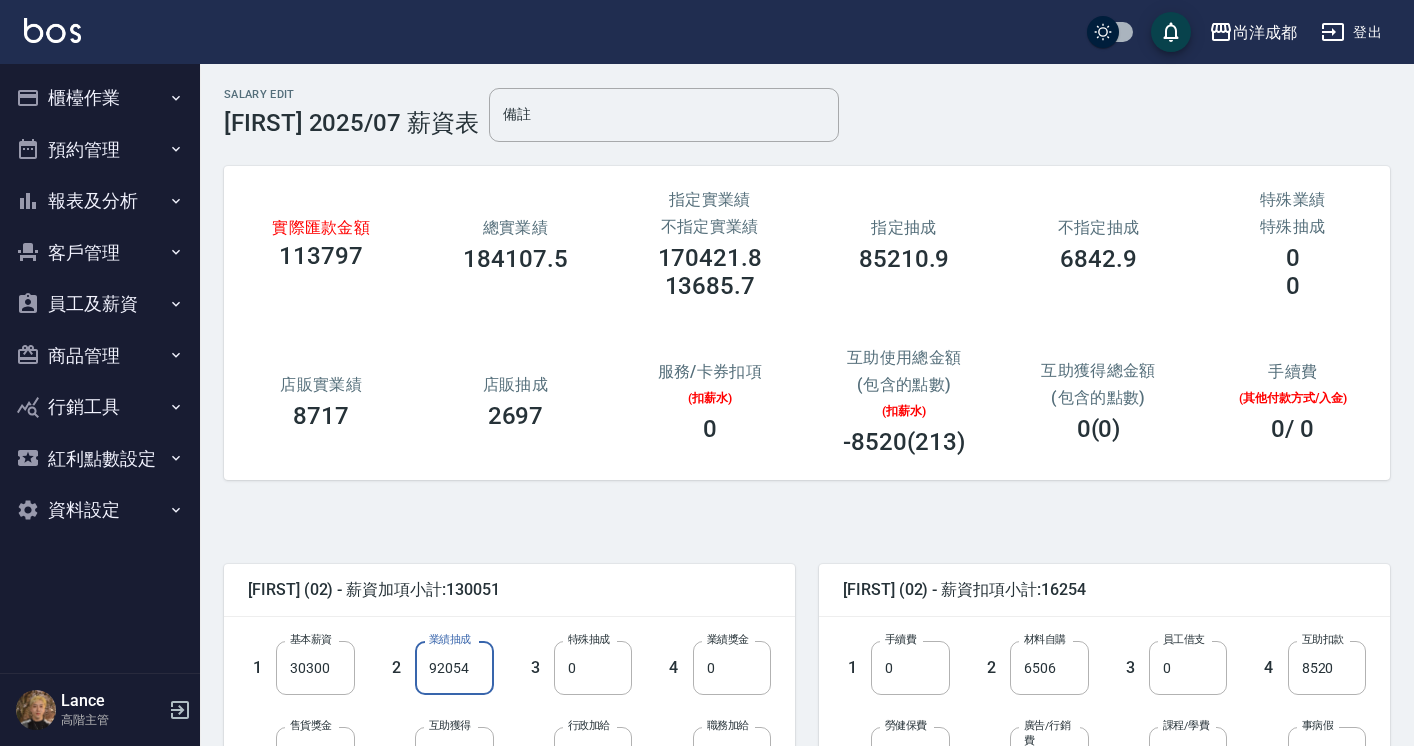 drag, startPoint x: 431, startPoint y: 671, endPoint x: 521, endPoint y: 671, distance: 90 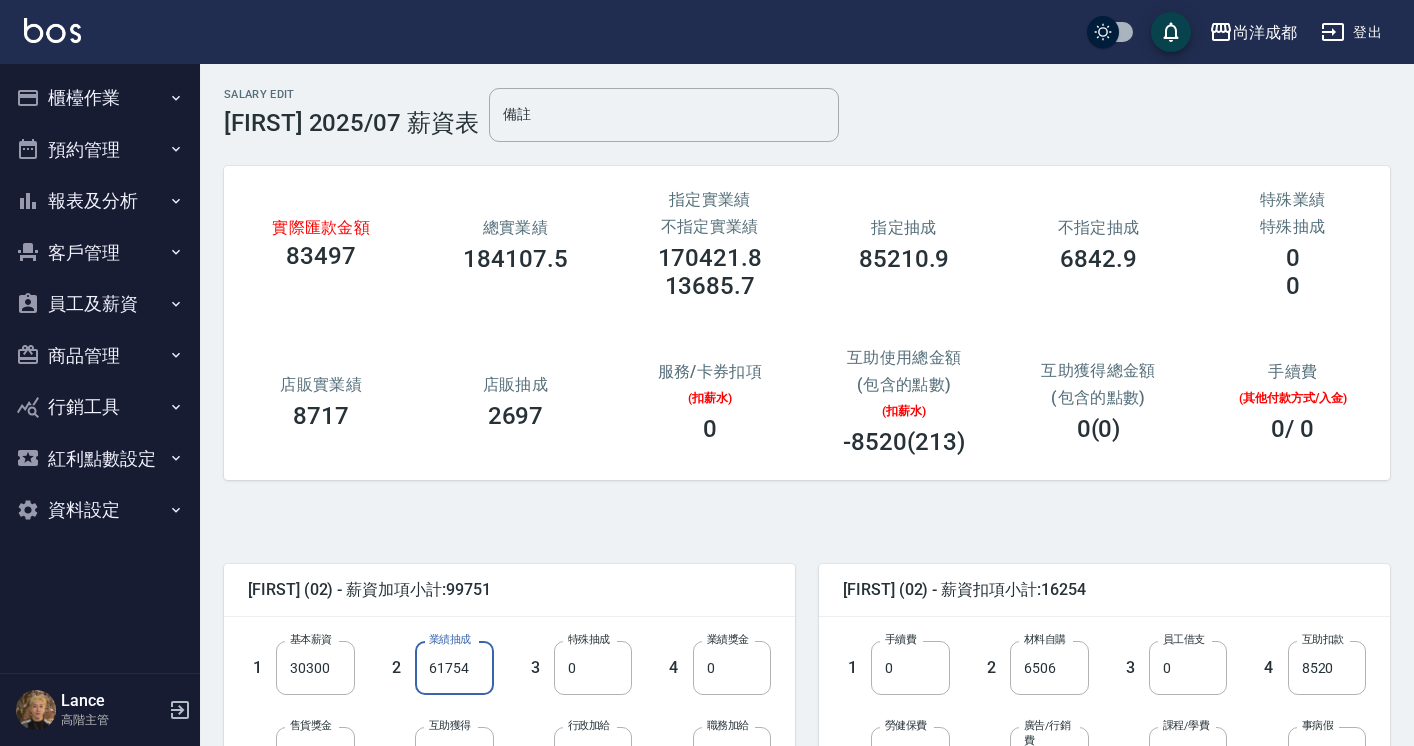 type on "61754" 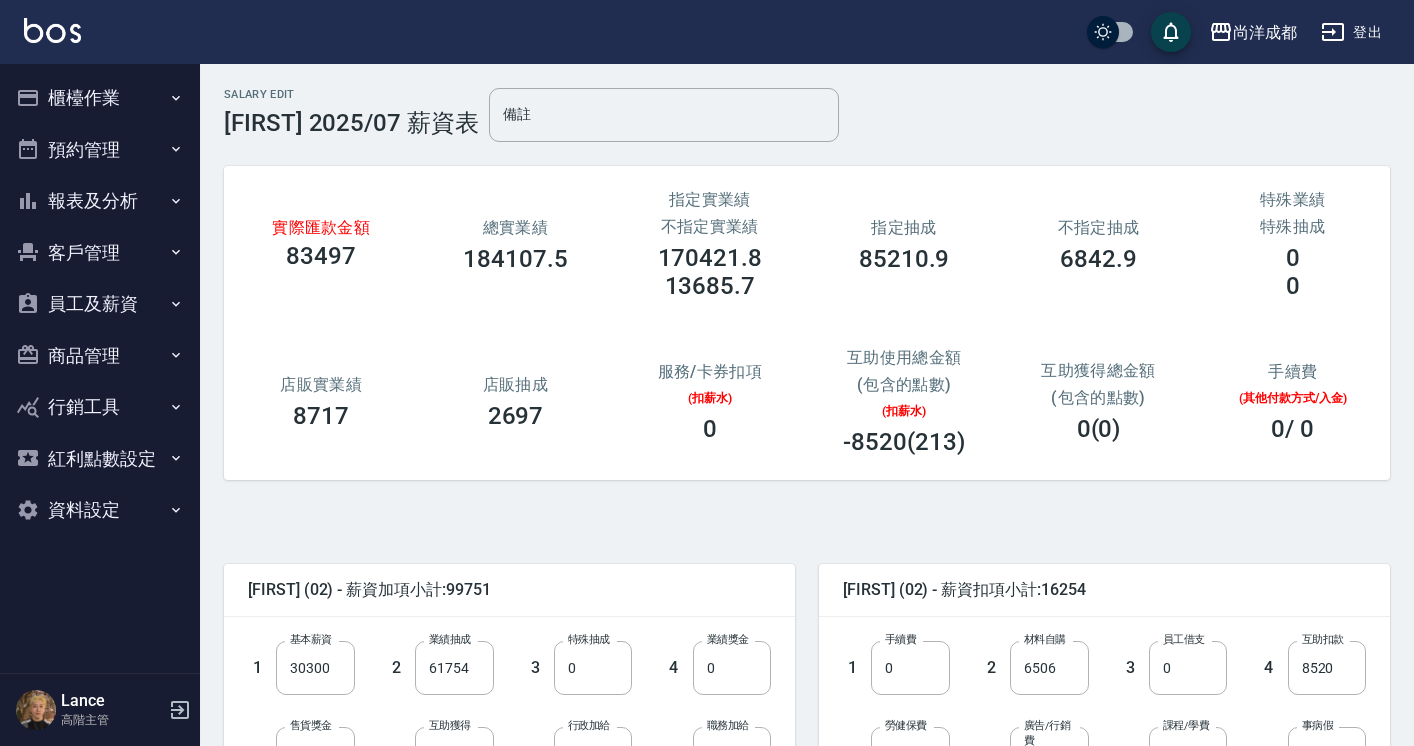 click on "Lance (02) - 薪資加項小計:99751" at bounding box center [509, 590] 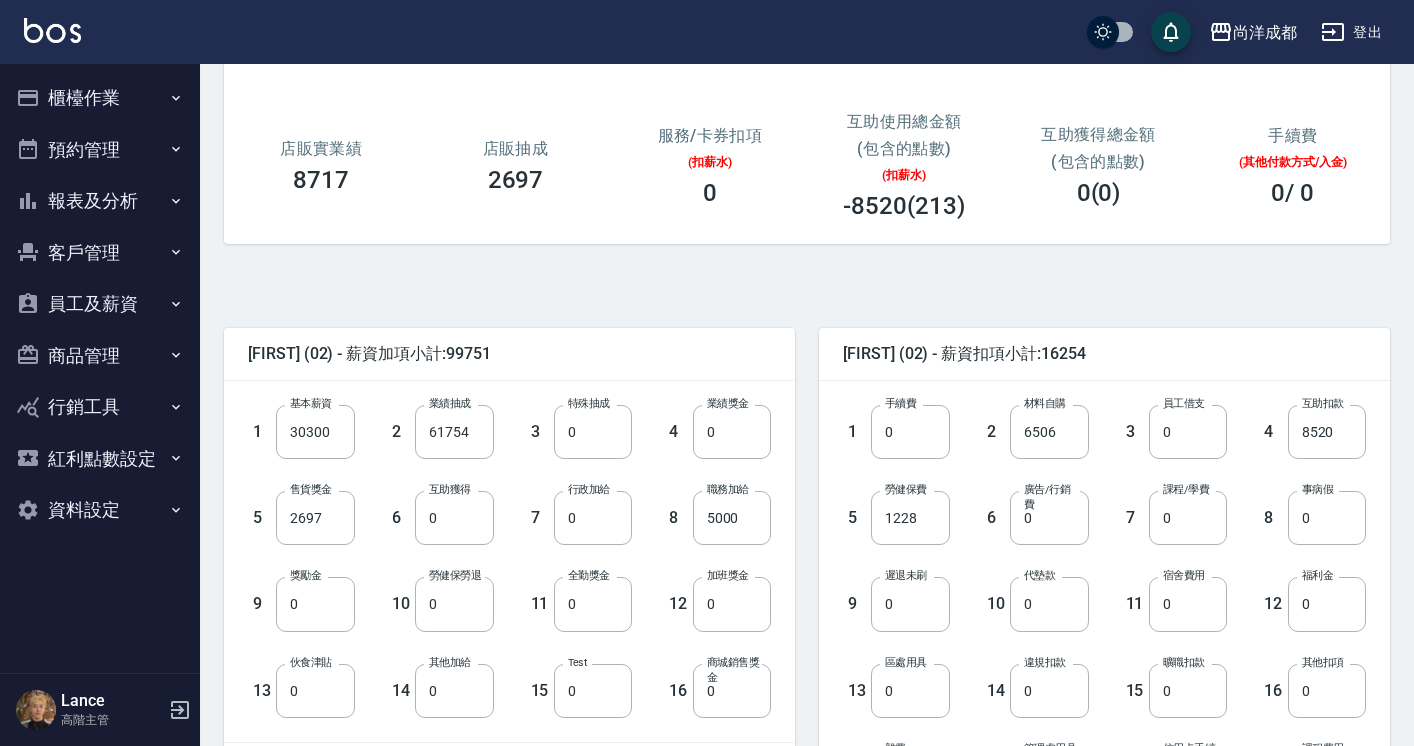 scroll, scrollTop: 303, scrollLeft: 0, axis: vertical 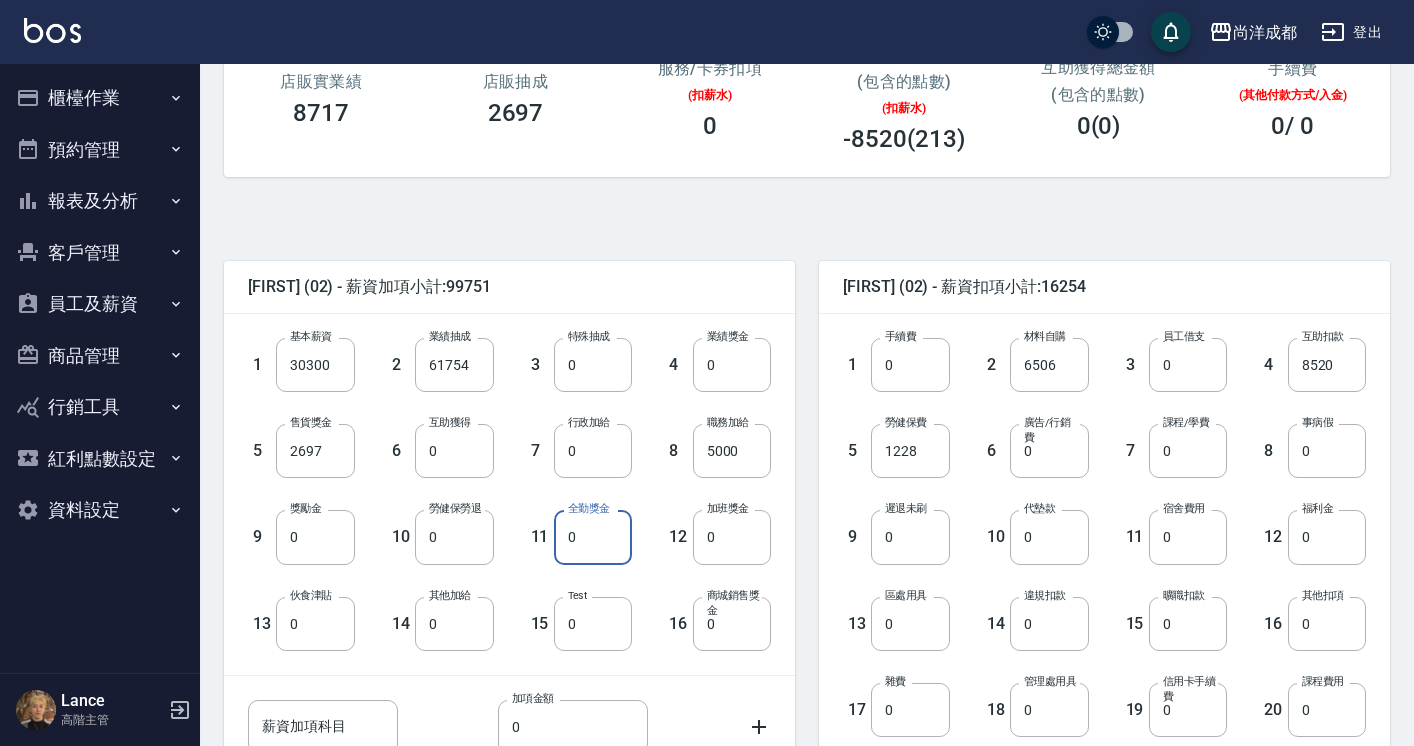 click on "0" at bounding box center [593, 537] 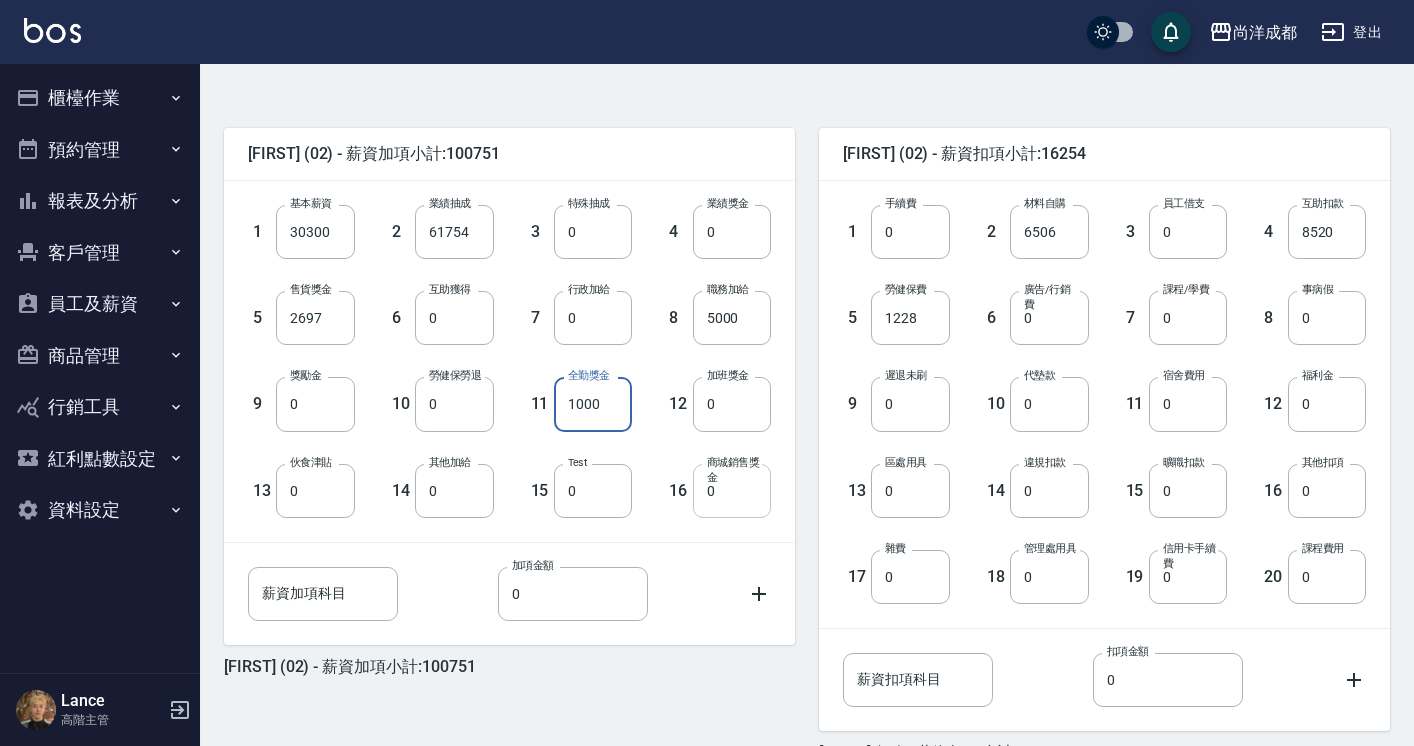 scroll, scrollTop: 437, scrollLeft: 0, axis: vertical 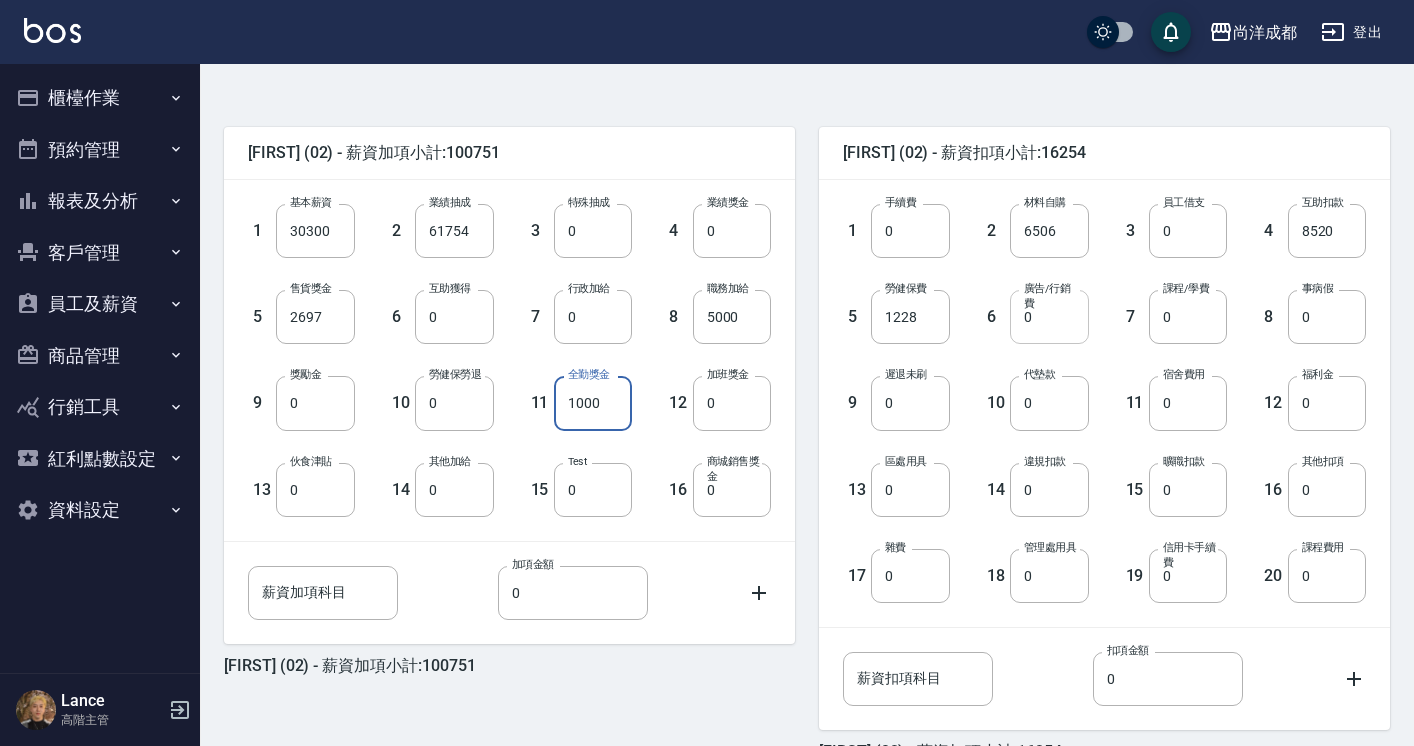 type on "1000" 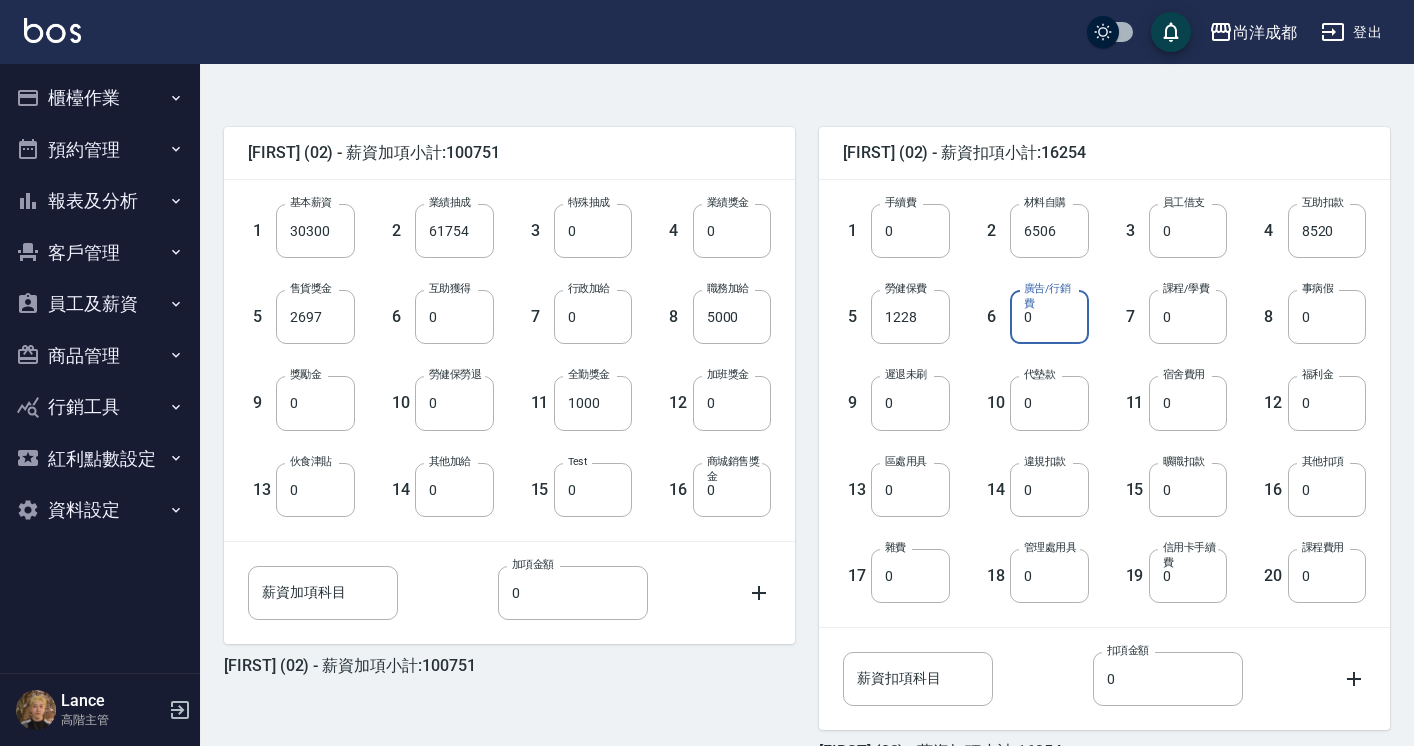 click on "0" at bounding box center (1049, 317) 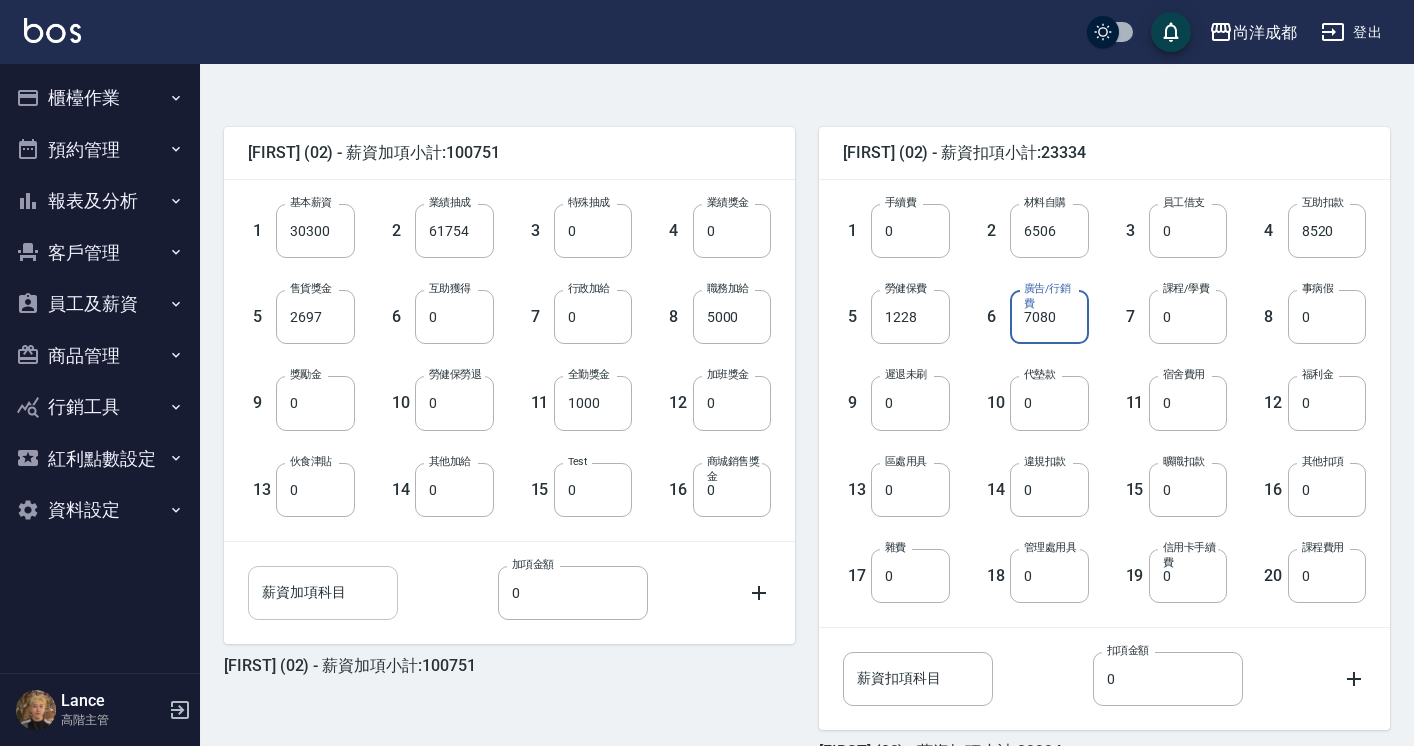 type on "7080" 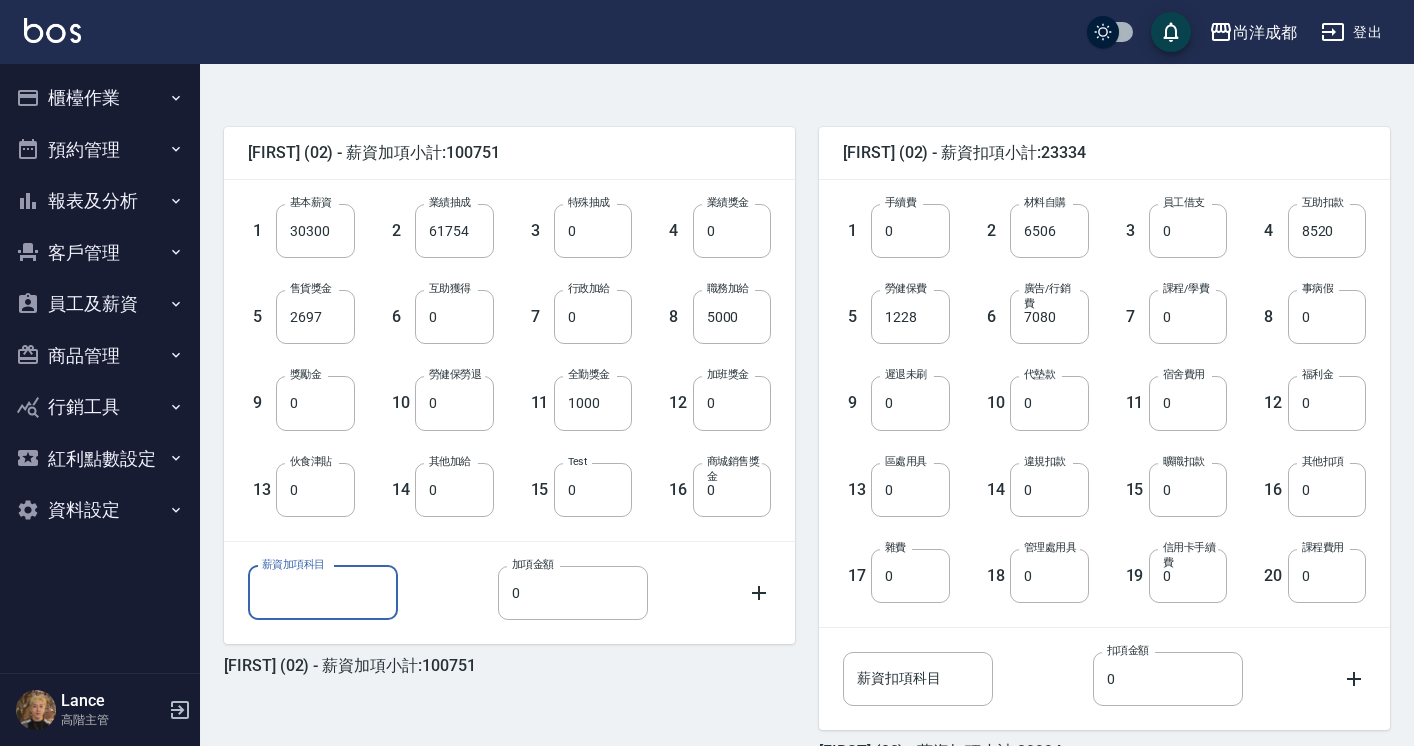type on "廣告補助" 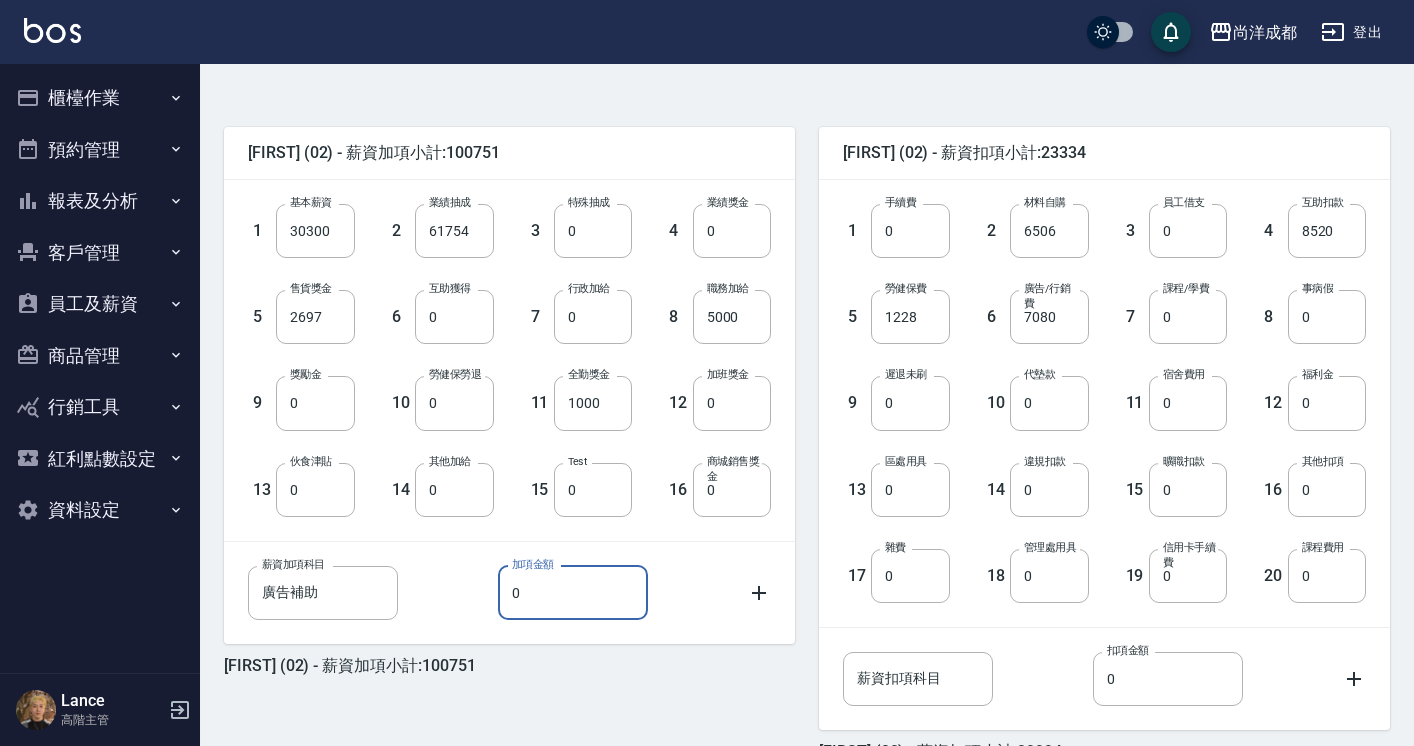 click on "0" at bounding box center [573, 593] 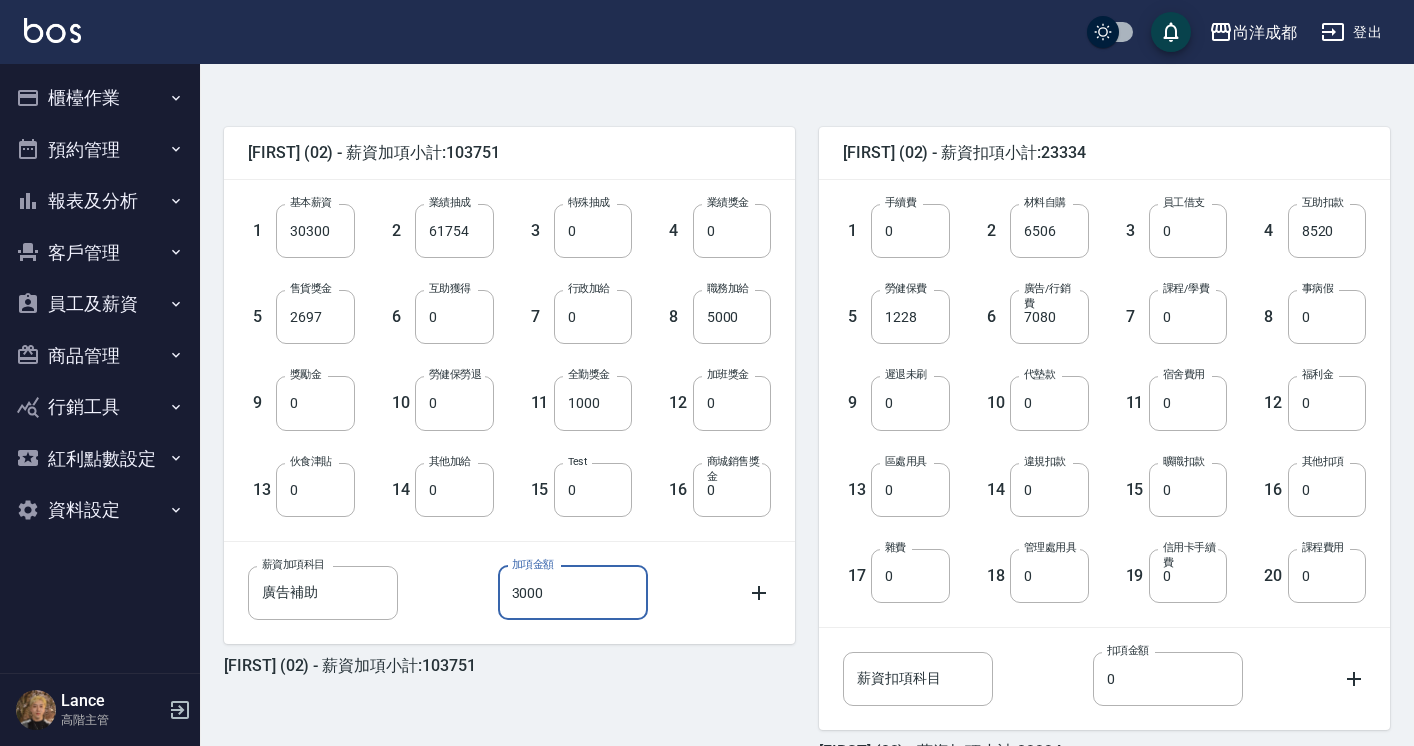 type on "3000" 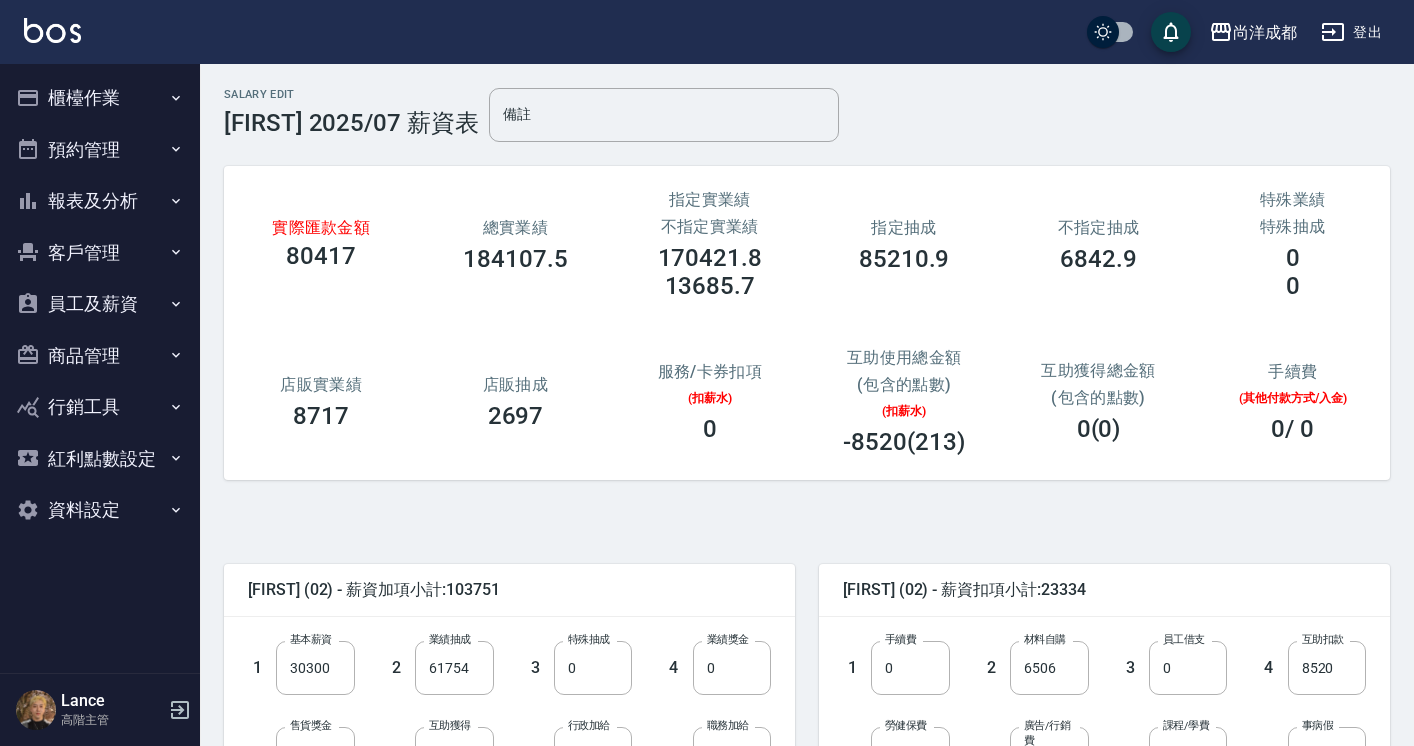 scroll, scrollTop: 553, scrollLeft: 0, axis: vertical 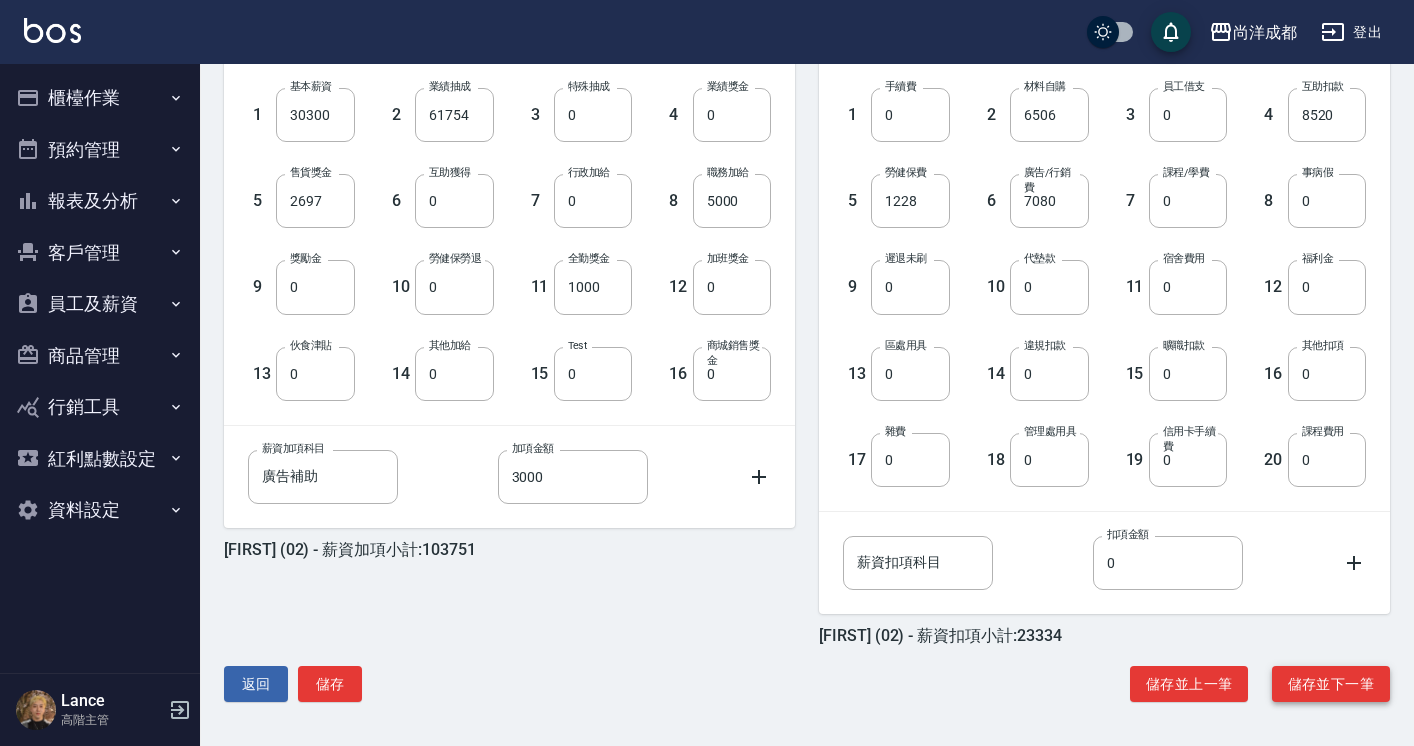click on "儲存並下一筆" at bounding box center (1331, 684) 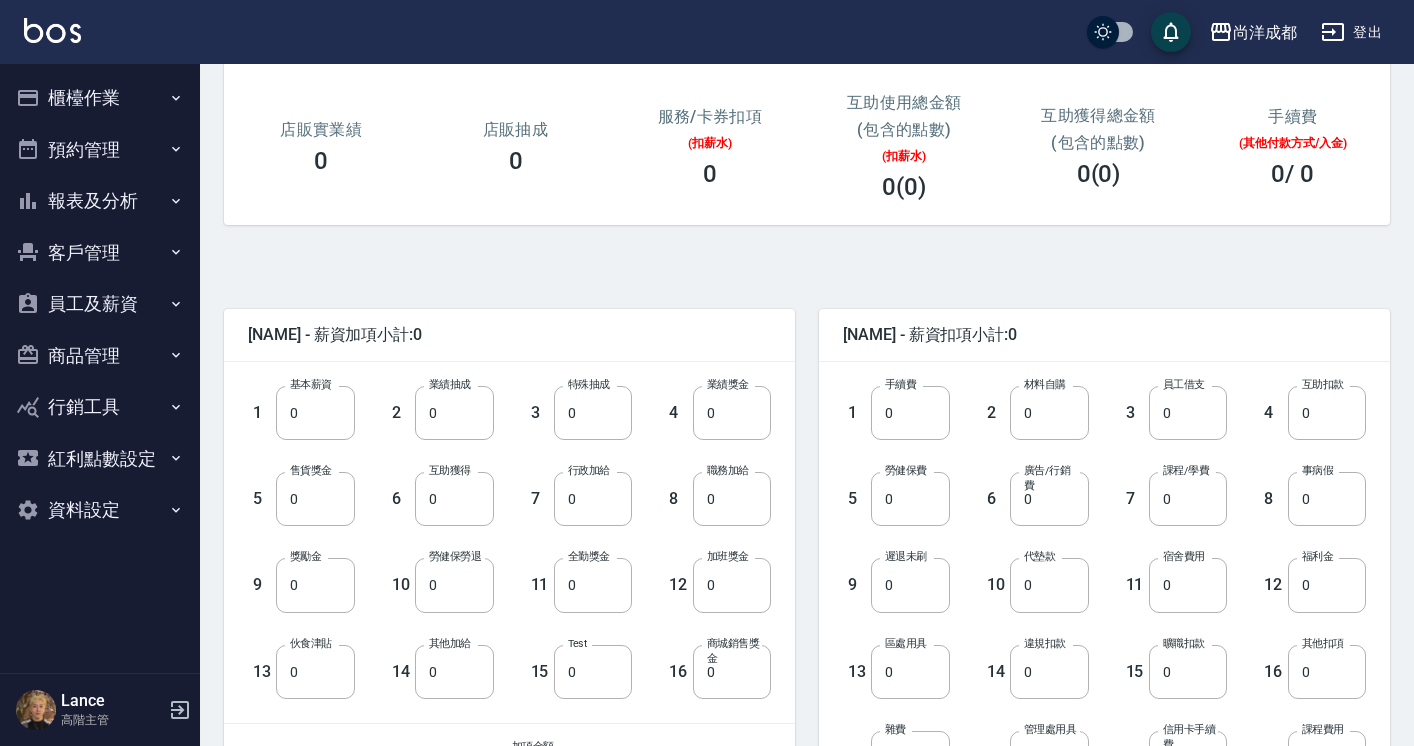 scroll, scrollTop: 553, scrollLeft: 0, axis: vertical 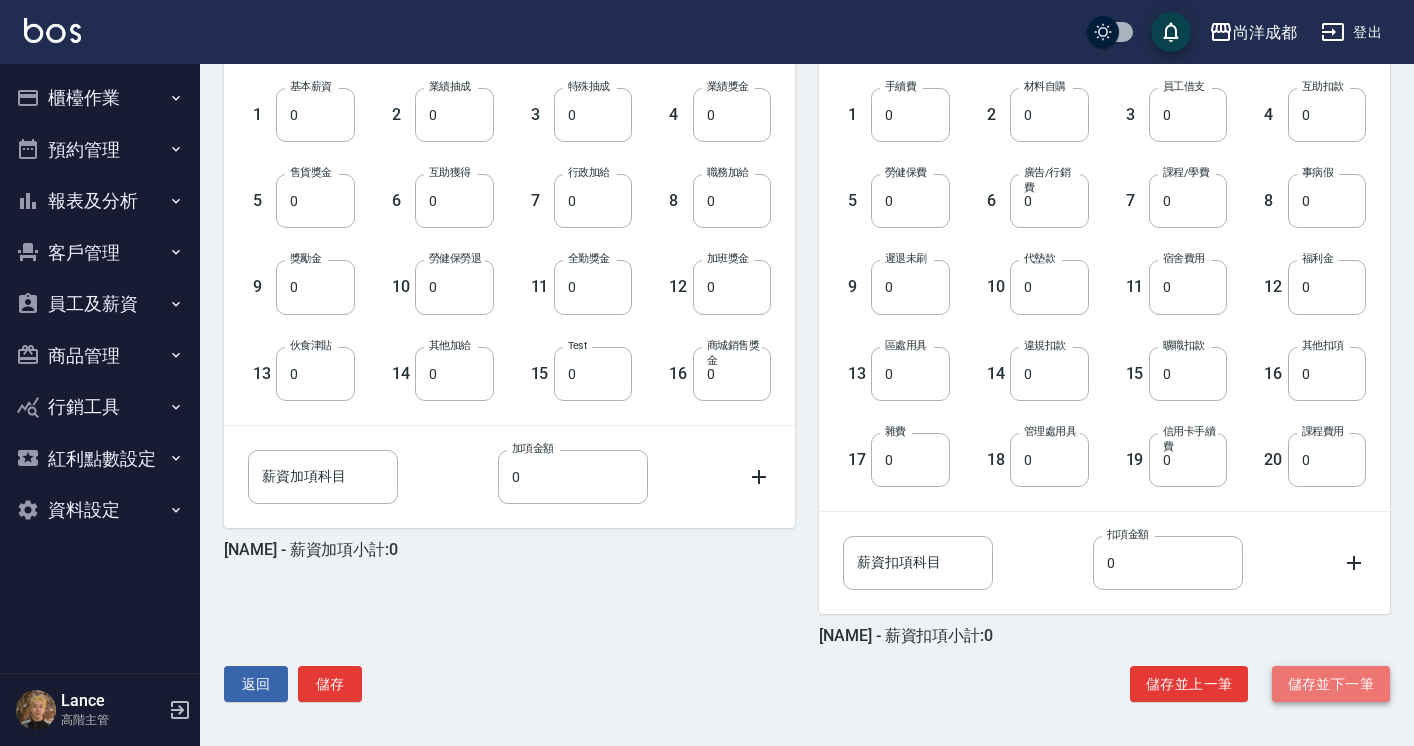 click on "儲存並下一筆" at bounding box center [1331, 684] 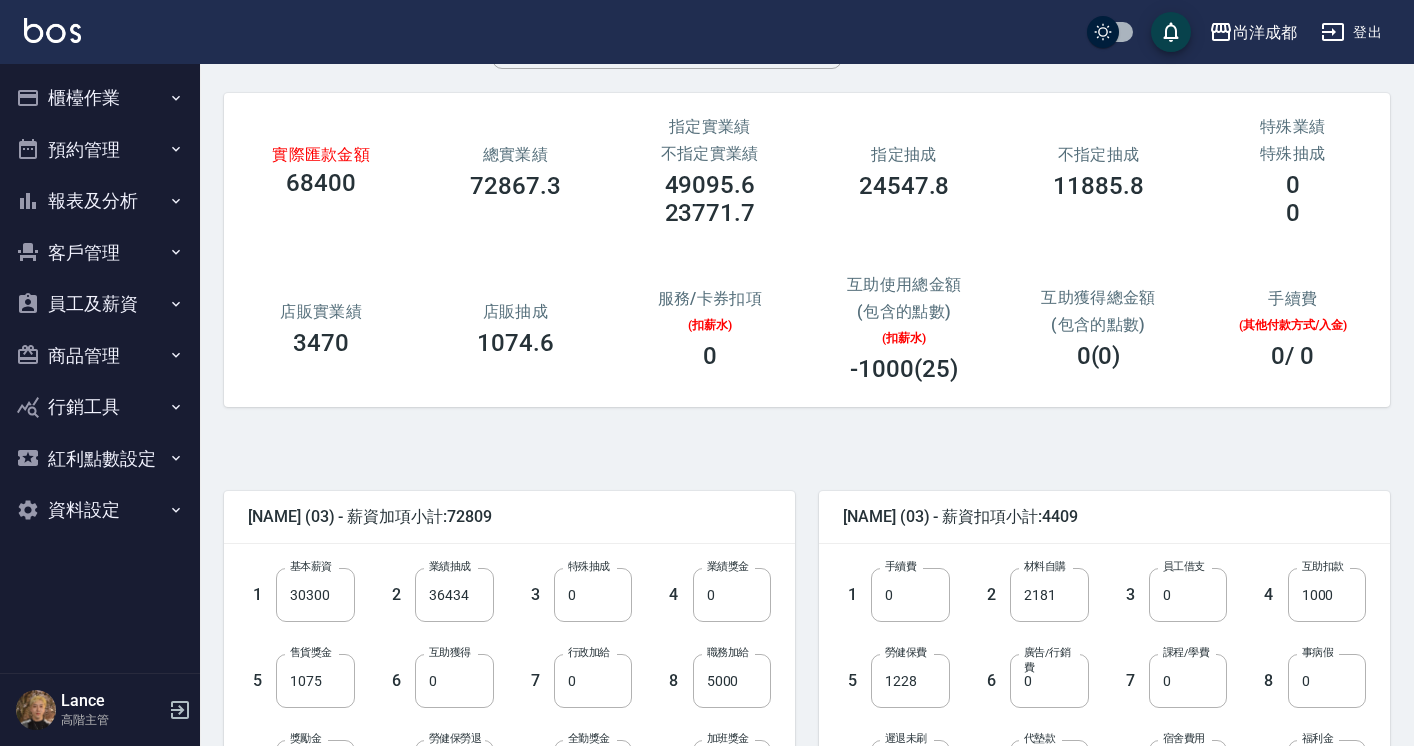 scroll, scrollTop: 72, scrollLeft: 0, axis: vertical 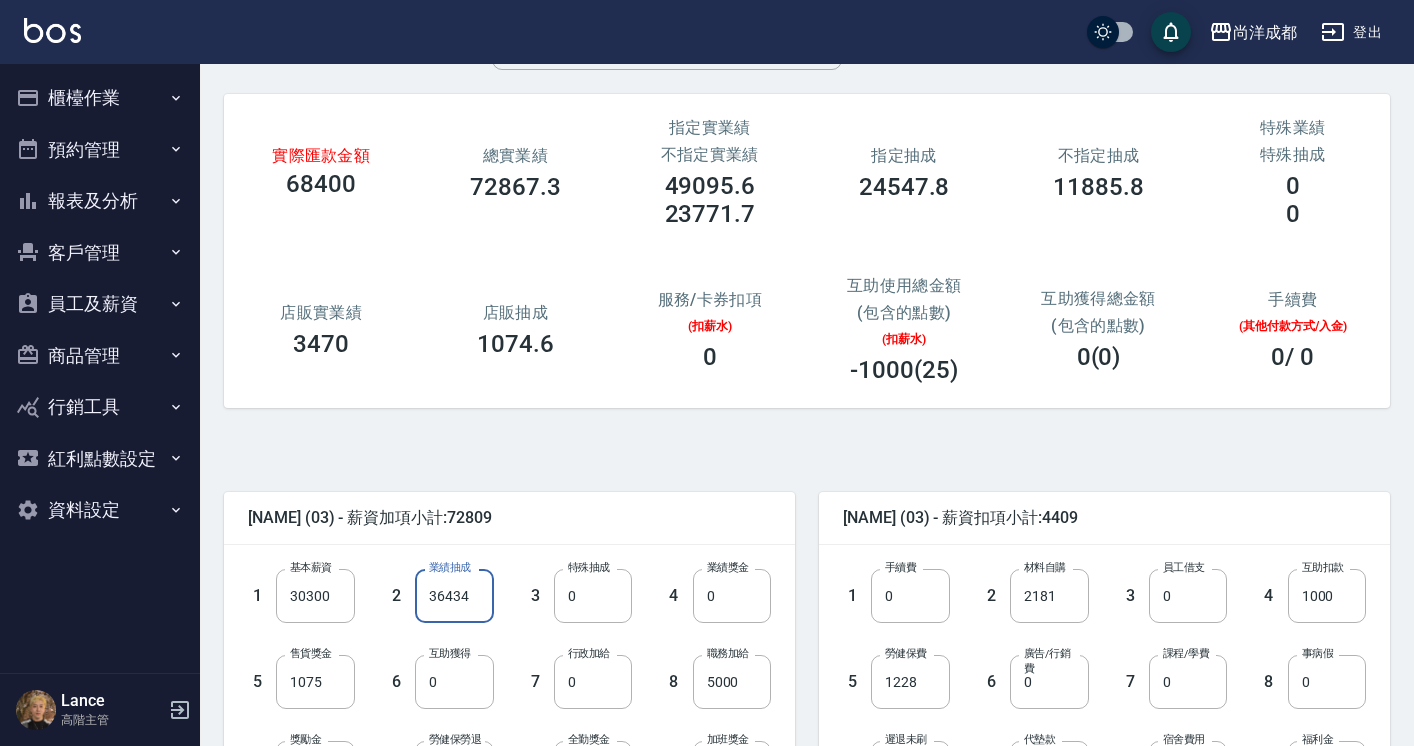 drag, startPoint x: 432, startPoint y: 598, endPoint x: 511, endPoint y: 604, distance: 79.22752 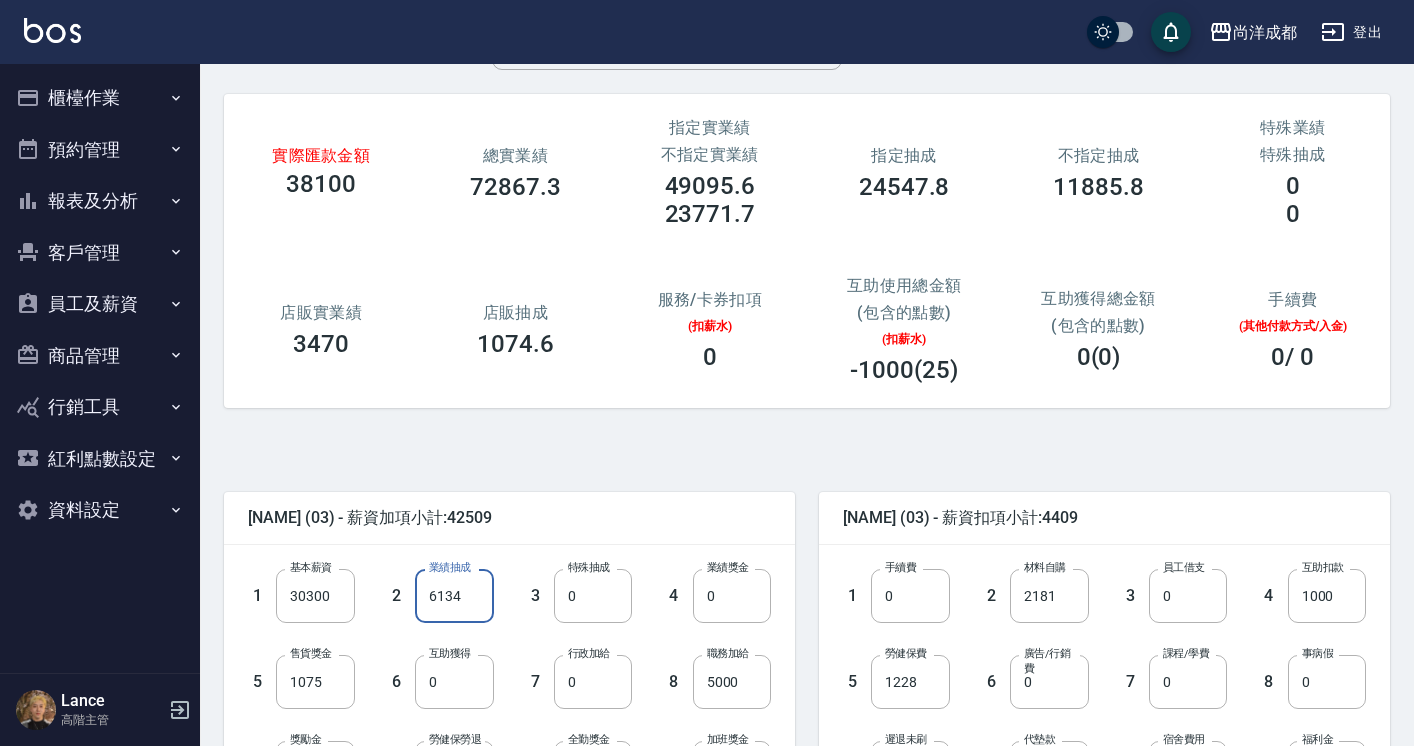 type on "6134" 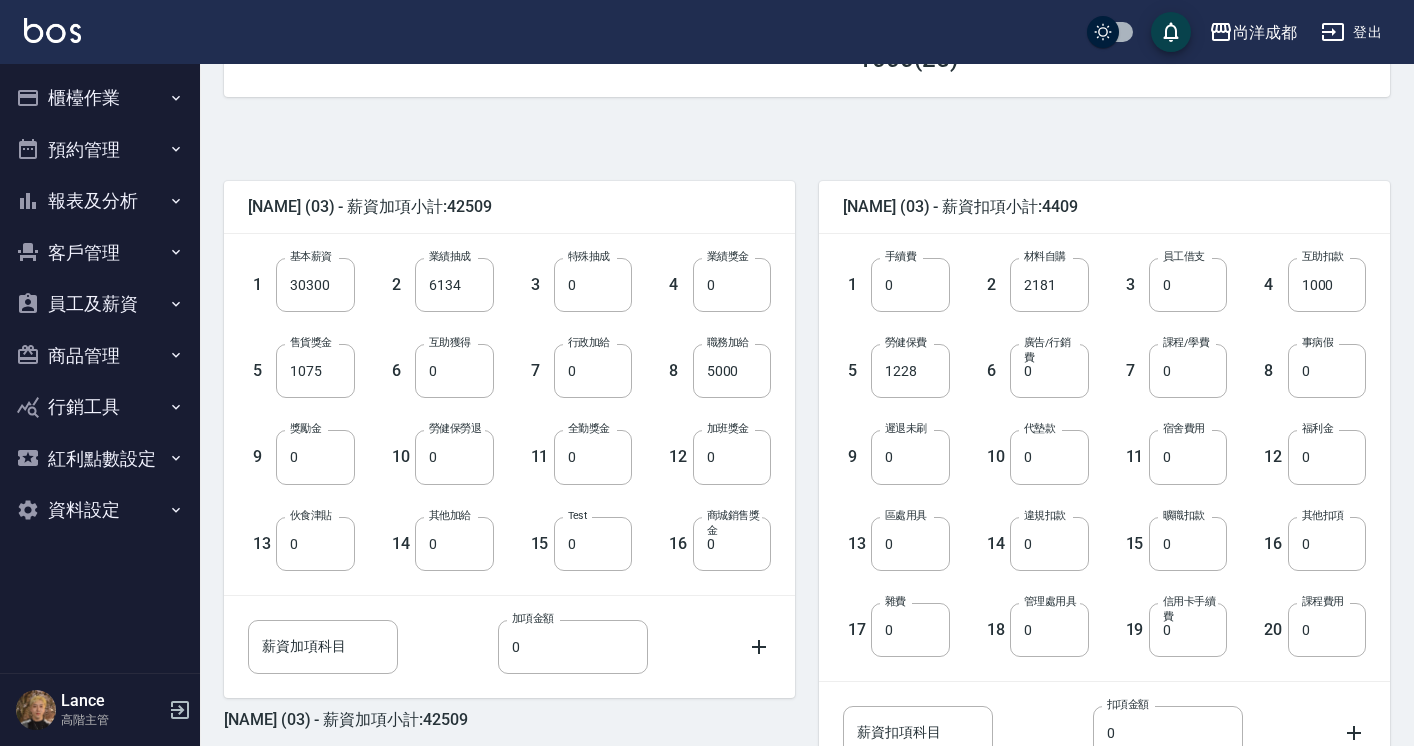 scroll, scrollTop: 386, scrollLeft: 0, axis: vertical 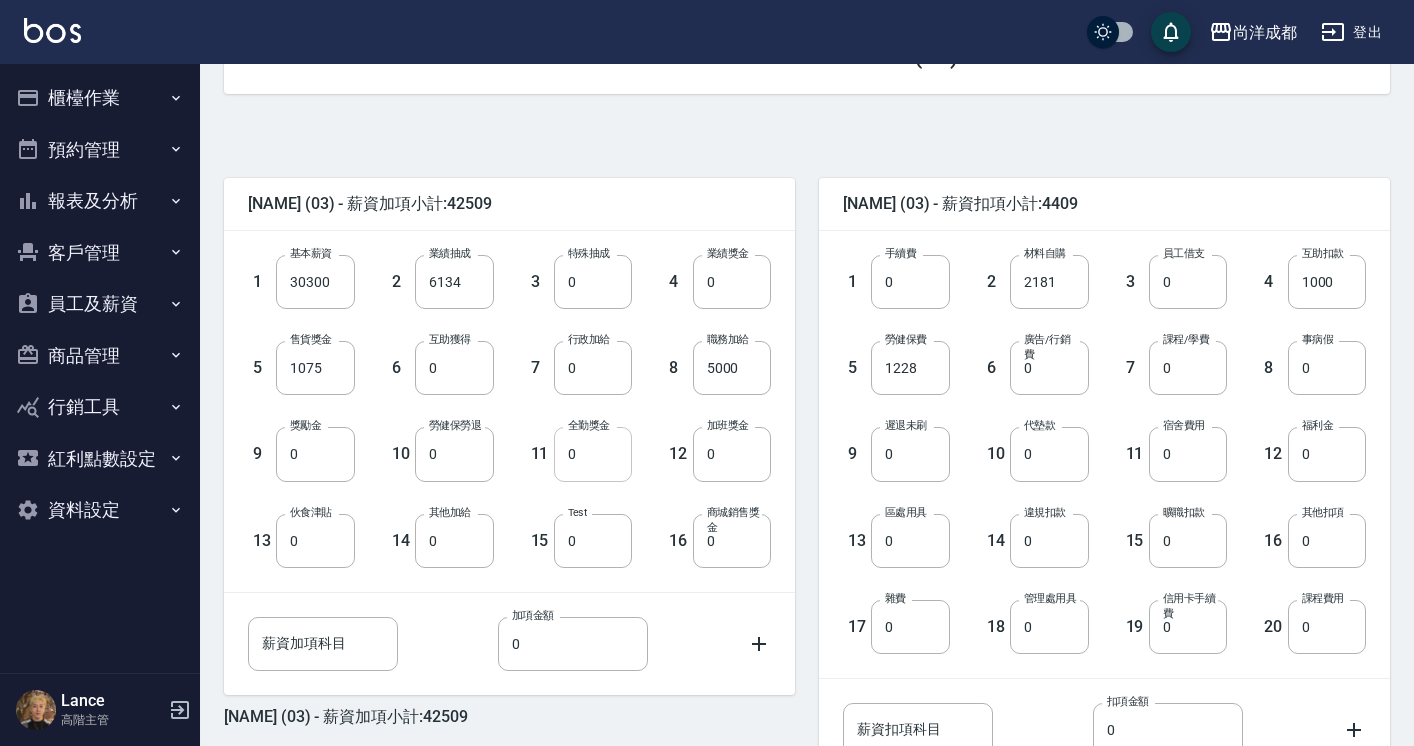 click on "0" at bounding box center [593, 454] 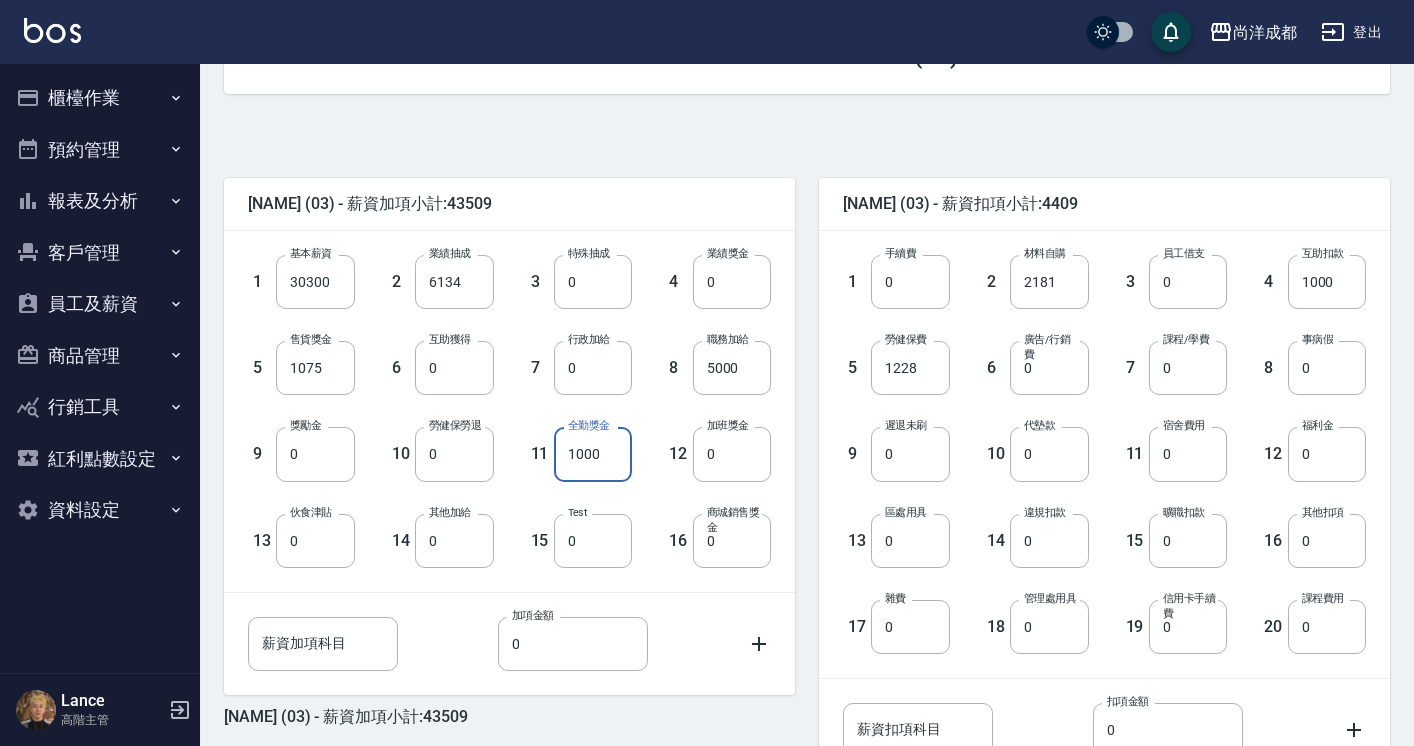 scroll, scrollTop: 553, scrollLeft: 0, axis: vertical 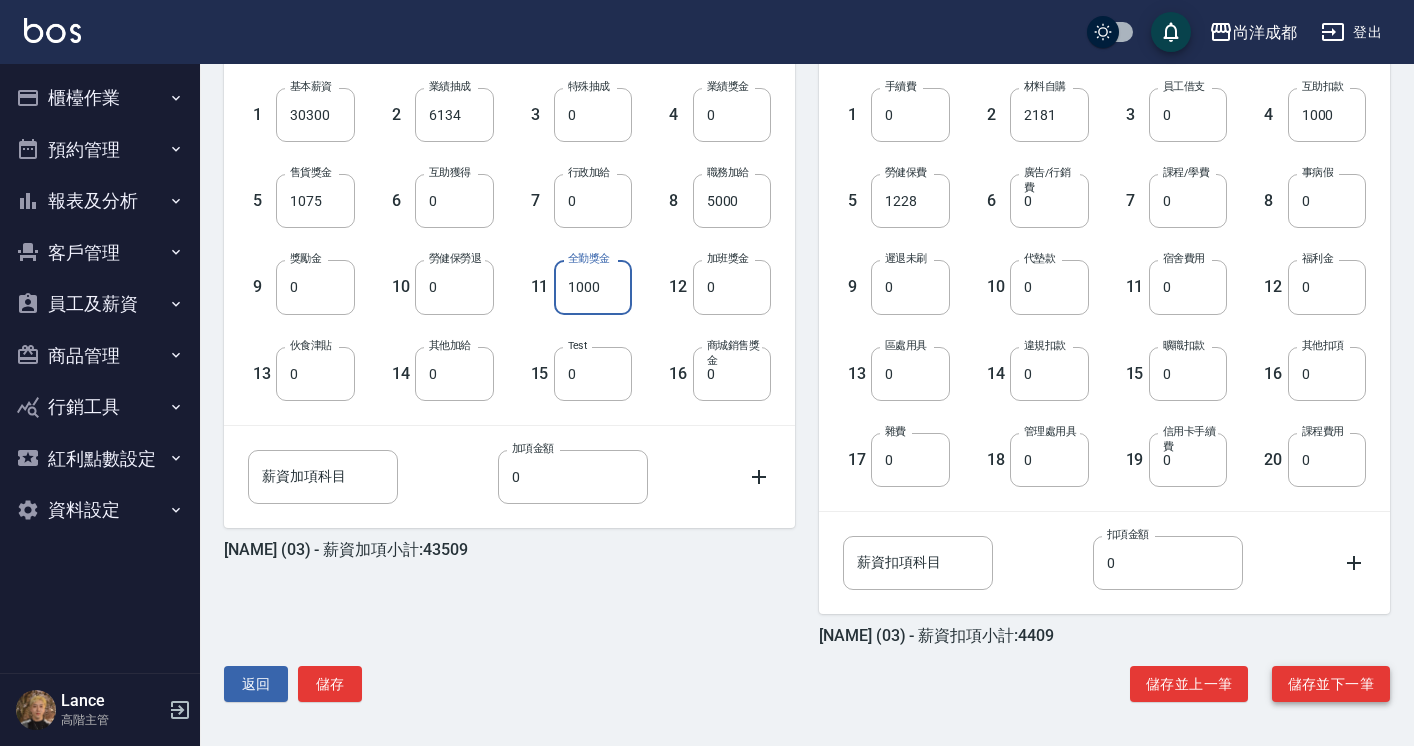 type on "1000" 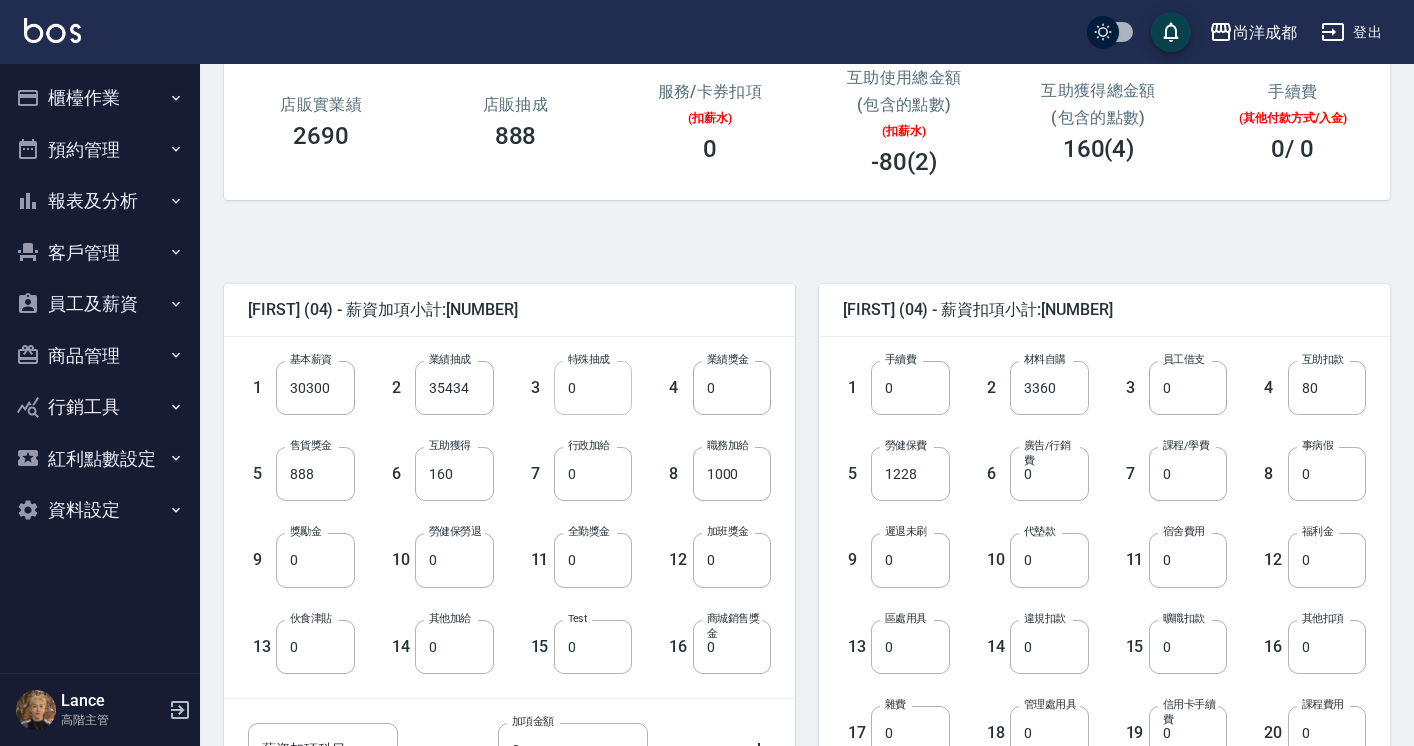 scroll, scrollTop: 0, scrollLeft: 0, axis: both 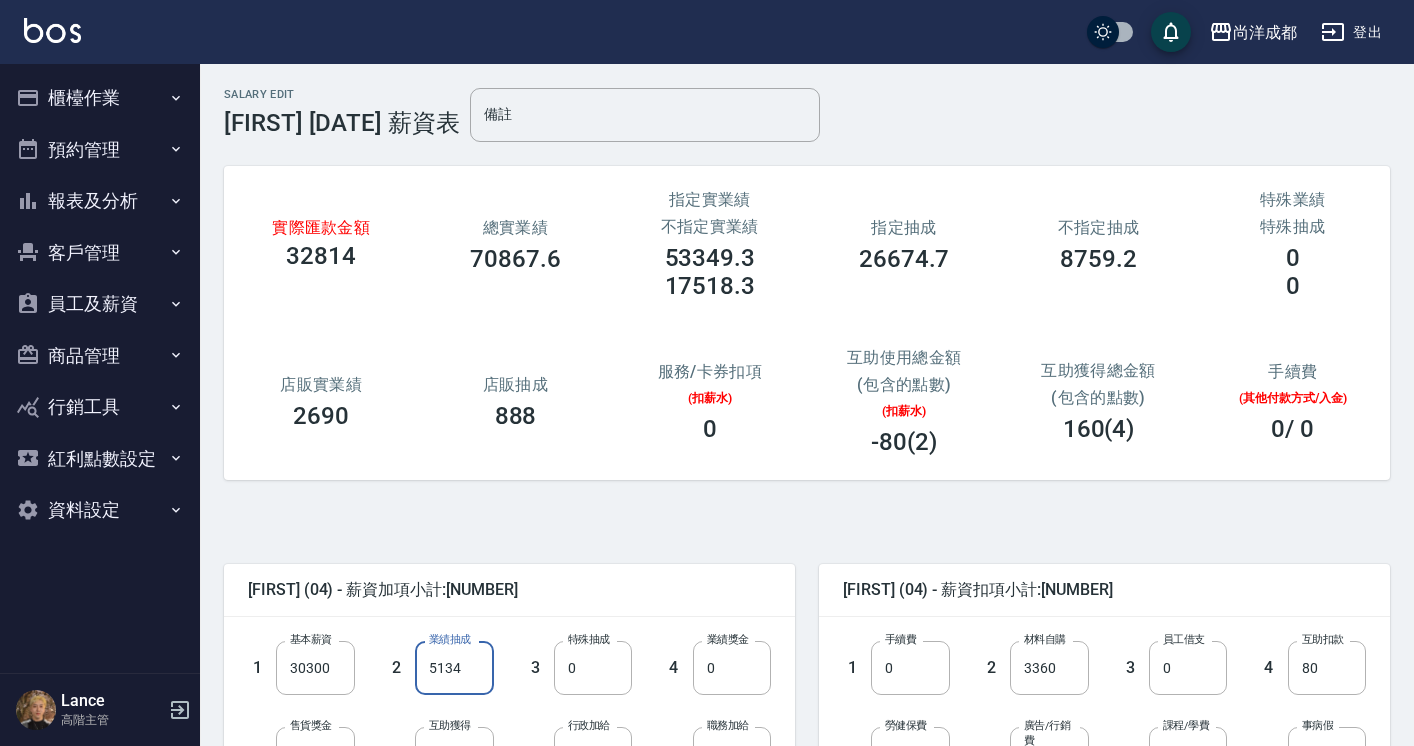 type on "5134" 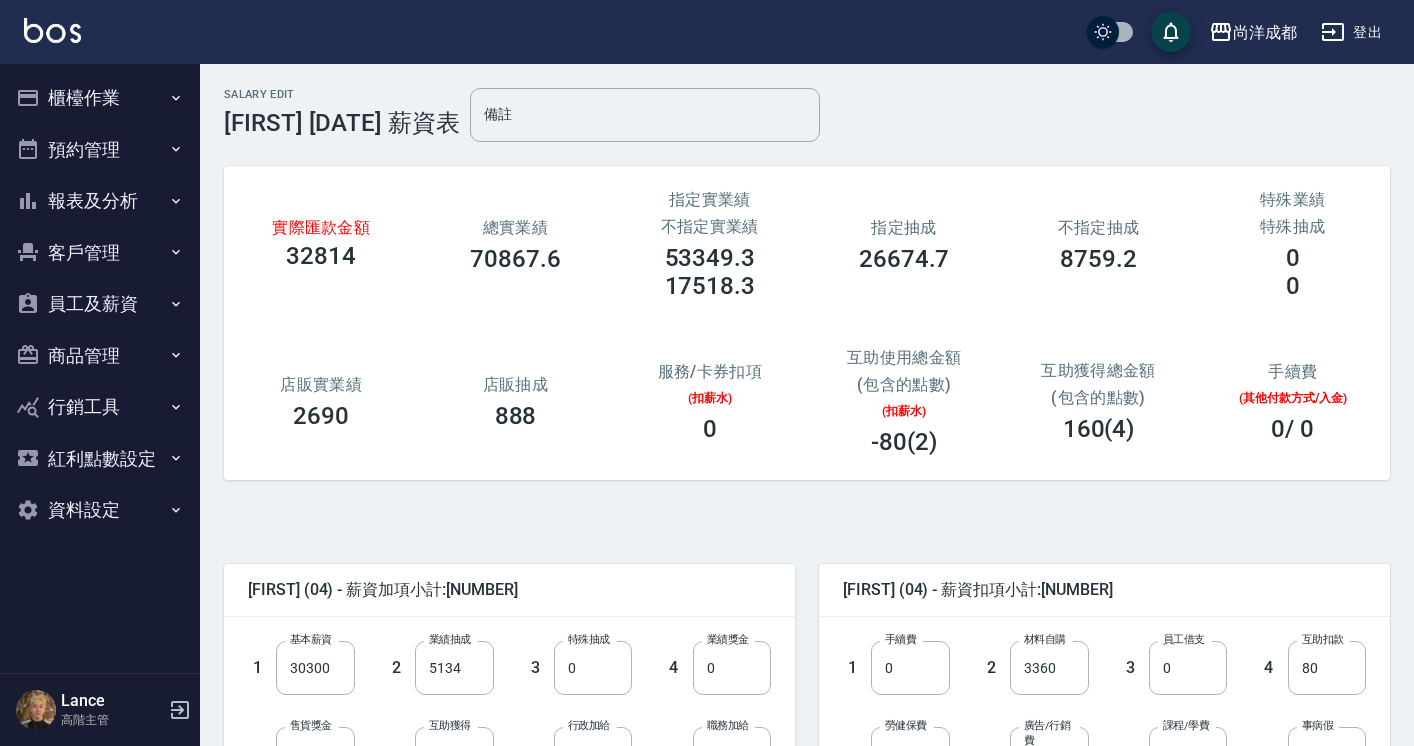 click on "[FIRST] (04) - 薪資加項小計:[NUMBER]" at bounding box center (509, 590) 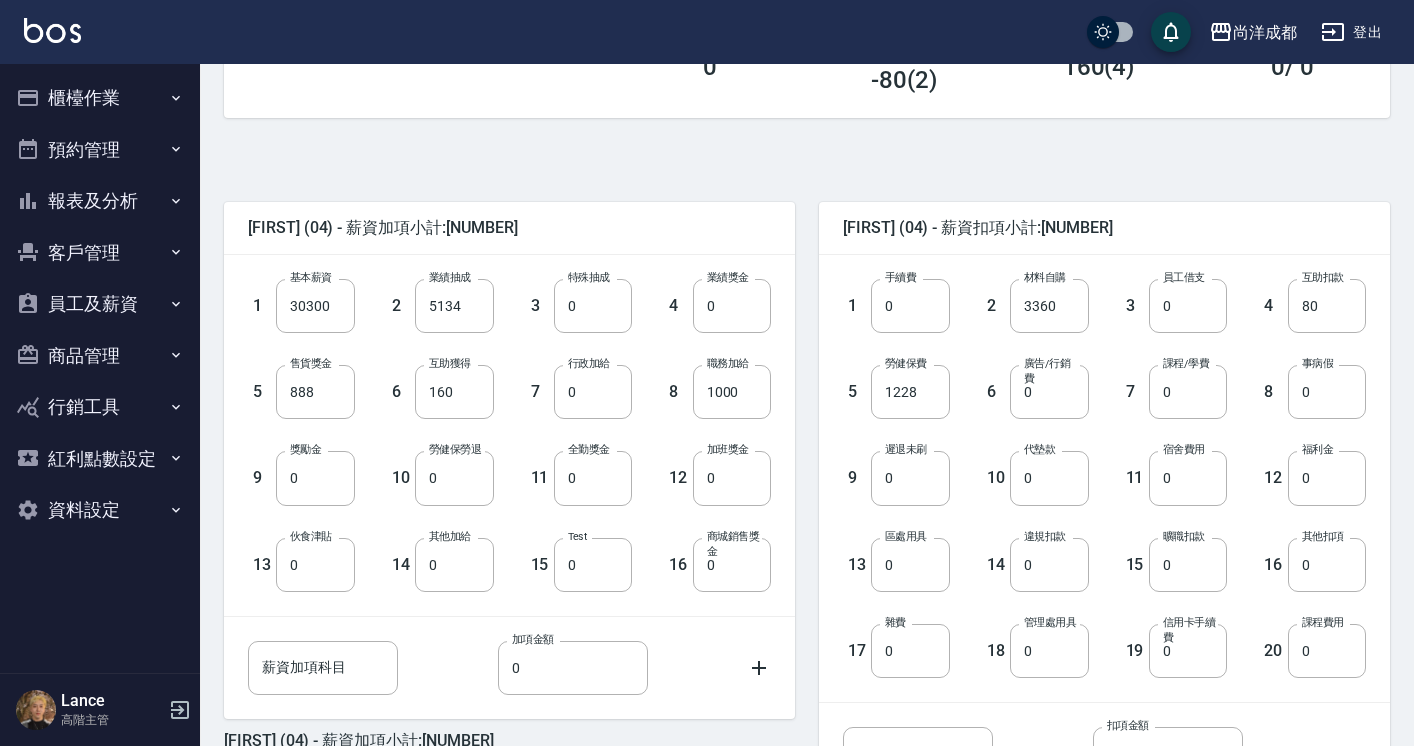 scroll, scrollTop: 405, scrollLeft: 0, axis: vertical 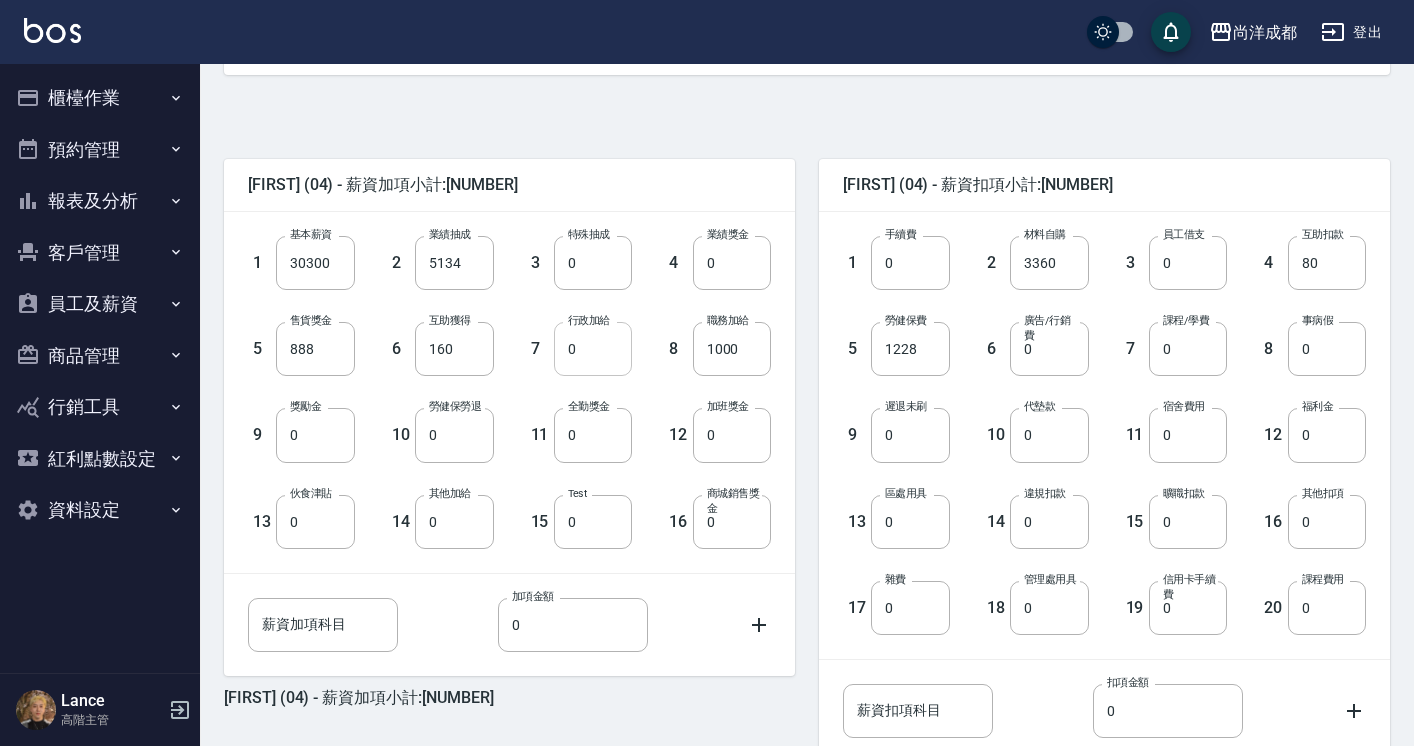click on "0" at bounding box center [593, 349] 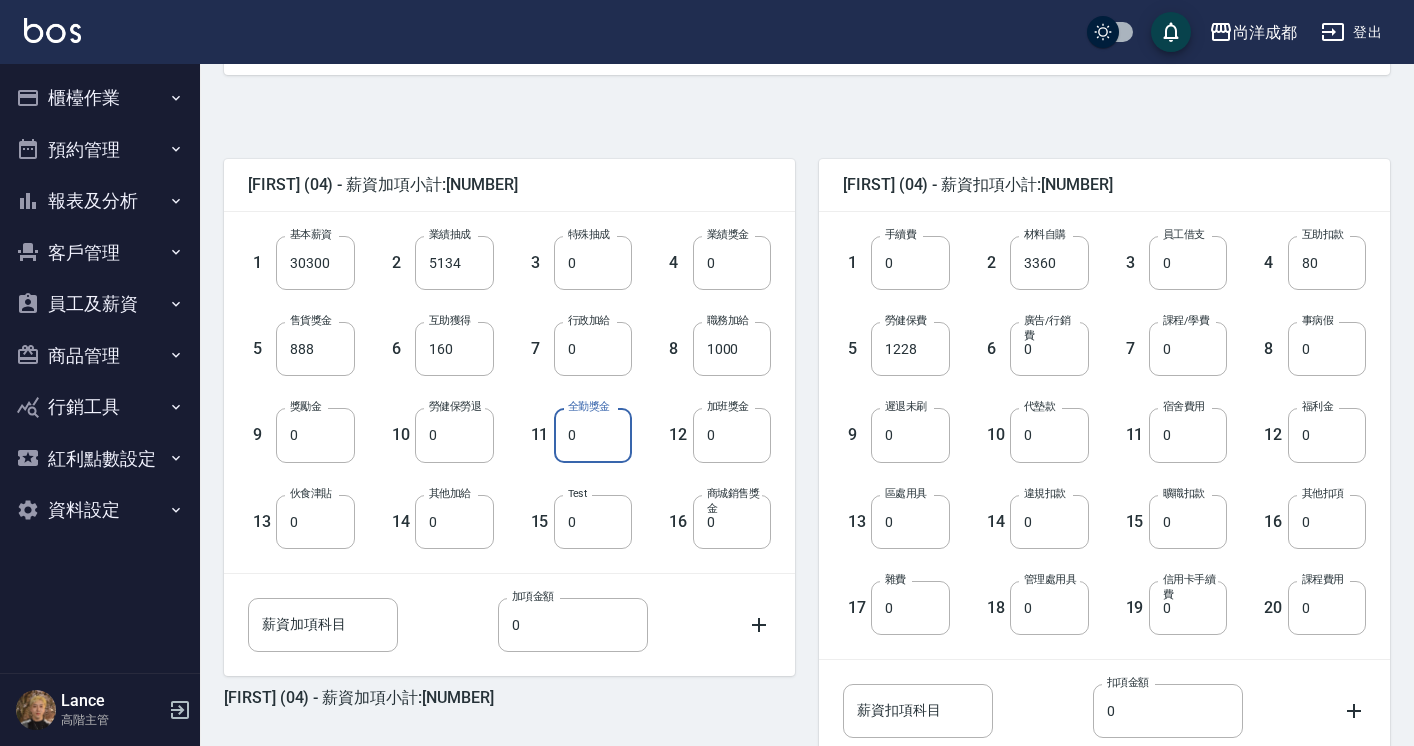 click on "0" at bounding box center (593, 435) 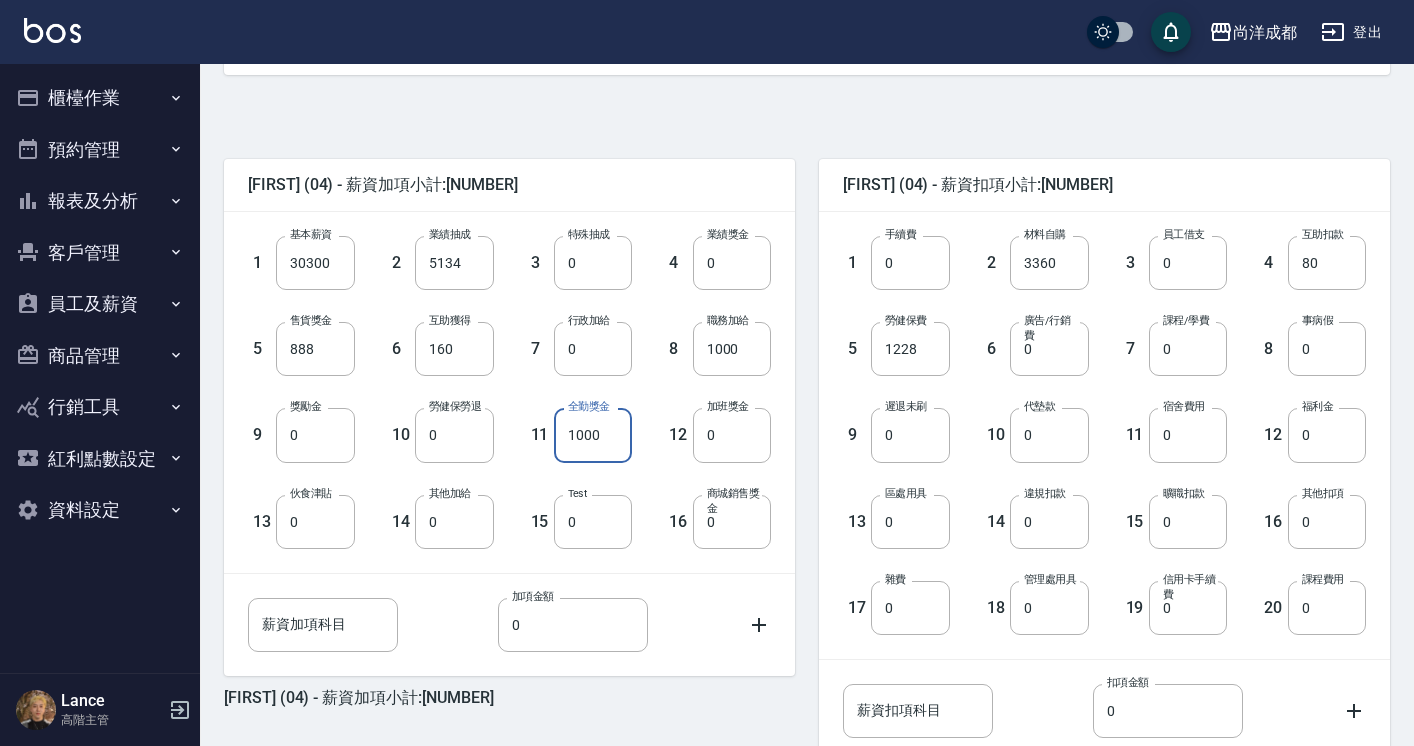 type on "1000" 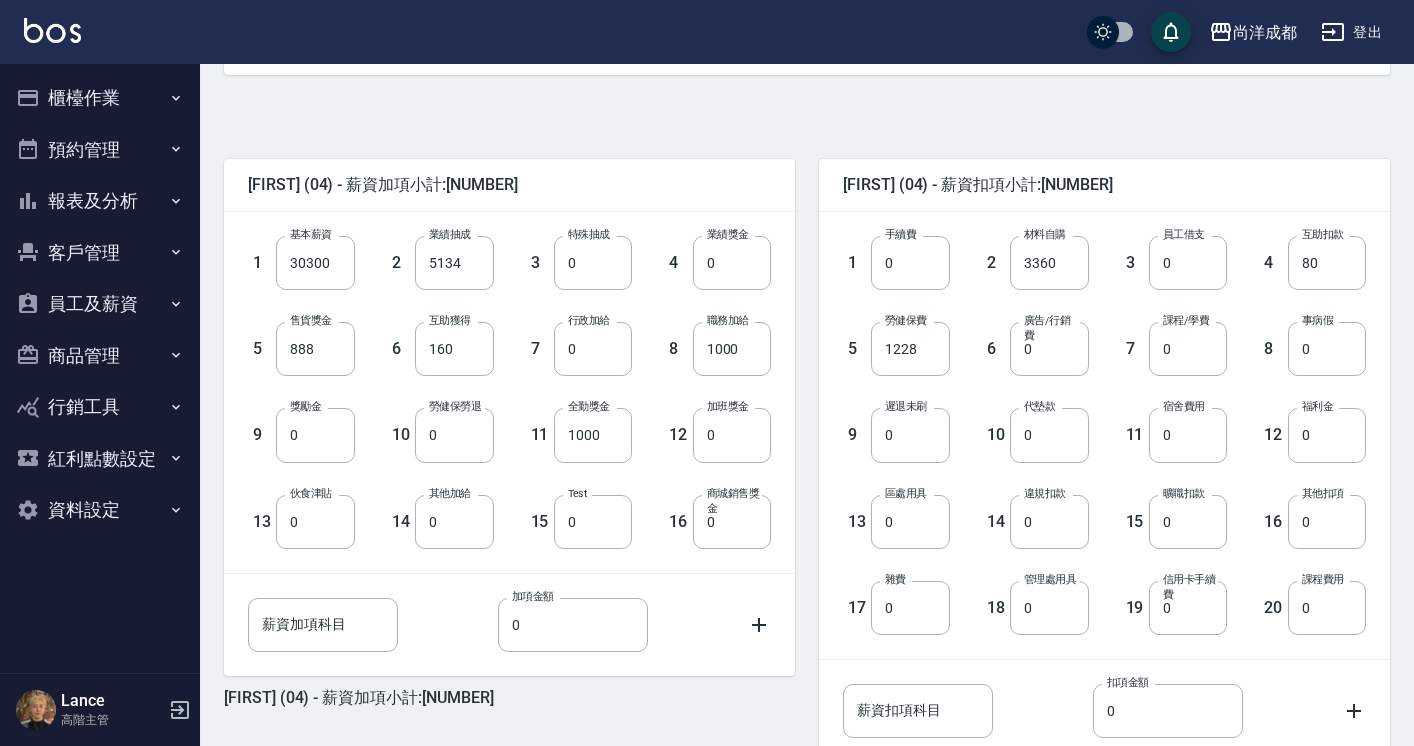 click on "薪資加項科目 薪資加項科目 加項金額 0 加項金額" at bounding box center (509, 625) 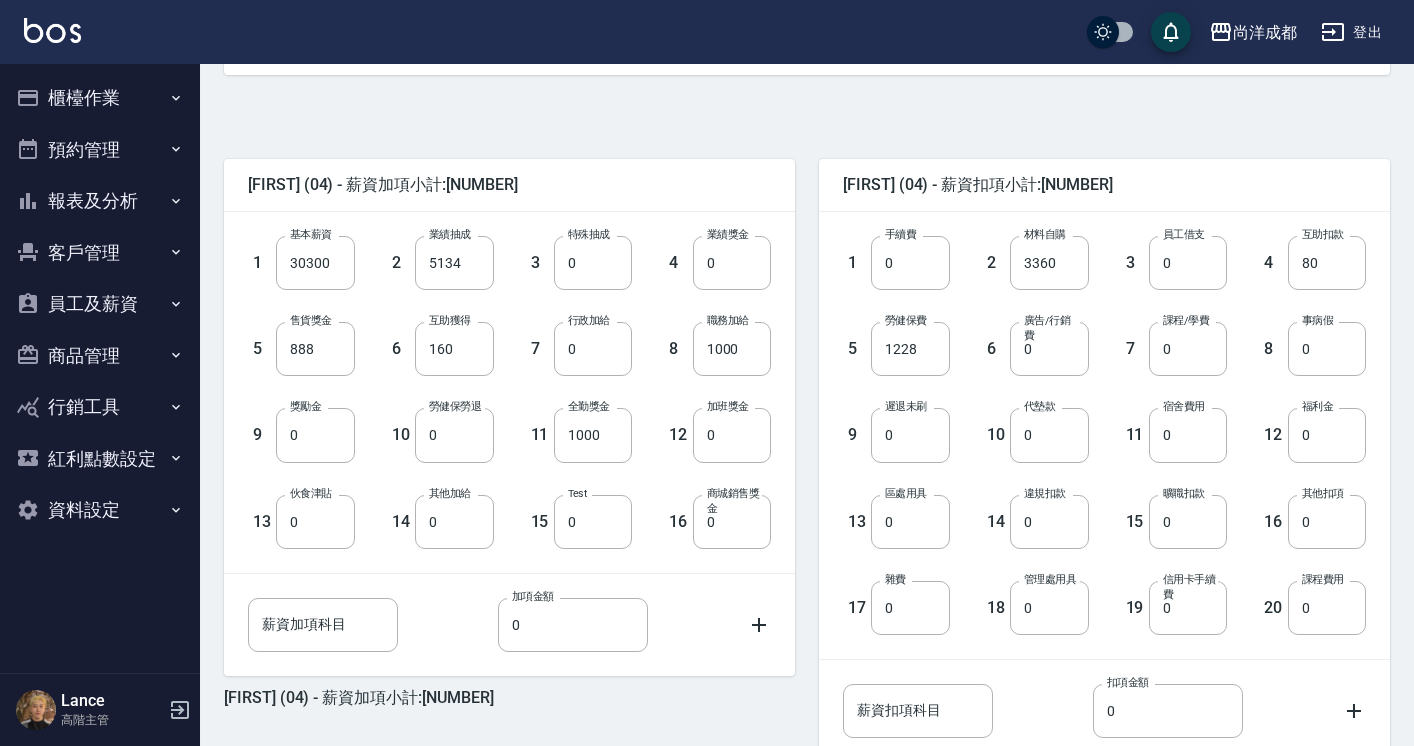 click on "薪資加項科目 薪資加項科目" at bounding box center [323, 625] 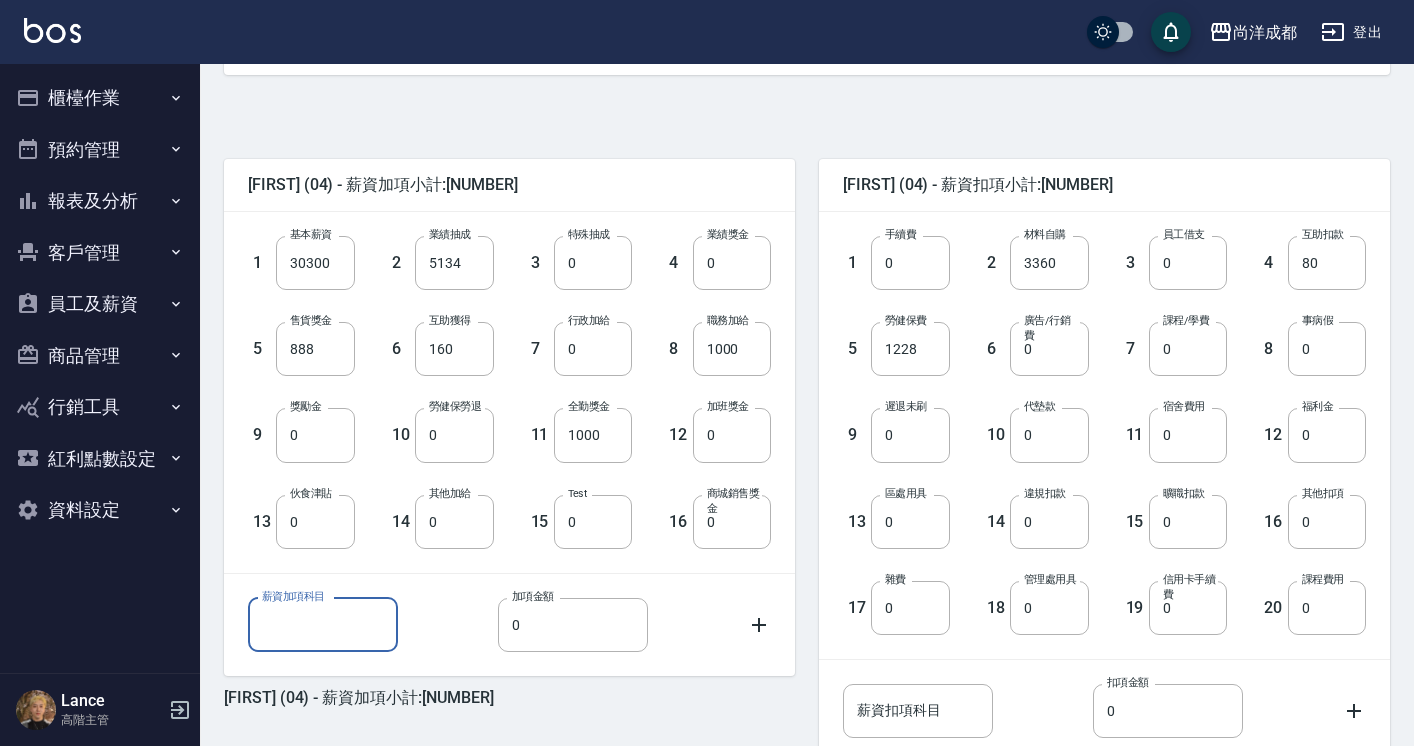 click on "薪資加項科目 薪資加項科目 加項金額 0 加項金額" at bounding box center [509, 625] 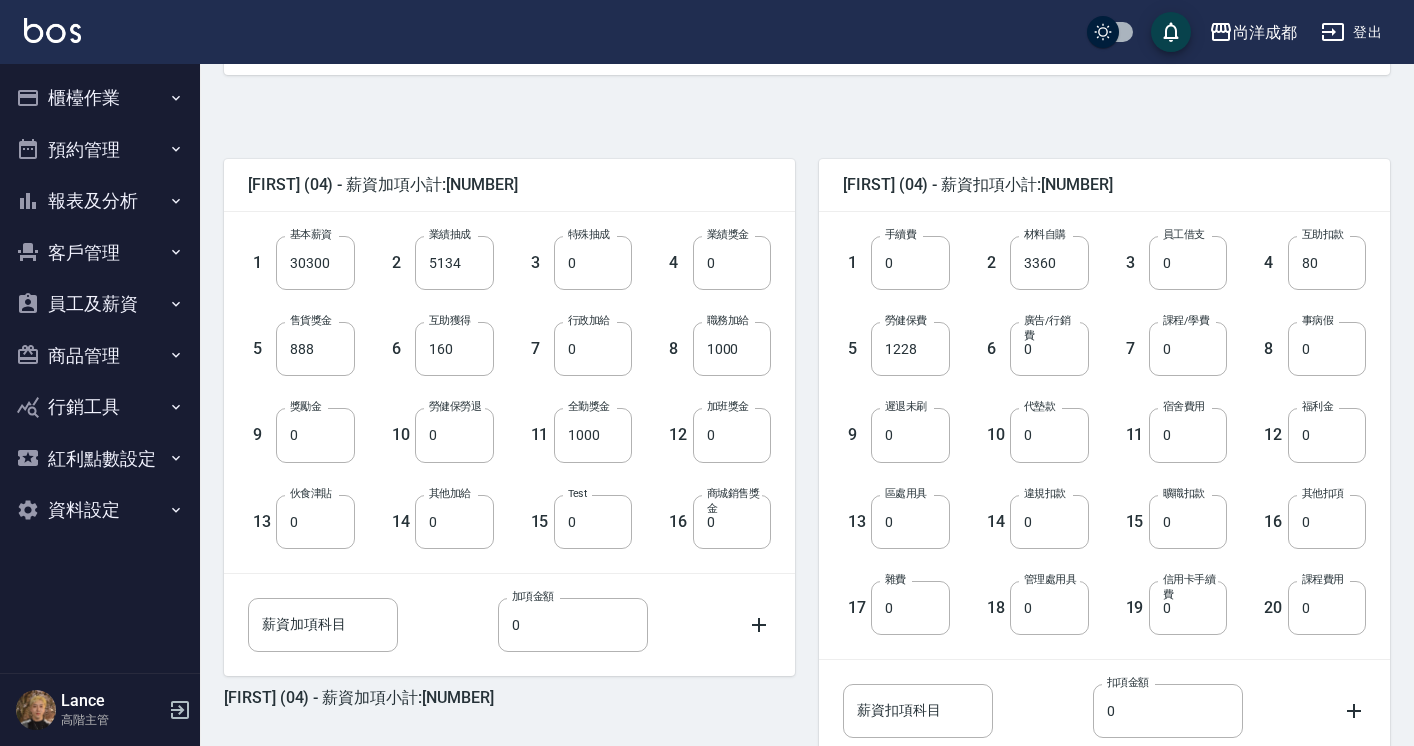 click 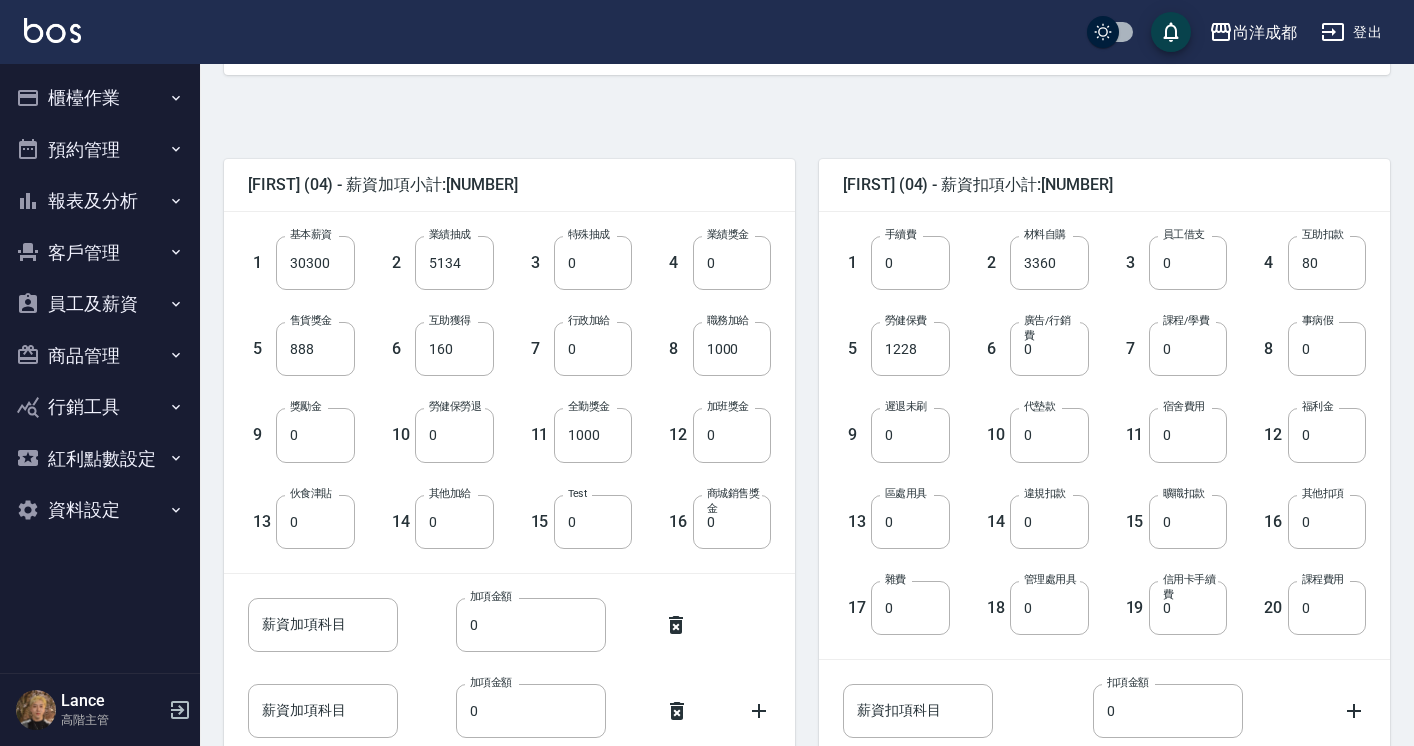 click 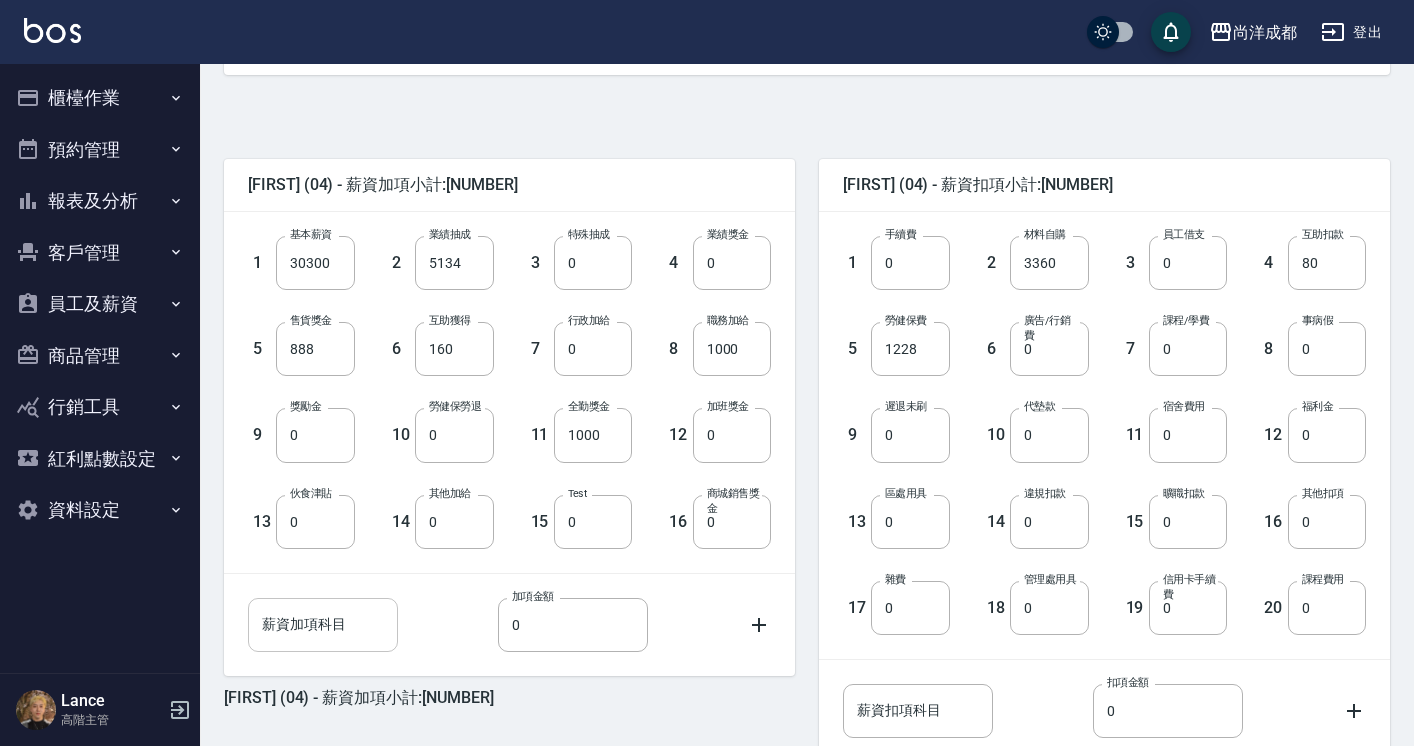 click on "薪資加項科目 薪資加項科目" at bounding box center (323, 625) 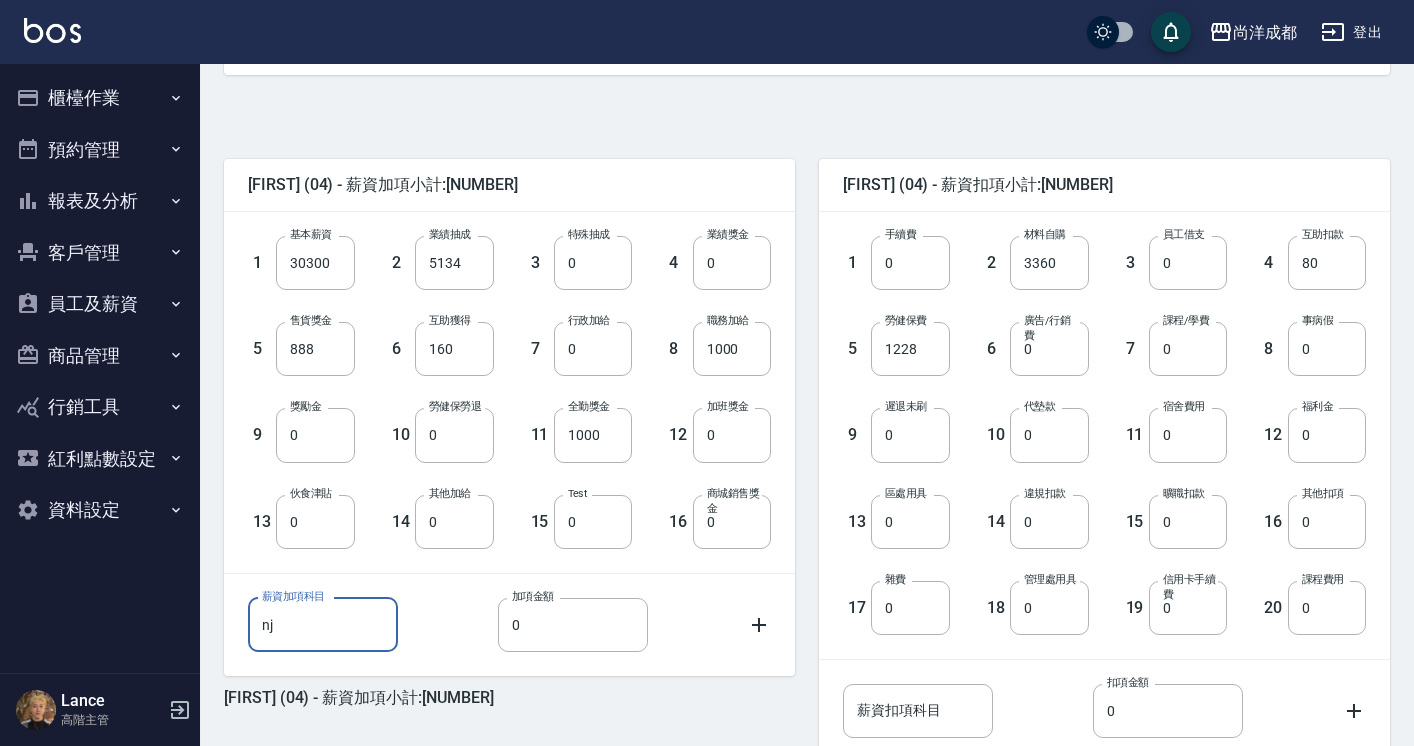 type on "n" 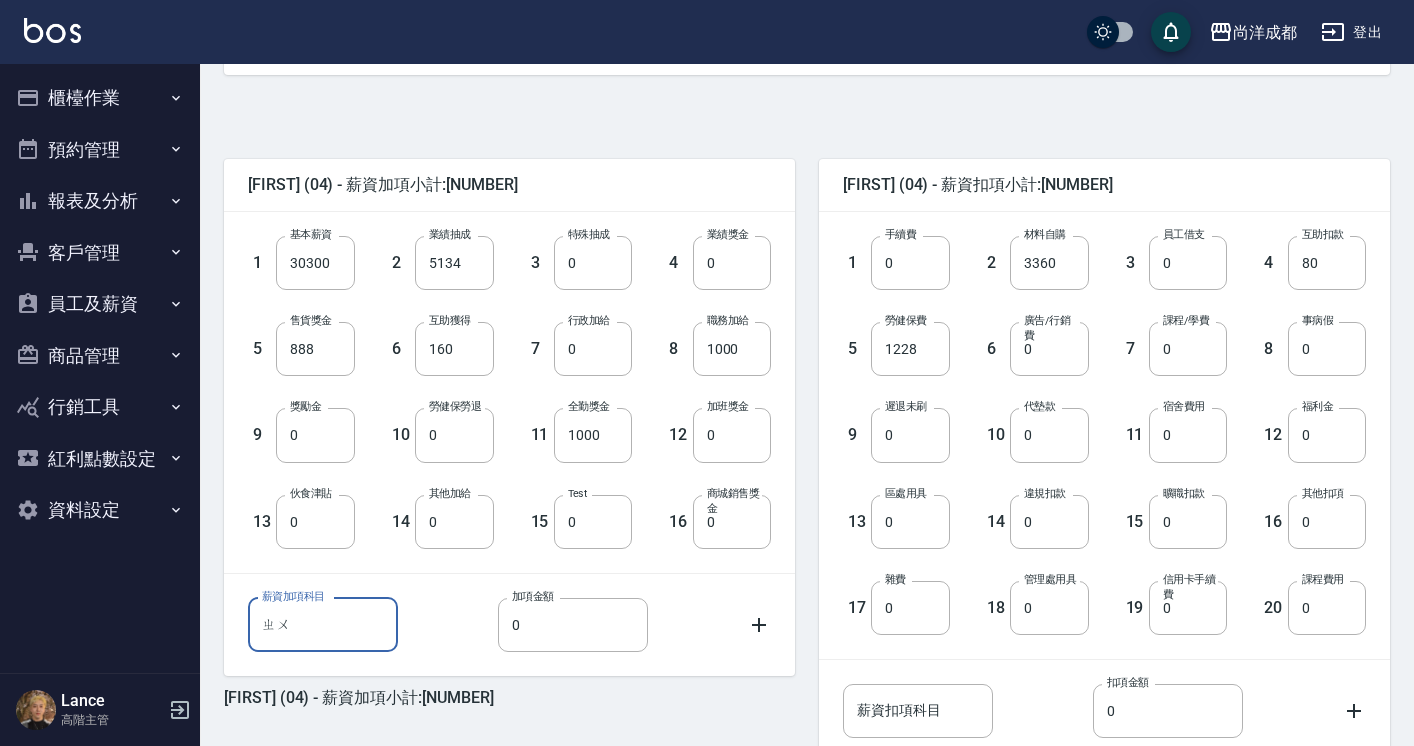 type on "助" 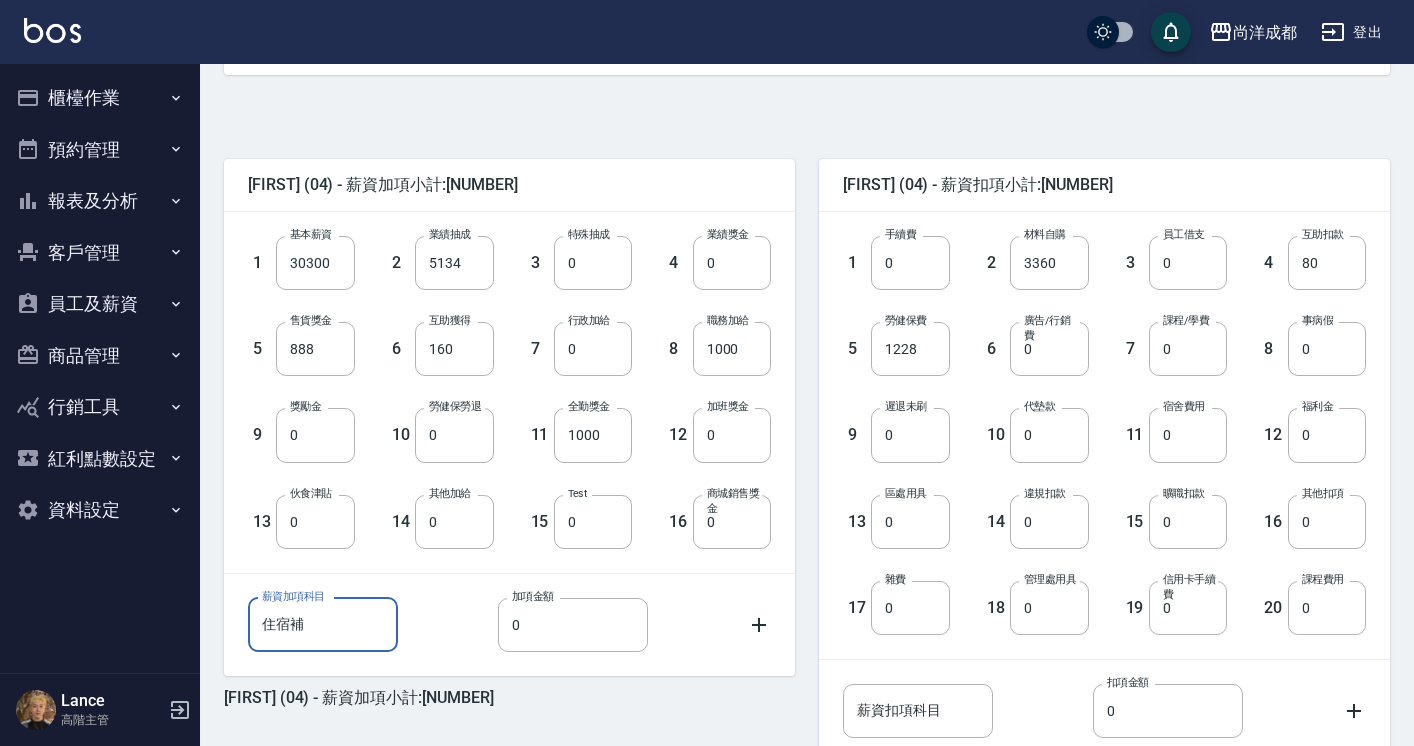 type on "住宿補" 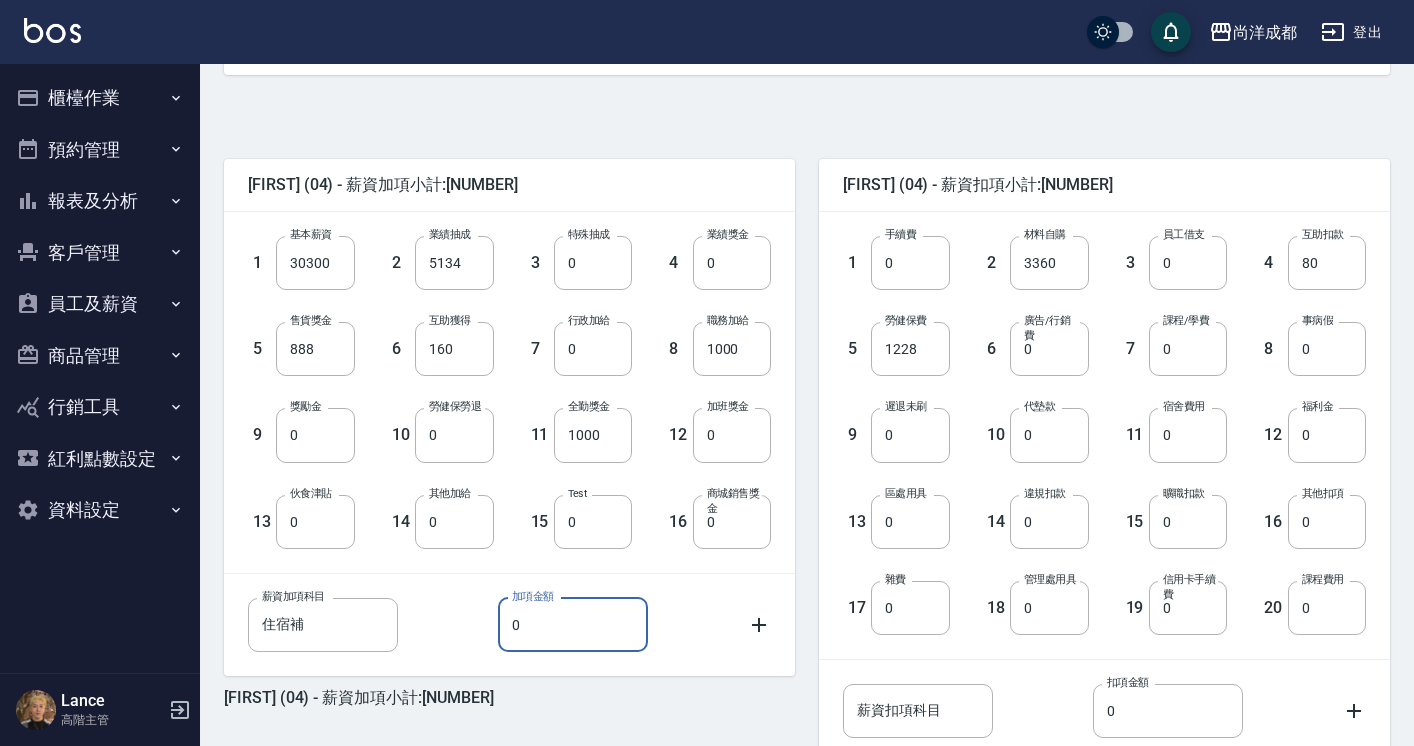 click on "0" at bounding box center [573, 625] 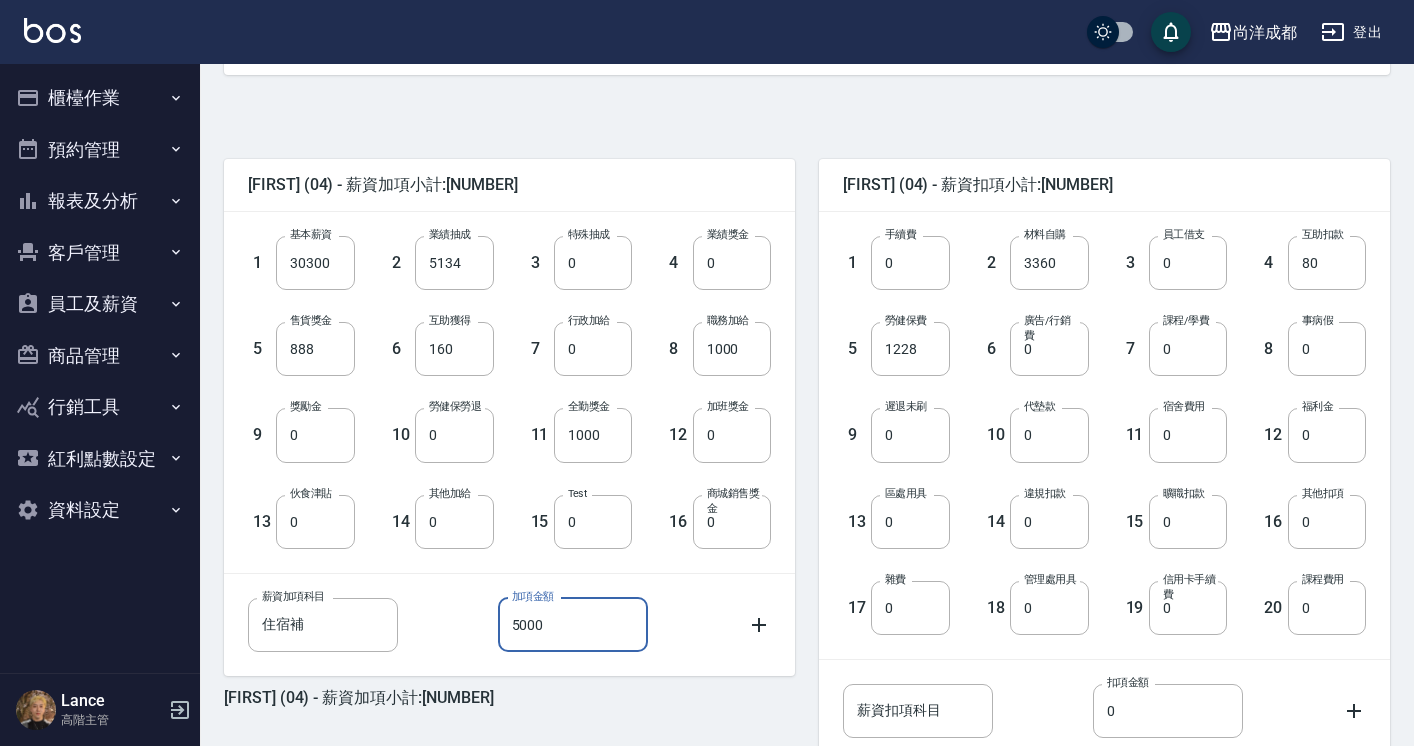 type on "5000" 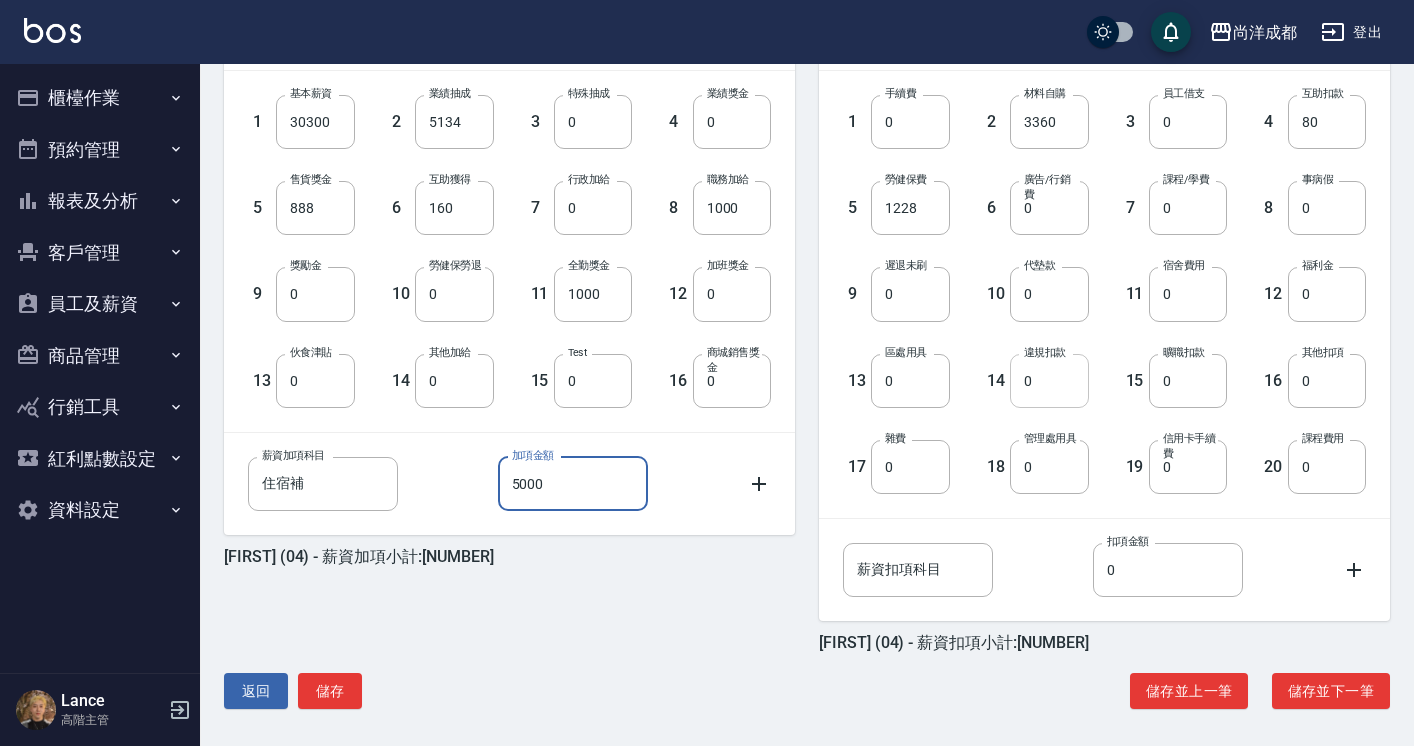 scroll, scrollTop: 553, scrollLeft: 0, axis: vertical 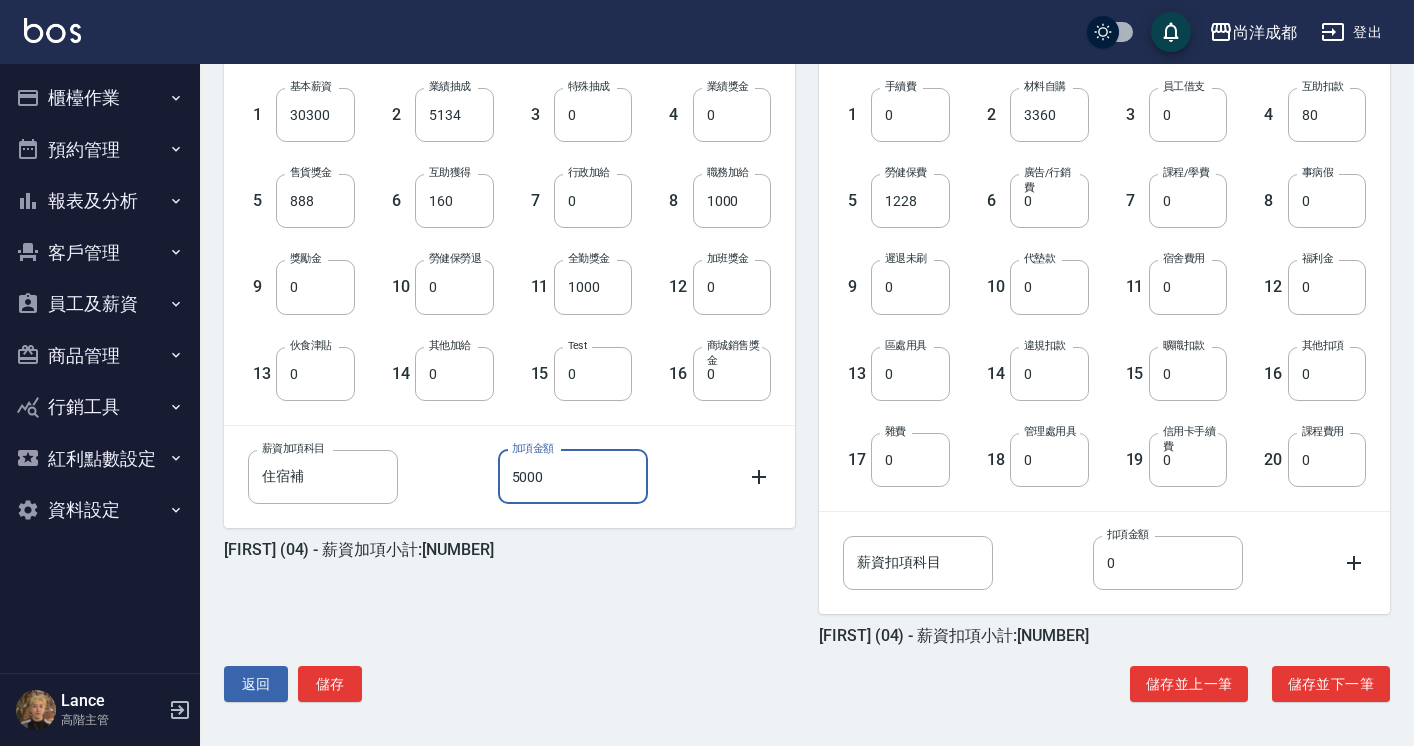 click on "Mia (04) - 薪資加項小計:43482 1 基本薪資 30300 基本薪資 2 業績抽成 5134 業績抽成 3 特殊抽成 0 特殊抽成 4 業績獎金 0 業績獎金 5 售貨獎金 888 售貨獎金 6 互助獲得 160 互助獲得 7 行政加給 0 行政加給 8 職務加給 1000 職務加給 9 獎勵金 0 獎勵金 10 勞健保勞退 0 勞健保勞退 11 全勤獎金 1000 全勤獎金 12 加班獎金 0 加班獎金 13 伙食津貼 0 伙食津貼 14 其他加給 0 其他加給 15 Test 0 Test 16 商城銷售獎金 0 商城銷售獎金 薪資加項科目 住宿補 薪資加項科目 加項金額 5000 加項金額 Mia (04) - 薪資加項小計:43482" at bounding box center [497, 316] 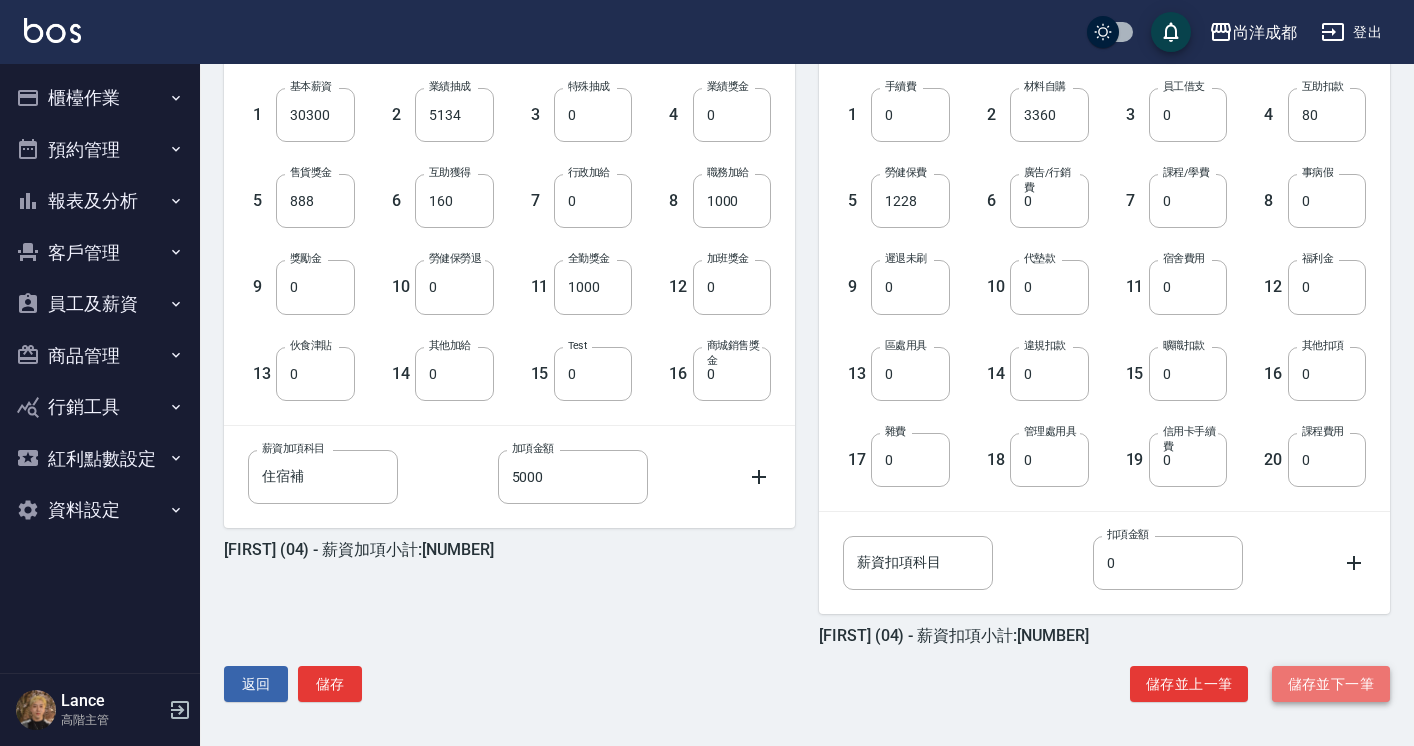 click on "儲存並下一筆" at bounding box center [1331, 684] 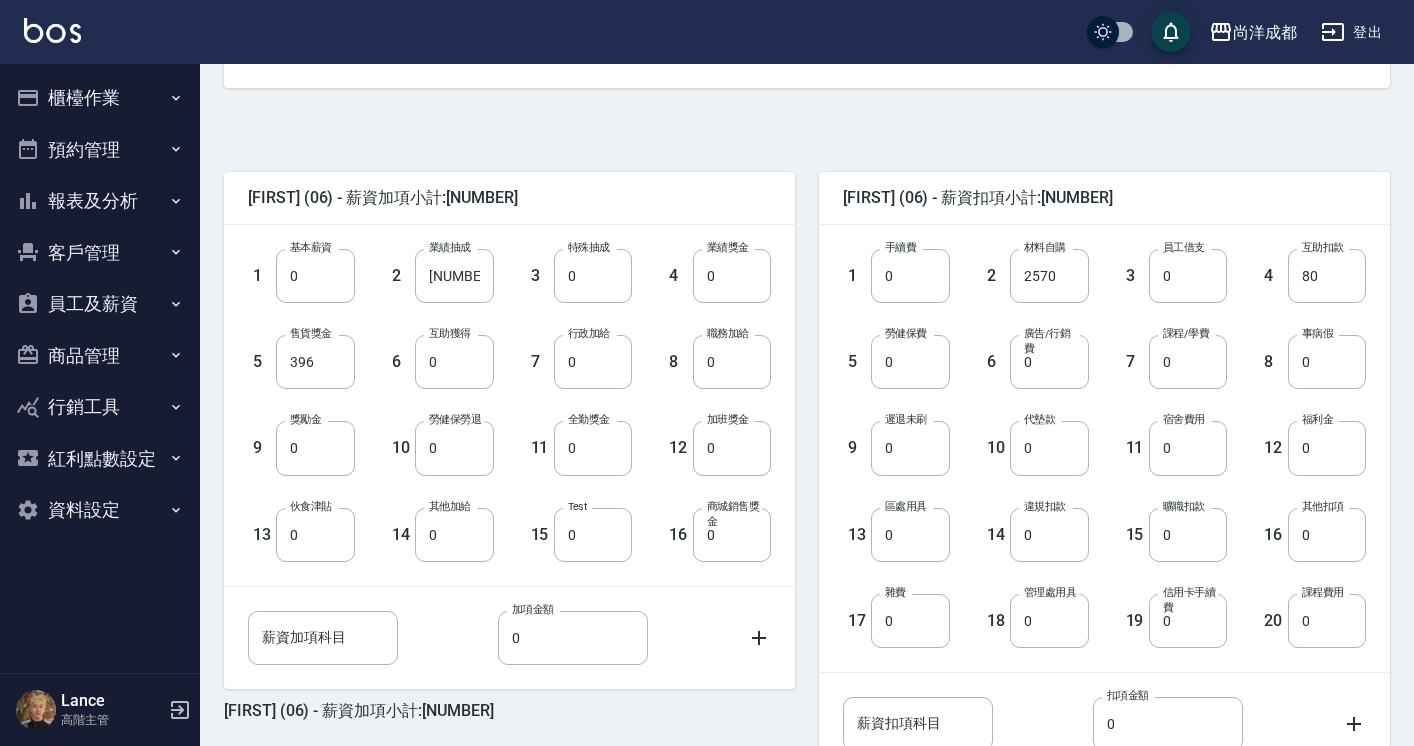 scroll, scrollTop: 415, scrollLeft: 0, axis: vertical 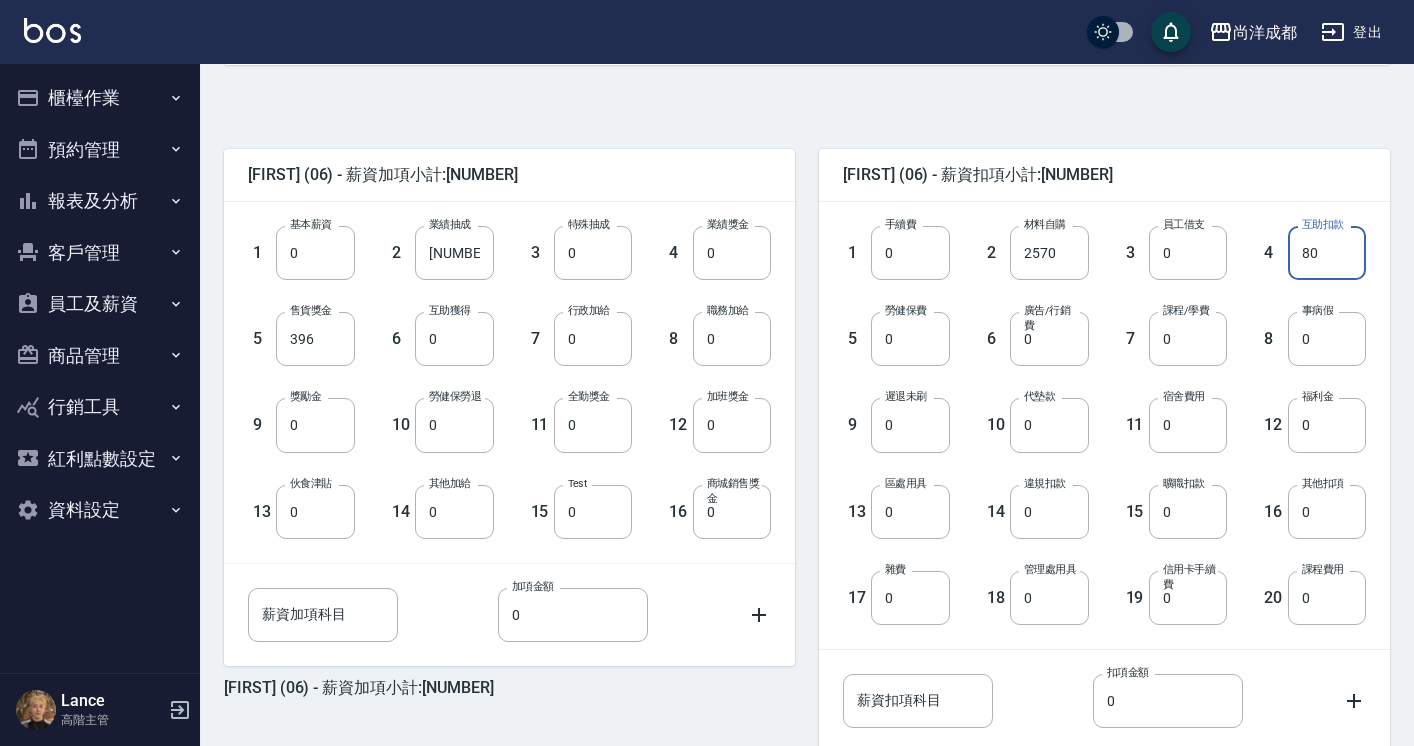 click on "80" at bounding box center (1327, 253) 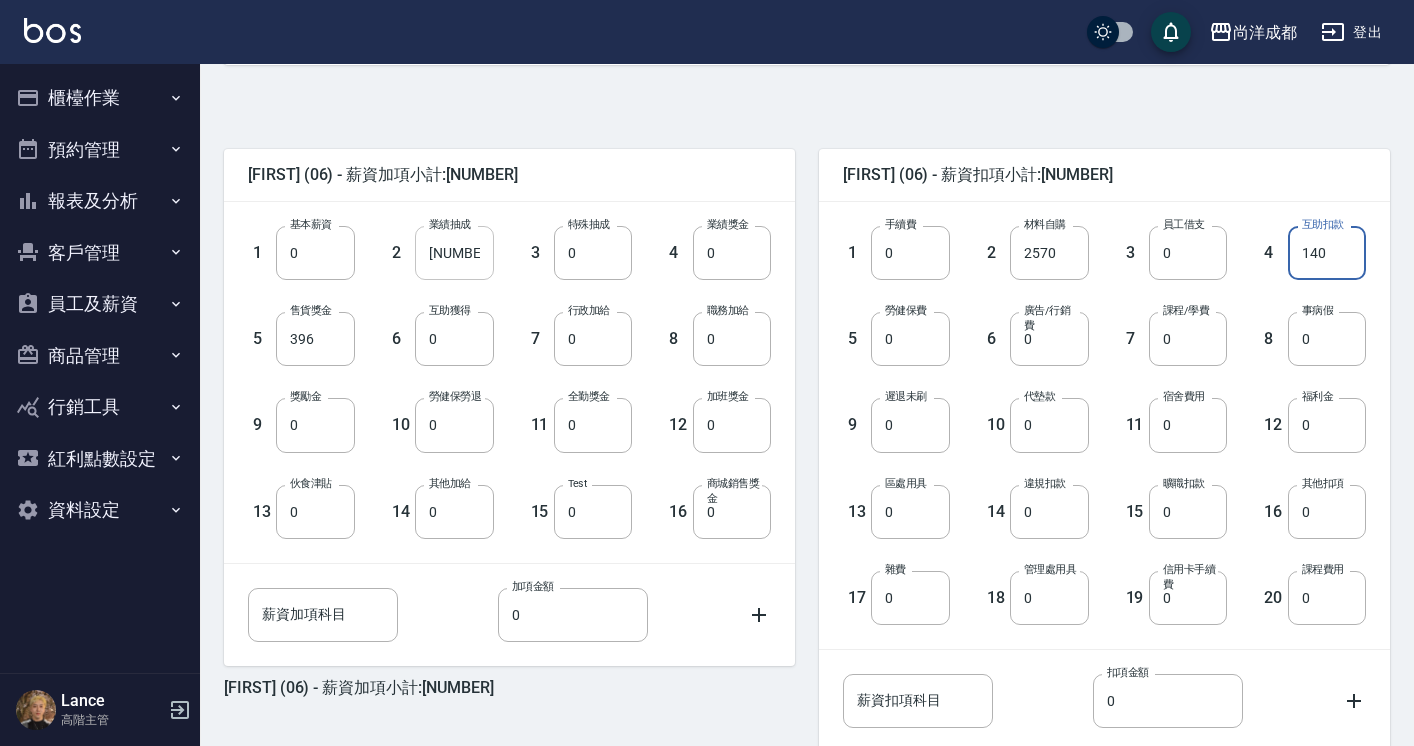 type on "140" 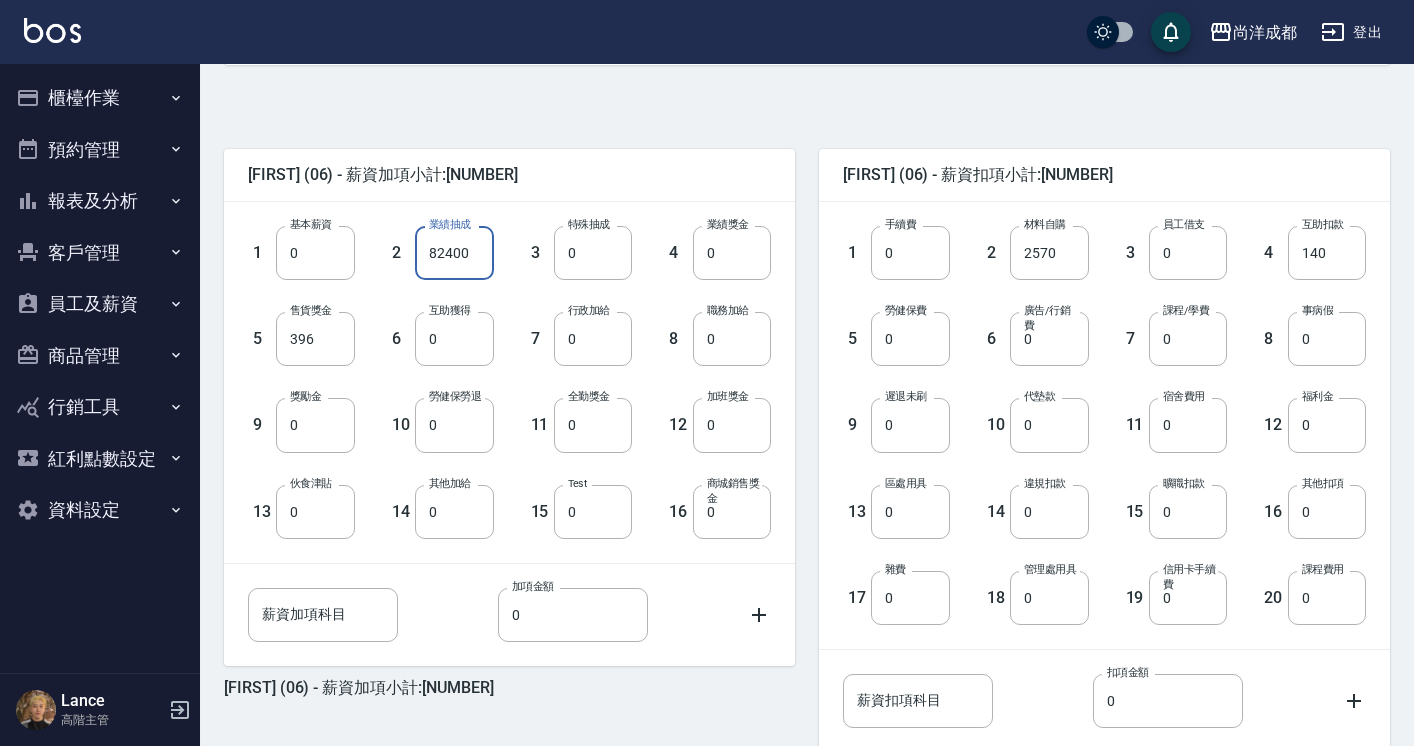 type on "82400" 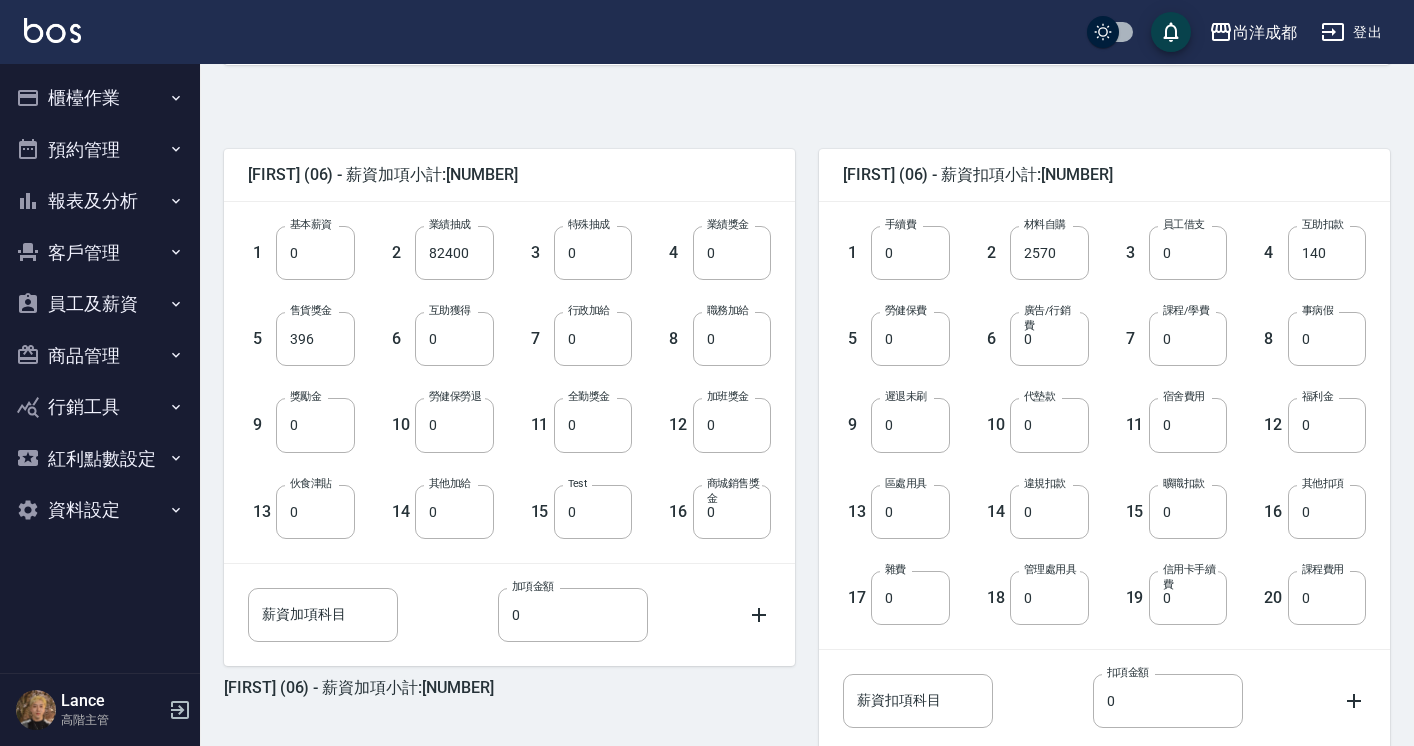 click on "Jojo (06) - 薪資加項小計:82796 1 基本薪資 0 基本薪資 2 業績抽成 82400 業績抽成 3 特殊抽成 0 特殊抽成 4 業績獎金 0 業績獎金 5 售貨獎金 396 售貨獎金 6 互助獲得 0 互助獲得 7 行政加給 0 行政加給 8 職務加給 0 職務加給 9 獎勵金 0 獎勵金 10 勞健保勞退 0 勞健保勞退 11 全勤獎金 0 全勤獎金 12 加班獎金 0 加班獎金 13 伙食津貼 0 伙食津貼 14 其他加給 0 其他加給 15 Test 0 Test 16 商城銷售獎金 0 商城銷售獎金 薪資加項科目 薪資加項科目 加項金額 0 加項金額 Jojo (06) - 薪資加項小計:82796" at bounding box center (497, 454) 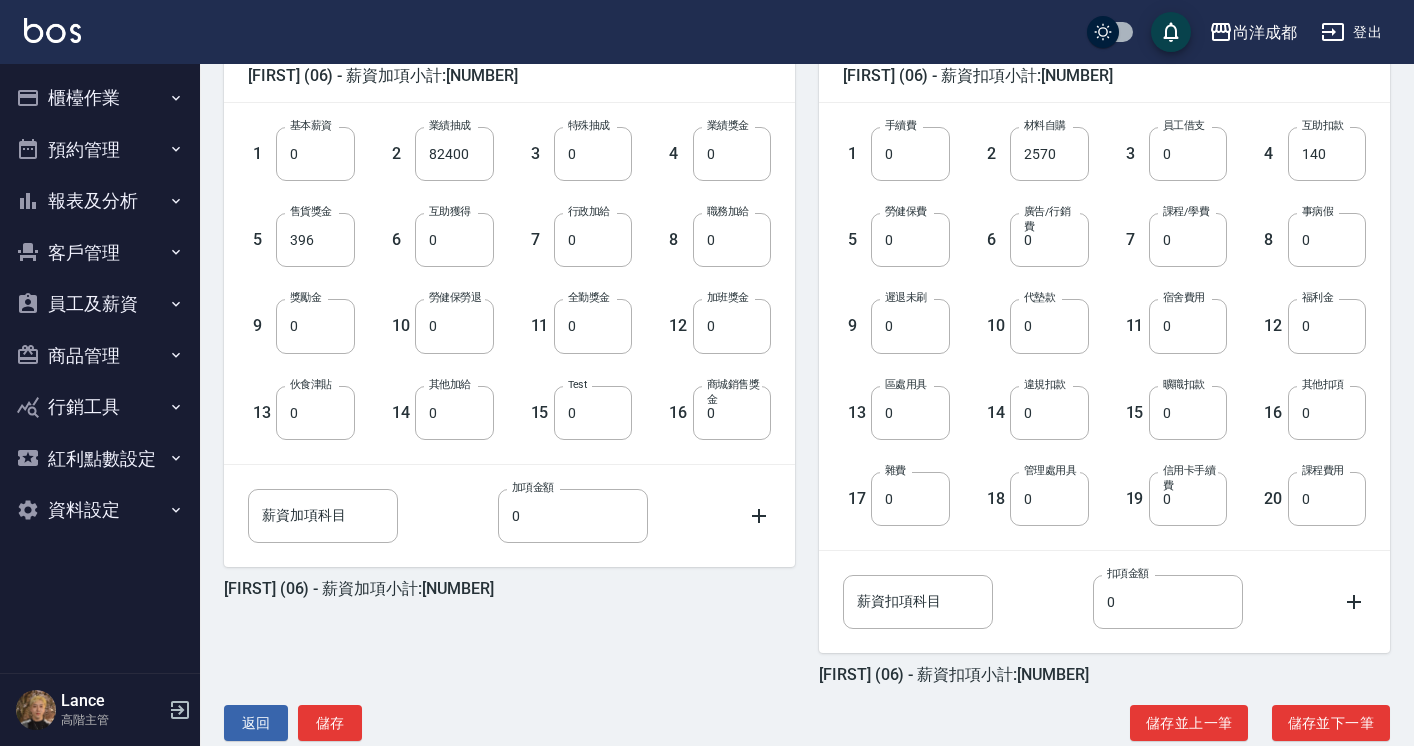 scroll, scrollTop: 553, scrollLeft: 0, axis: vertical 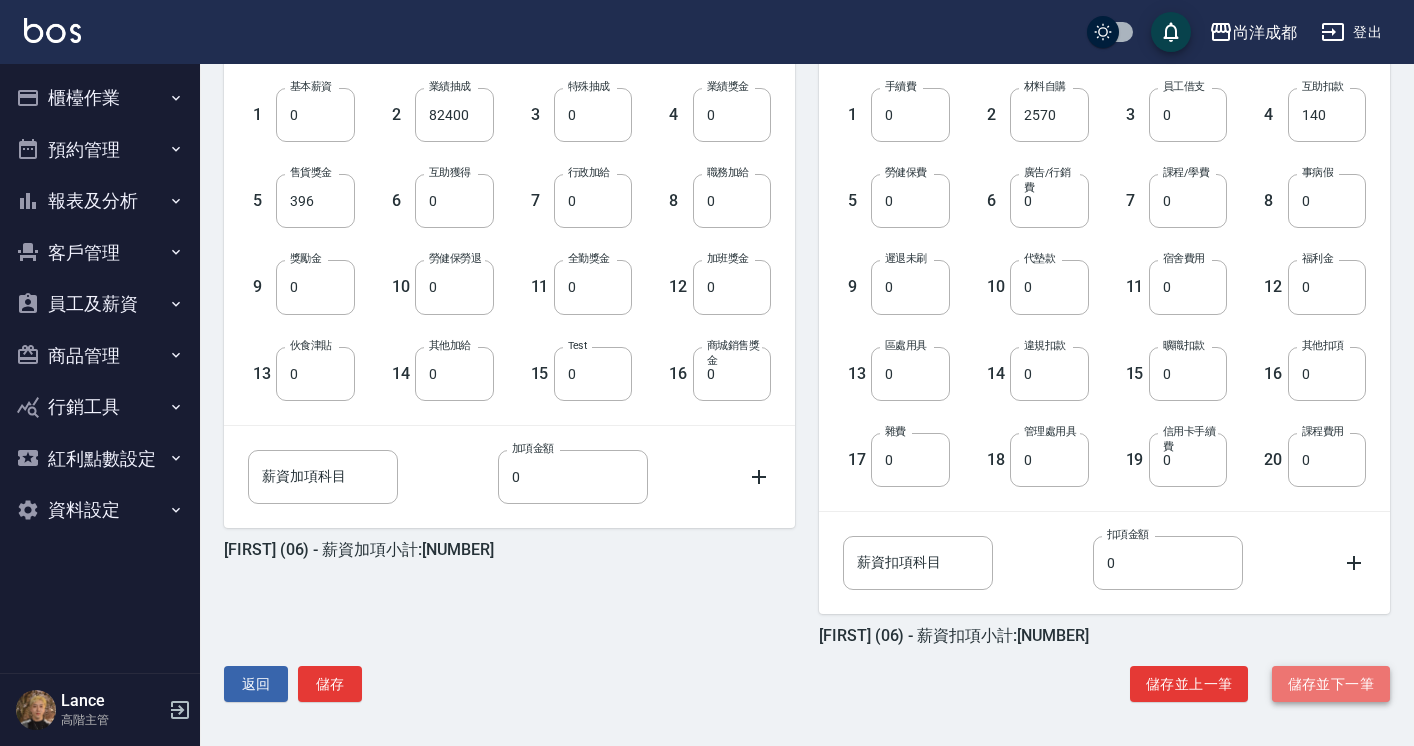 click on "儲存並下一筆" at bounding box center (1331, 684) 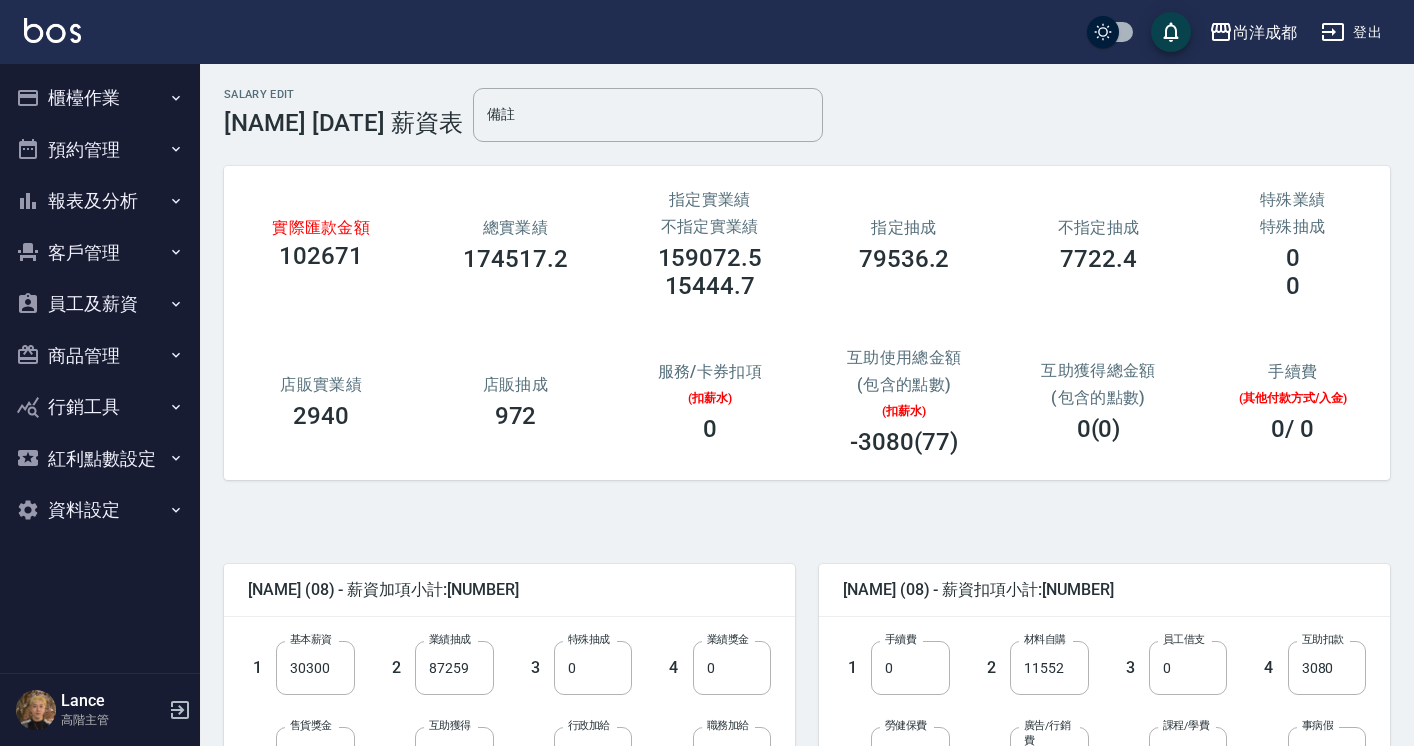 scroll, scrollTop: 553, scrollLeft: 0, axis: vertical 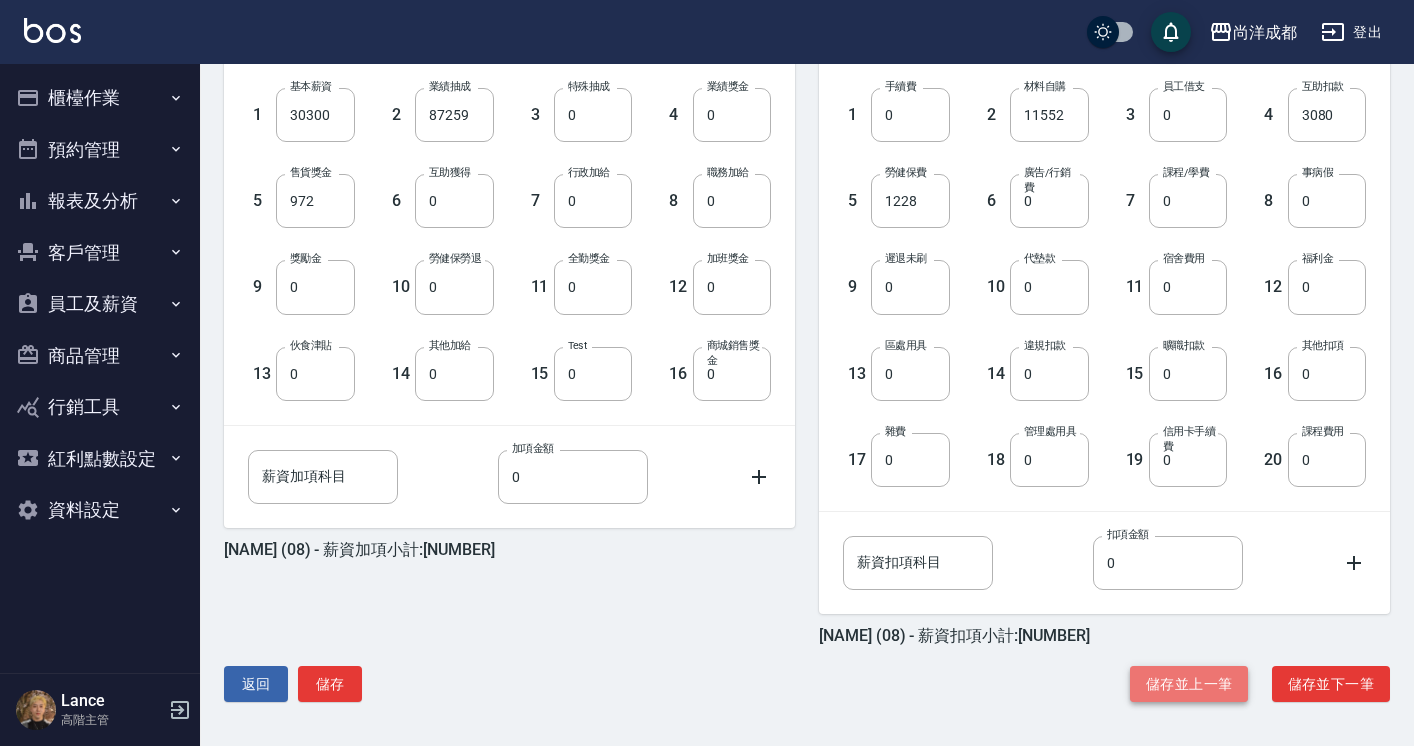 click on "儲存並上一筆" at bounding box center (1189, 684) 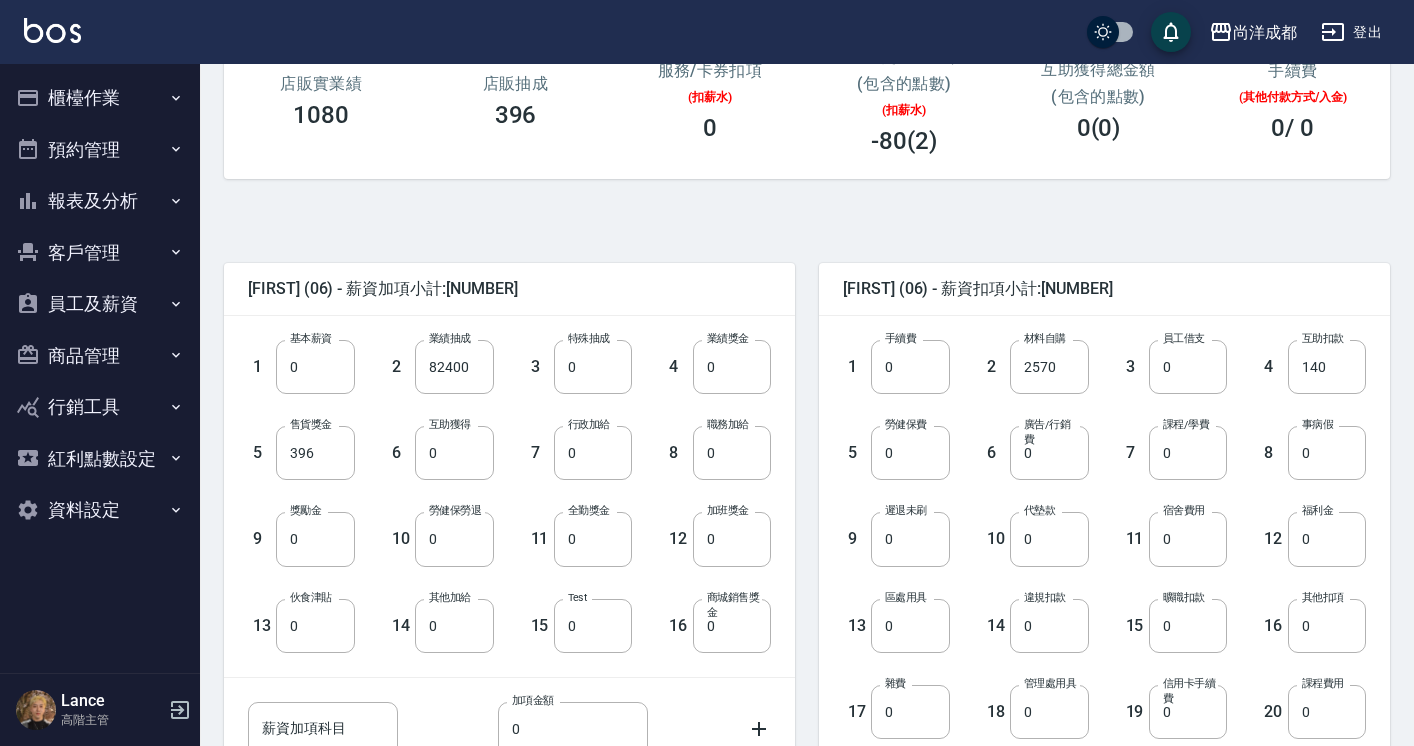 scroll, scrollTop: 315, scrollLeft: 0, axis: vertical 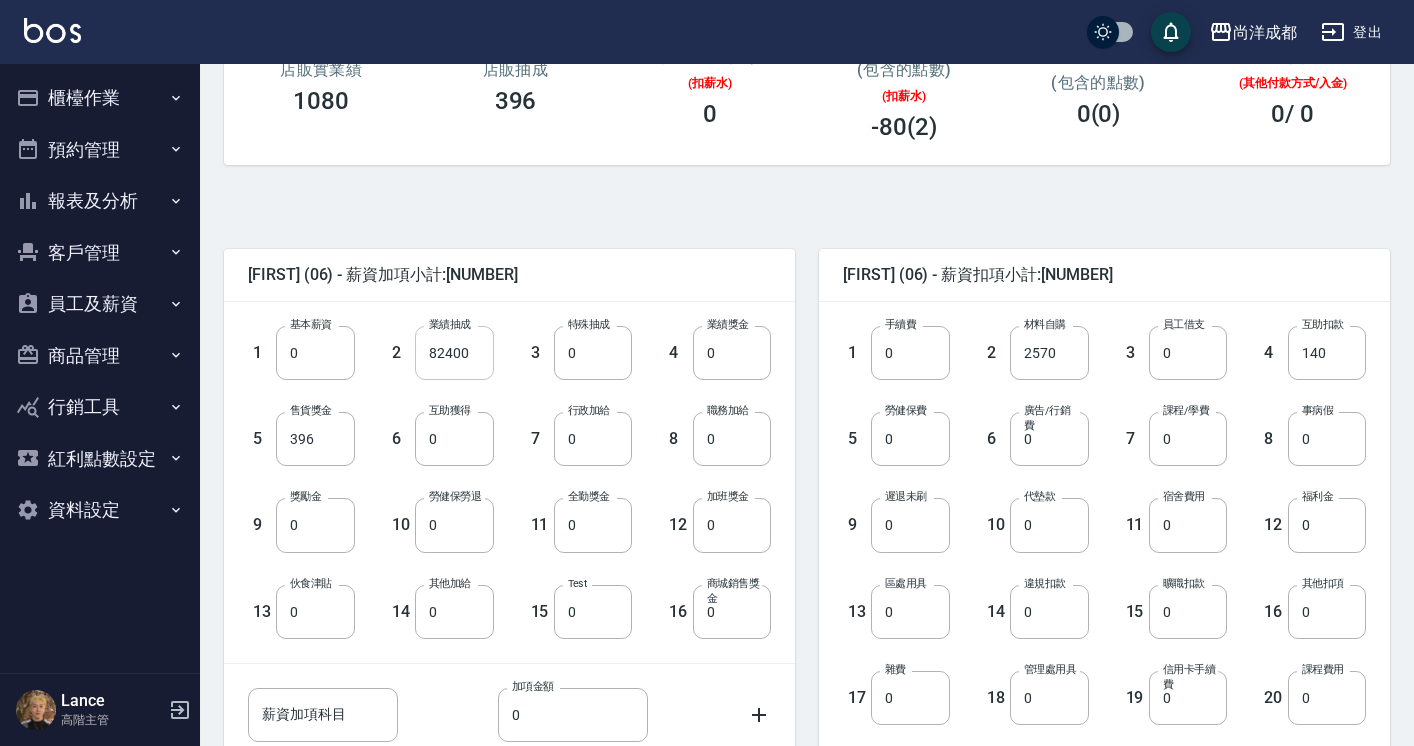 click on "82400" at bounding box center [454, 353] 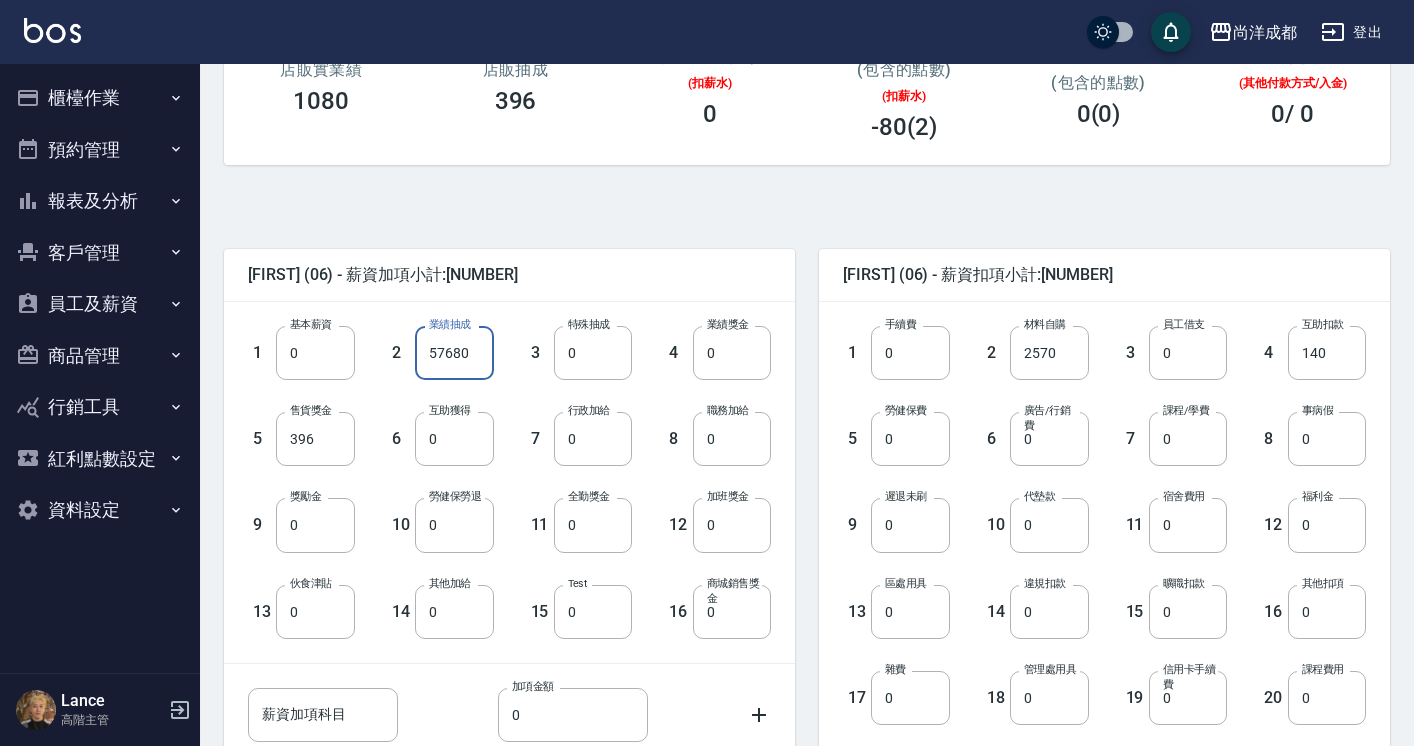 type on "57680" 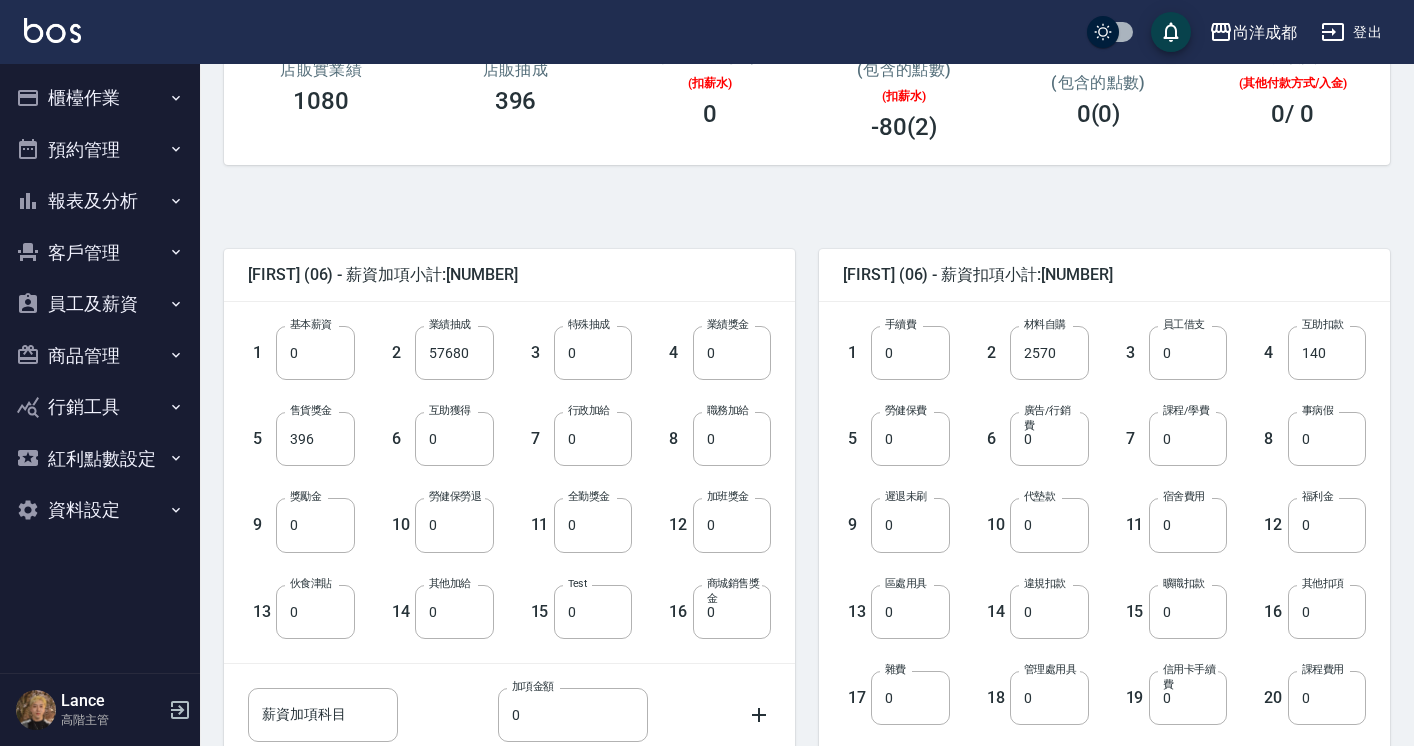 click on "[FIRST] (06) - 薪資加項小計:[NUMBER]" at bounding box center (509, 275) 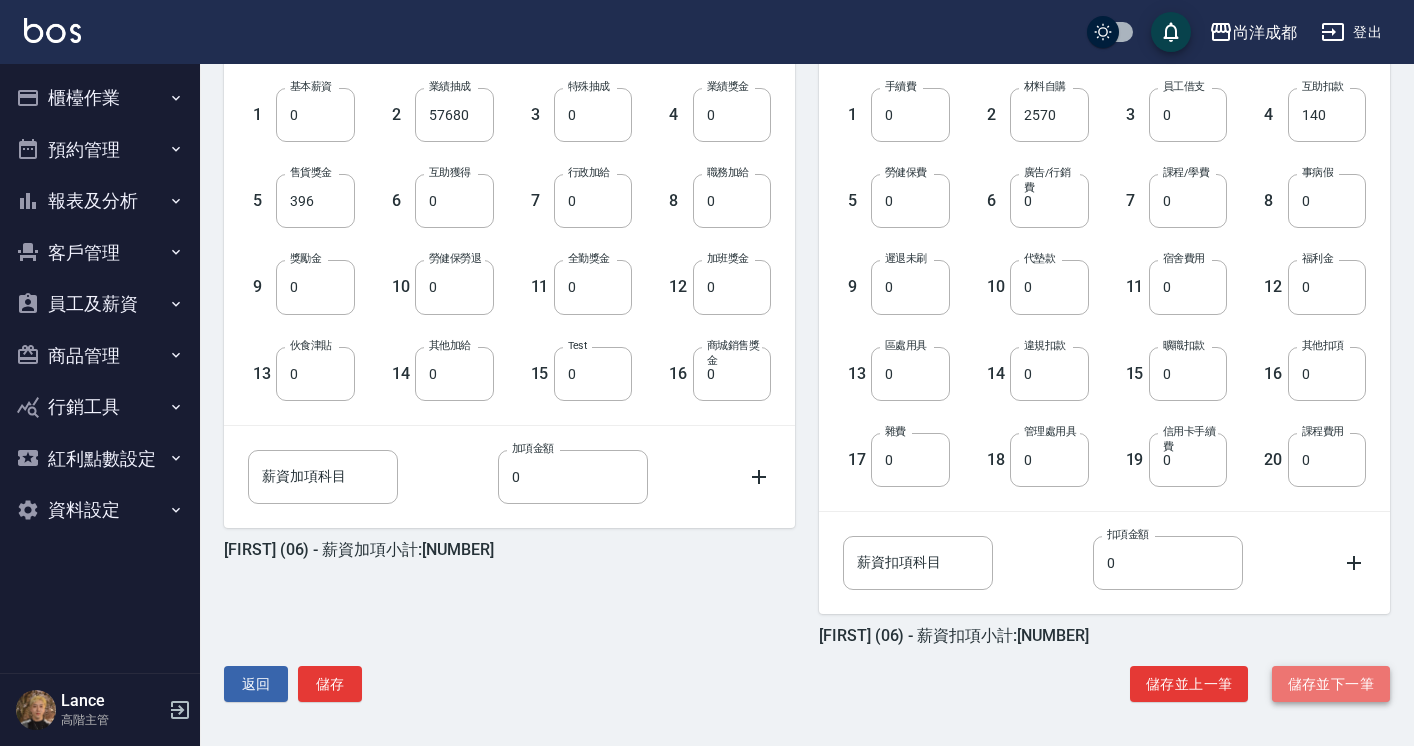 click on "儲存並下一筆" at bounding box center (1331, 684) 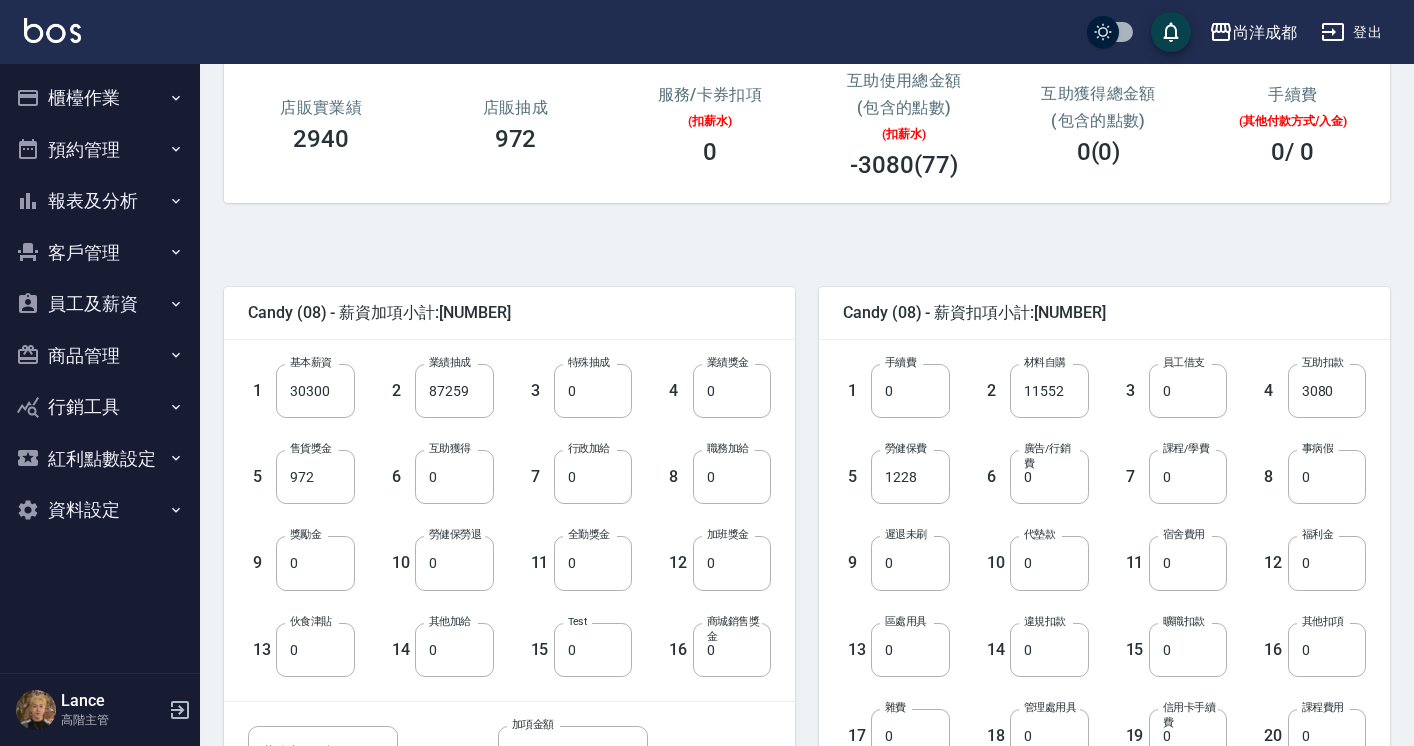 scroll, scrollTop: 249, scrollLeft: 0, axis: vertical 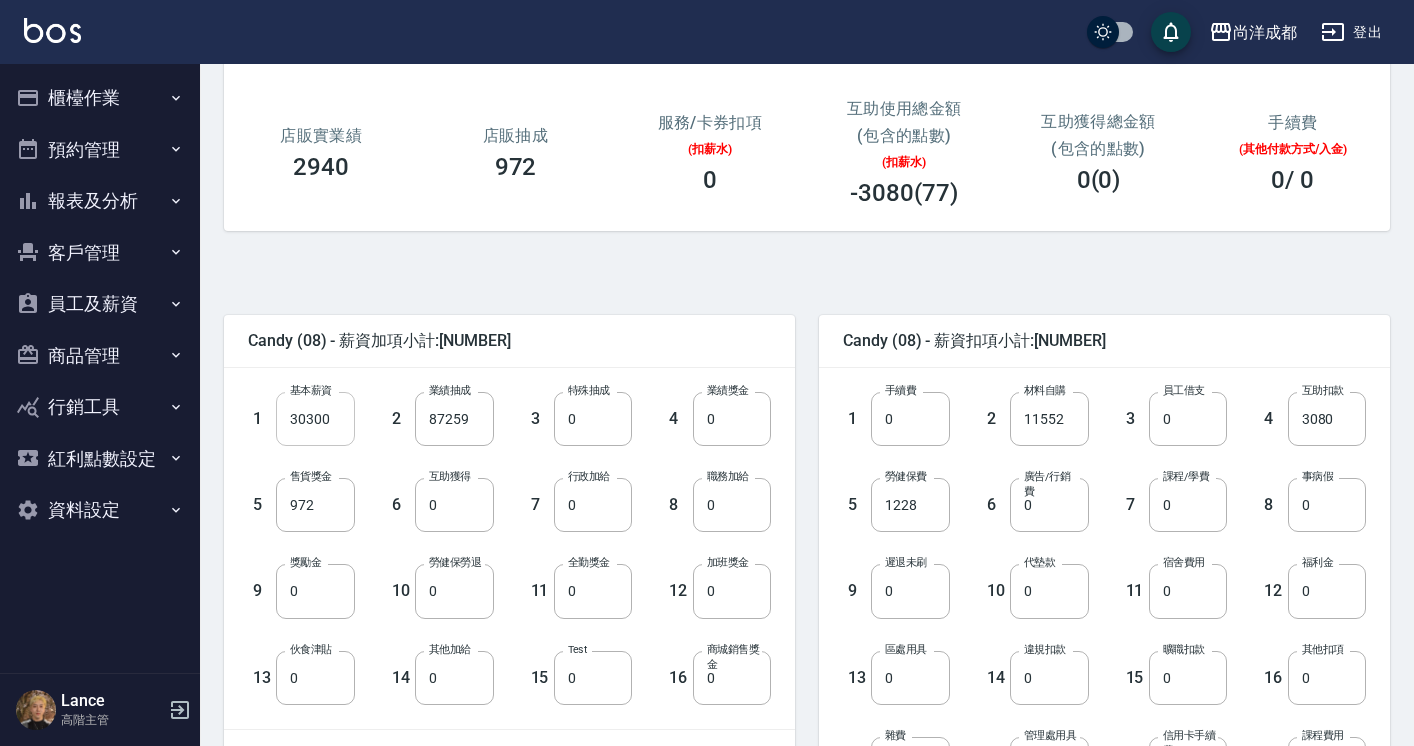 click on "30300" at bounding box center (315, 419) 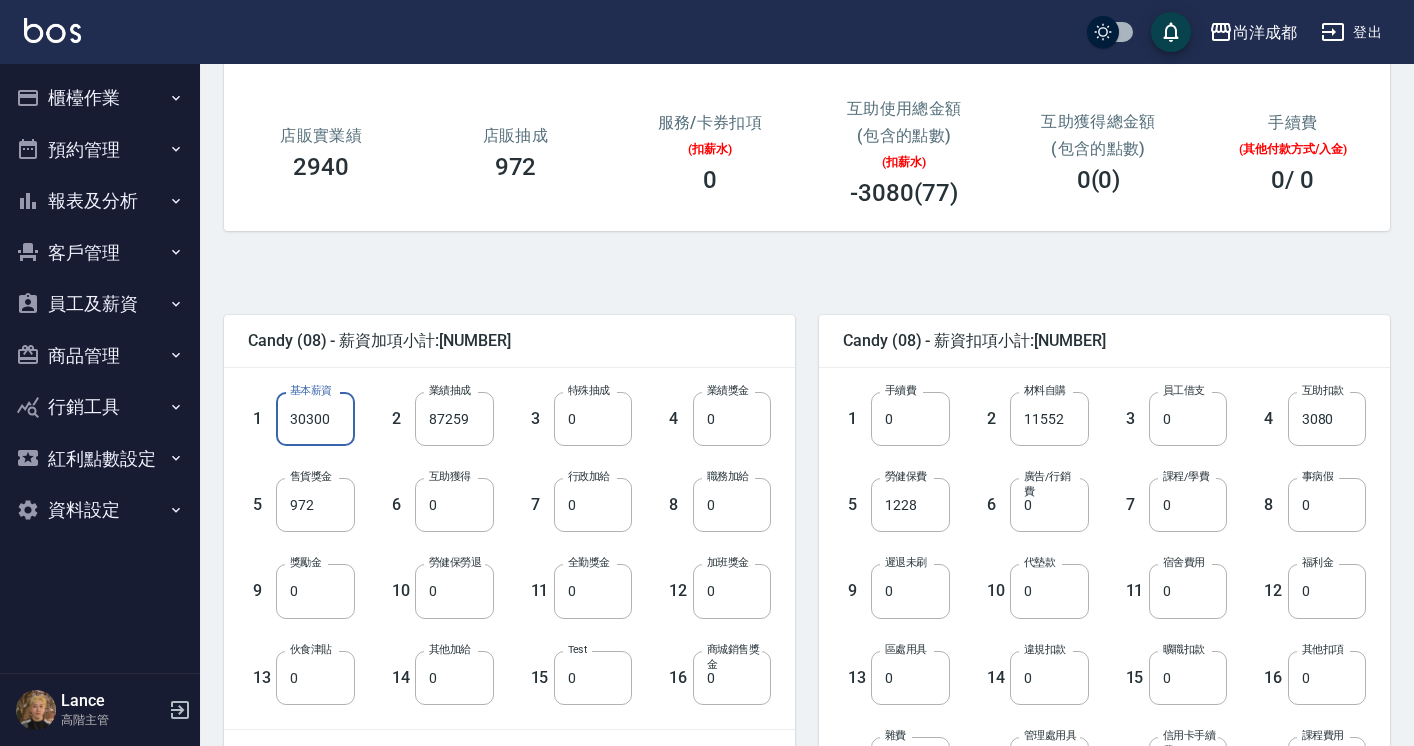 click on "30300" at bounding box center (315, 419) 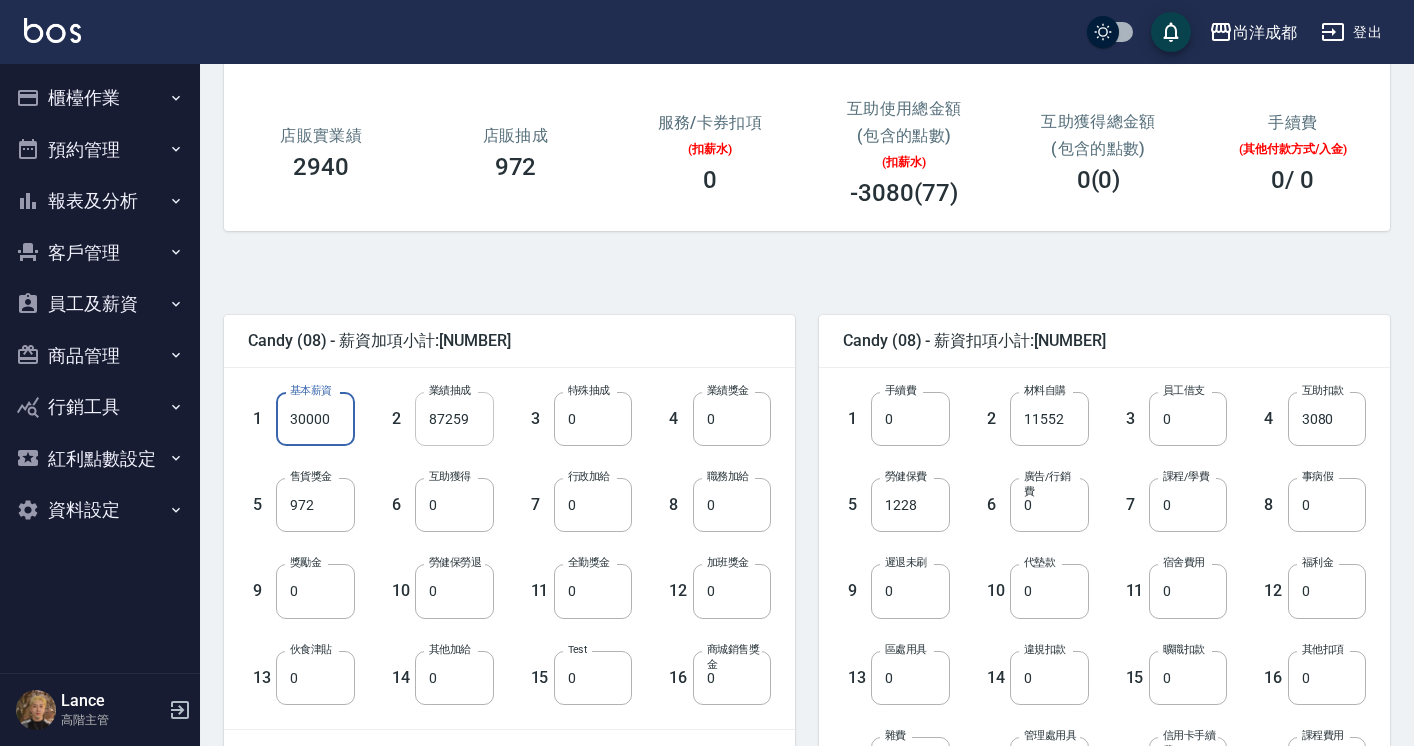 type on "30000" 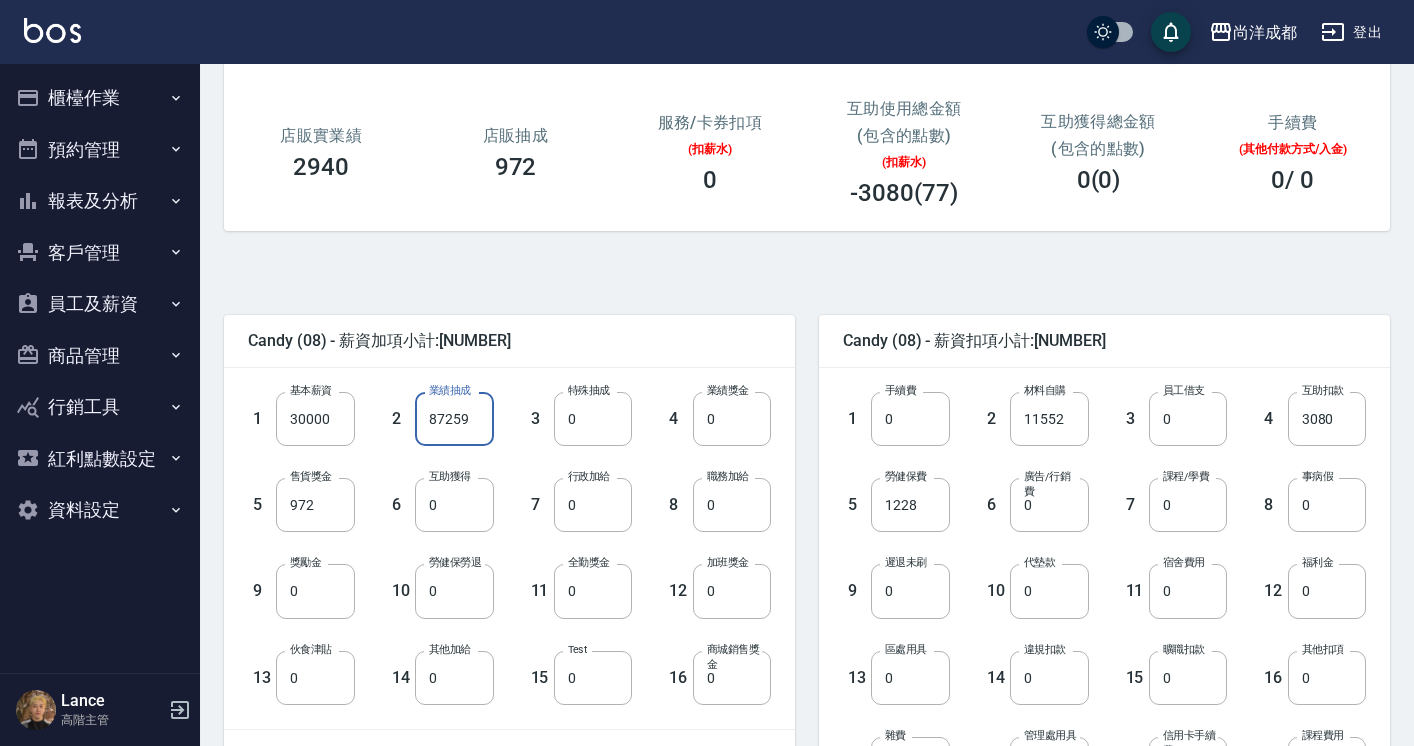 click on "87259" at bounding box center [454, 419] 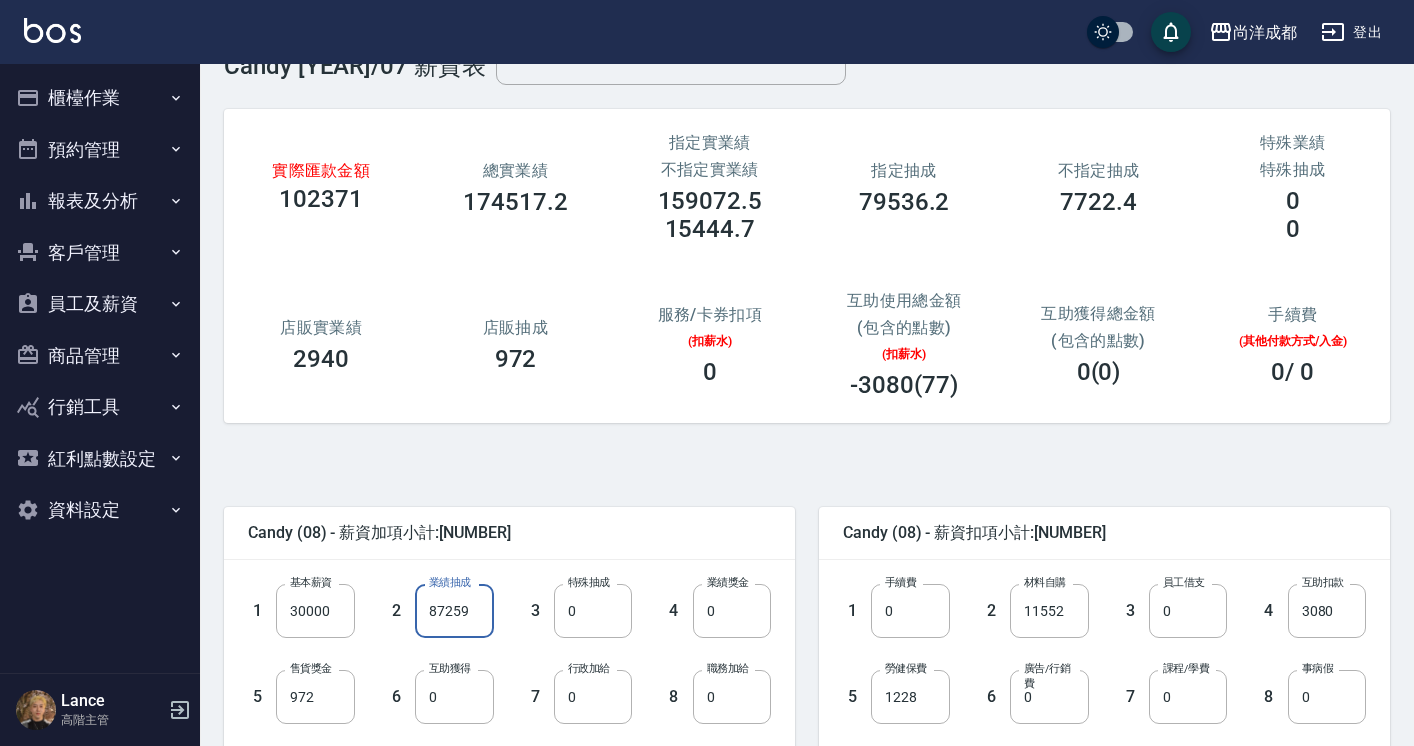 scroll, scrollTop: 59, scrollLeft: 0, axis: vertical 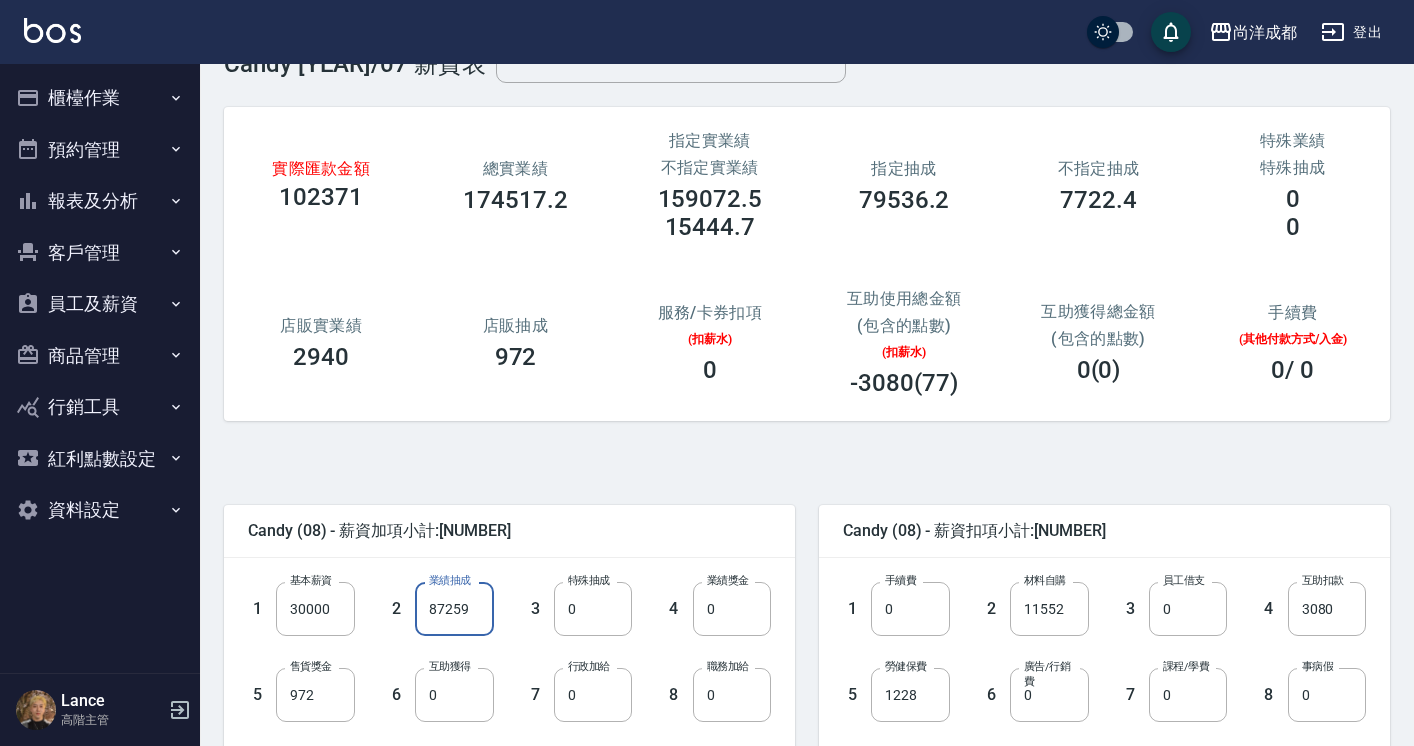 click on "實際匯款金額 102371 總實業績 174517.2 指定實業績 不指定實業績 159072.5 15444.7 指定抽成 79536.2 不指定抽成 7722.4 特殊業績 特殊抽成   0 0 店販實業績 2940 店販抽成 972 服務/卡券扣項 (扣薪水) 0 互助使用總金額 (包含的點數) (扣薪水) -3080(77) 互助獲得總金額 (包含的點數) 0(0) 手續費 (其他付款方式/入金) 0 /   0" at bounding box center [807, 264] 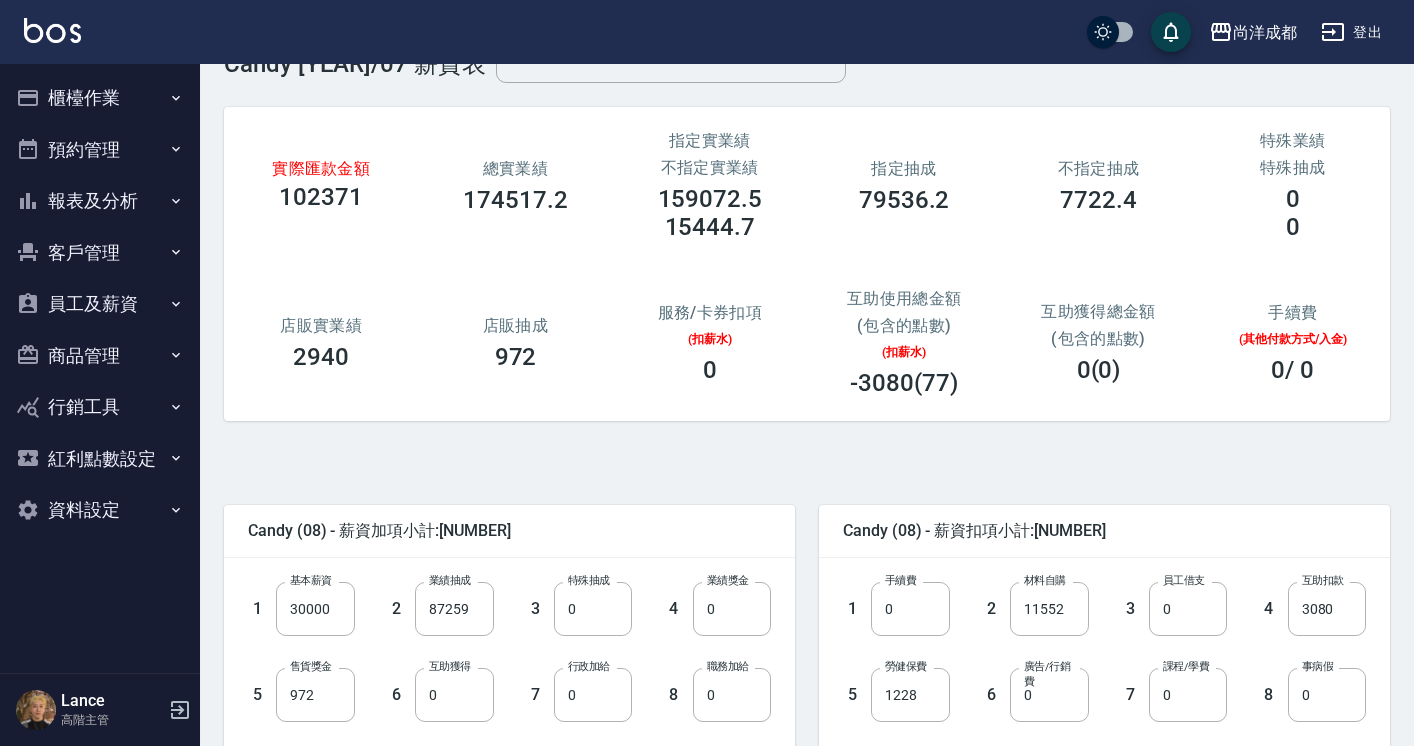 click on "3 特殊抽成 0 特殊抽成" at bounding box center [563, 593] 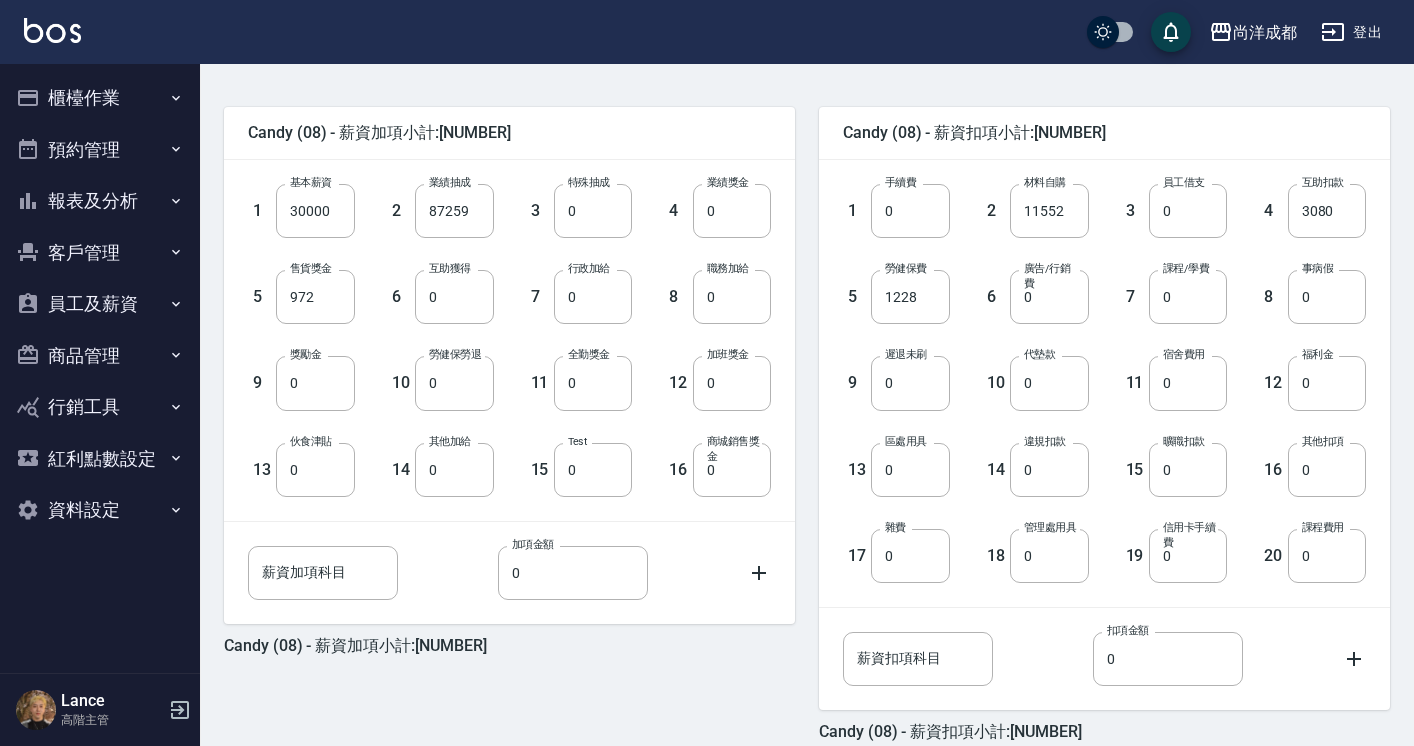 scroll, scrollTop: 456, scrollLeft: 0, axis: vertical 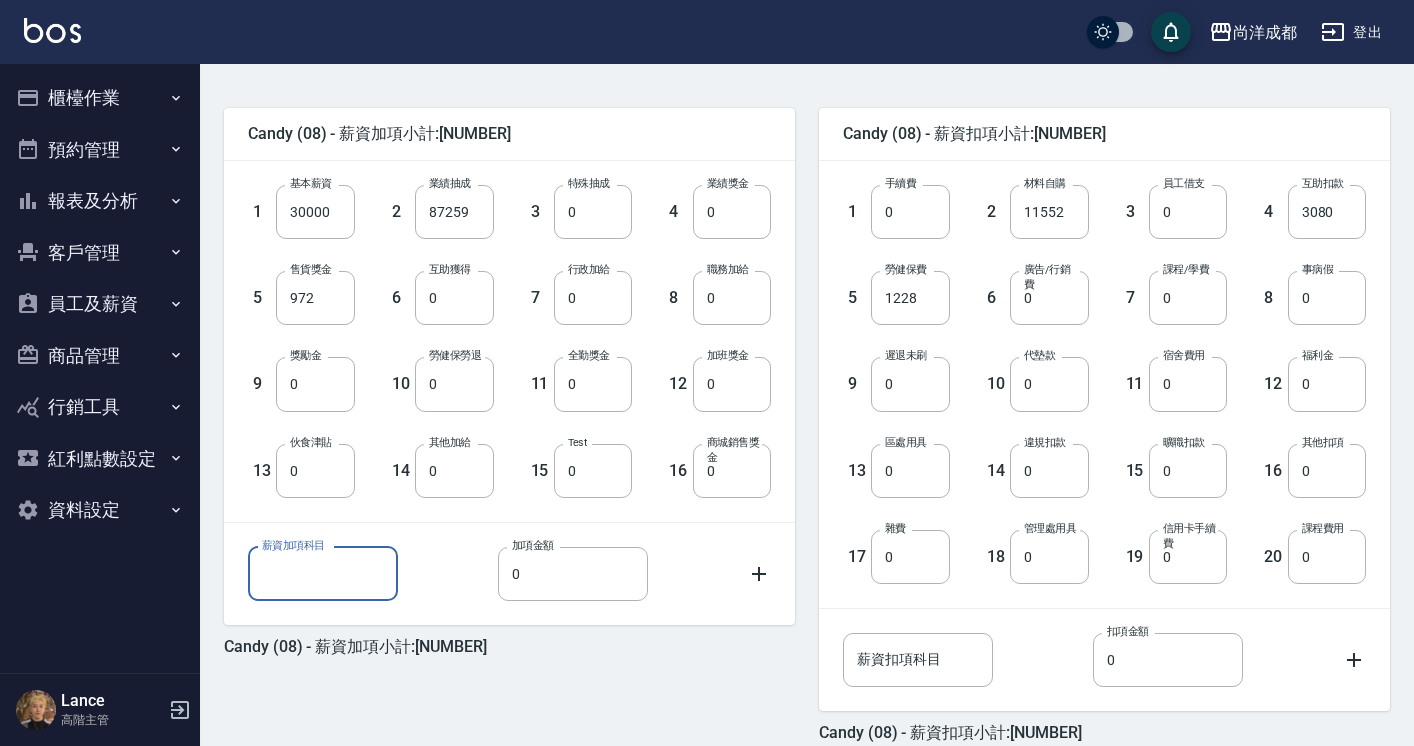 click on "薪資加項科目" at bounding box center (323, 574) 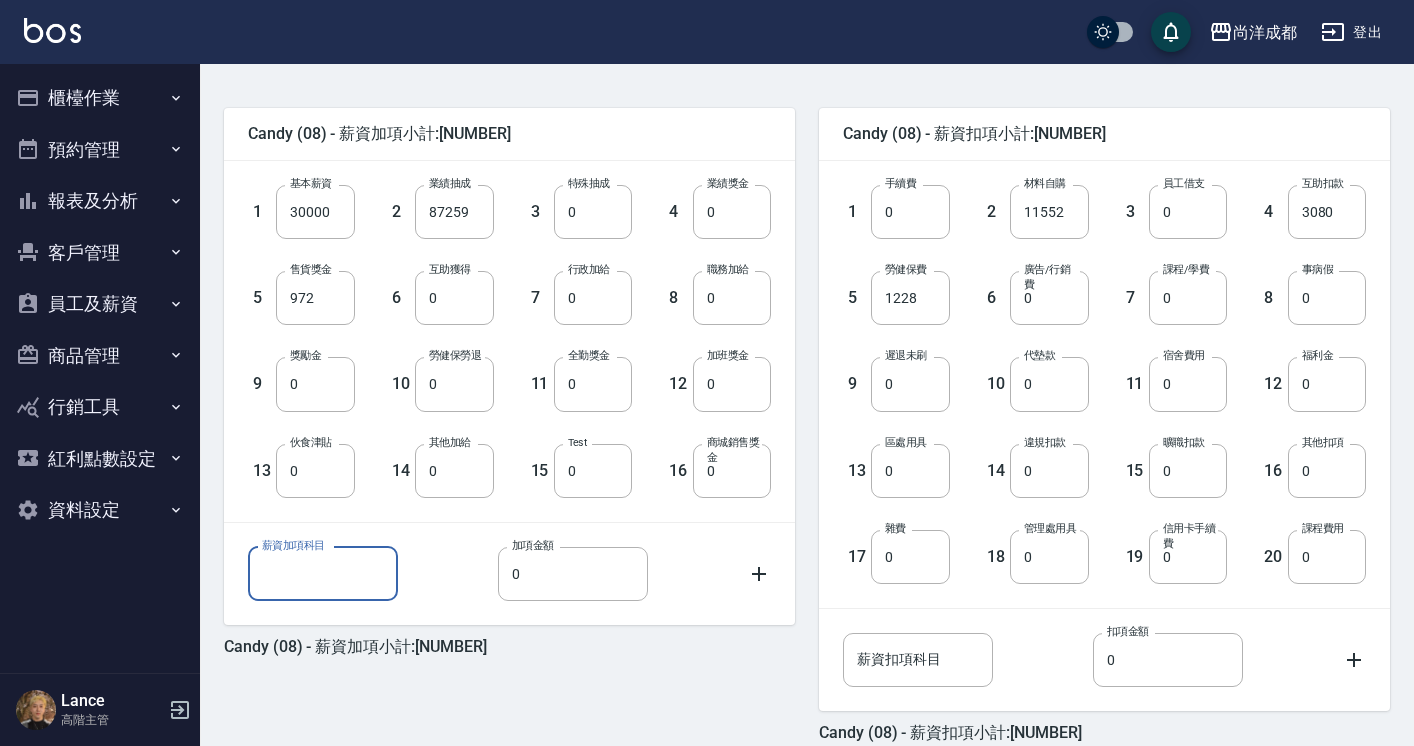 type on "廣告補助" 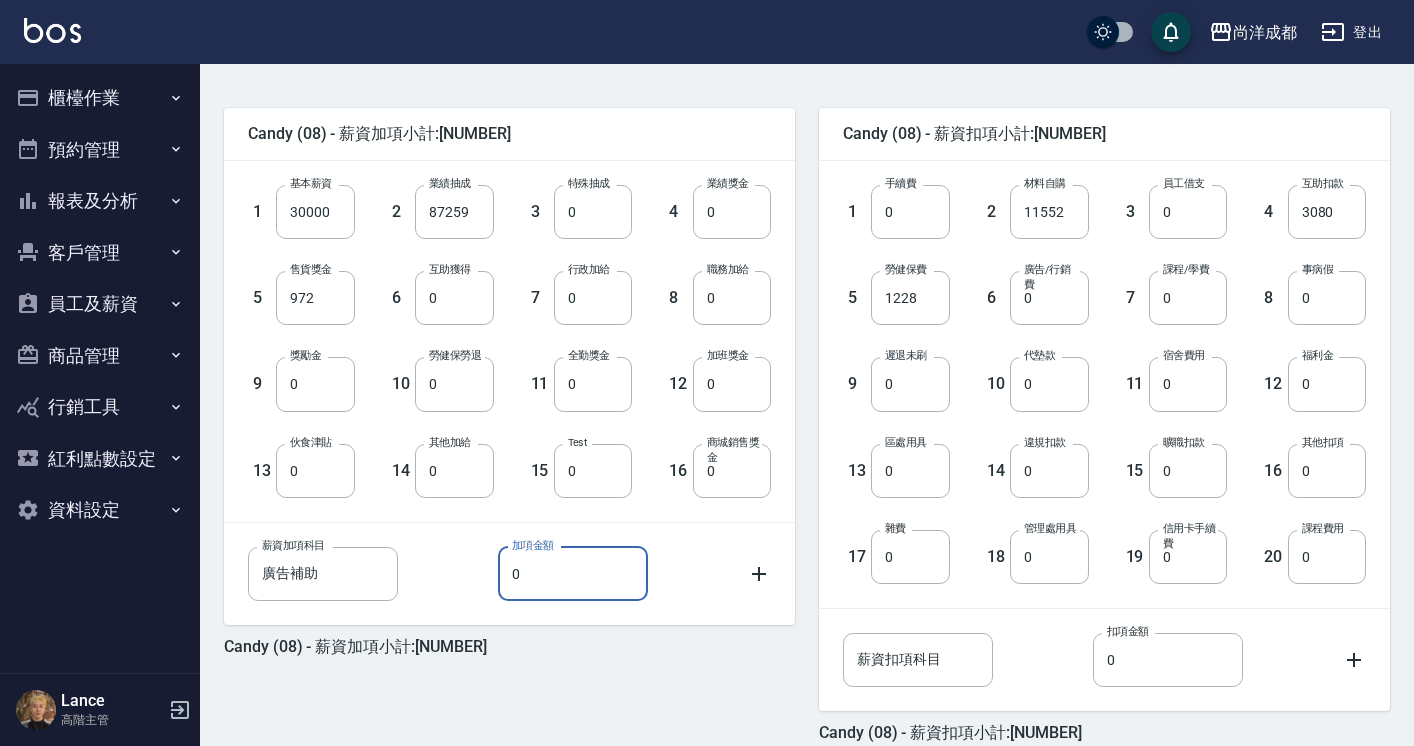 click on "0" at bounding box center (573, 574) 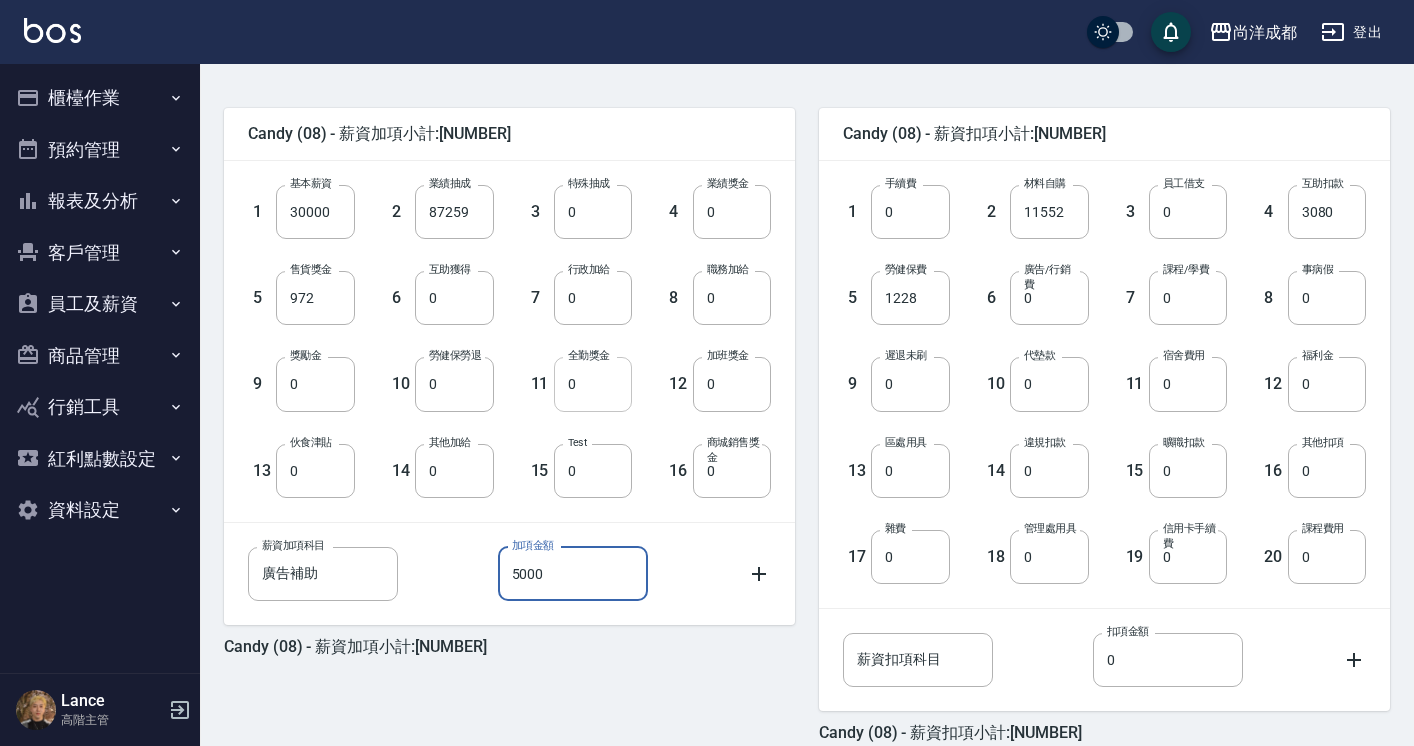 type on "5000" 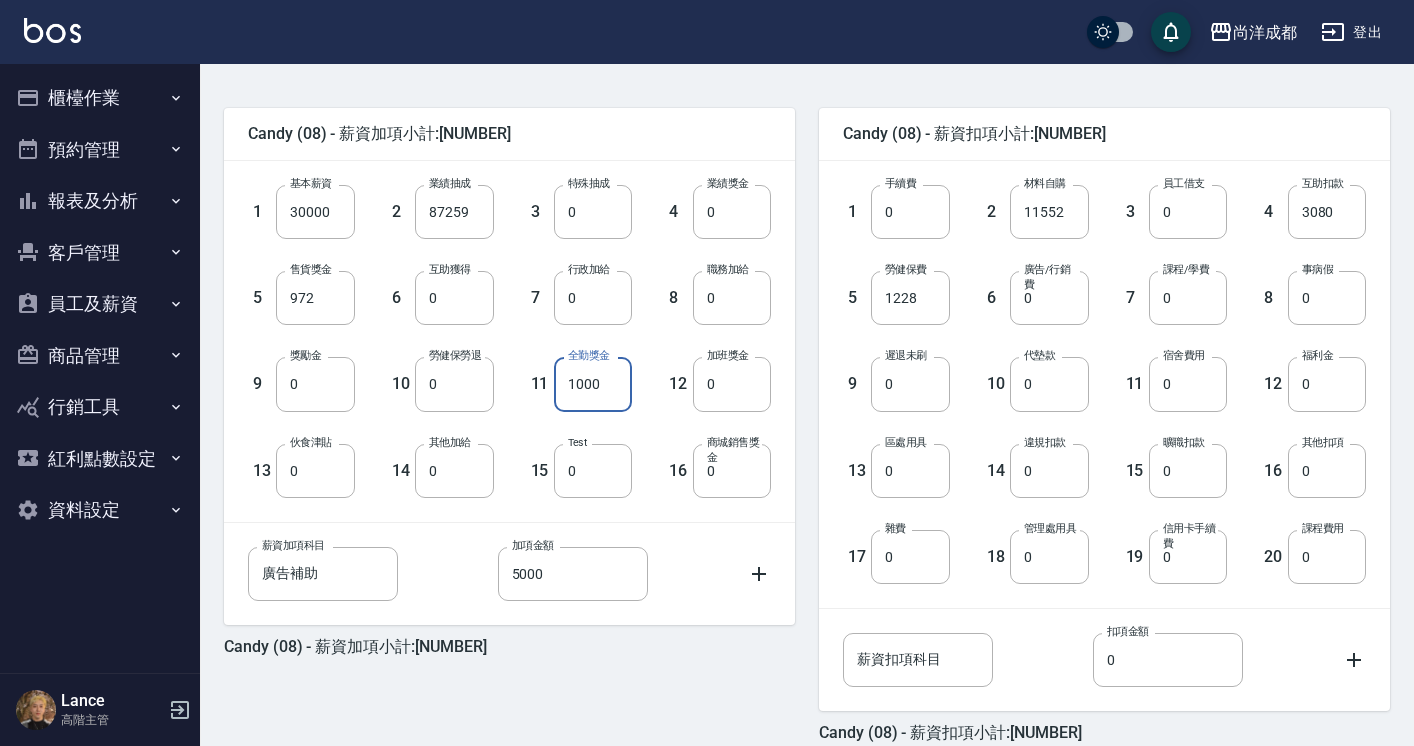 type on "1000" 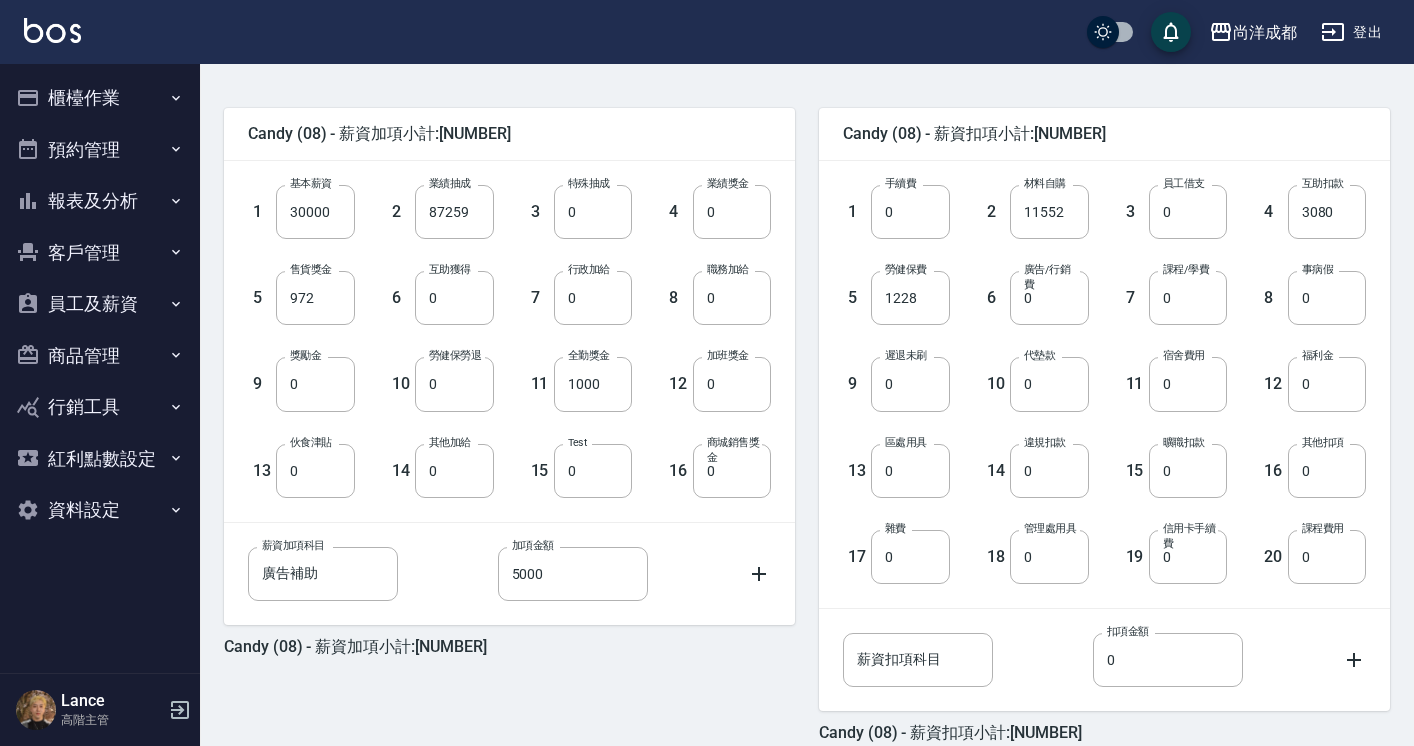 click on "薪資加項科目 廣告補助 薪資加項科目 加項金額 5000 加項金額" at bounding box center [509, 574] 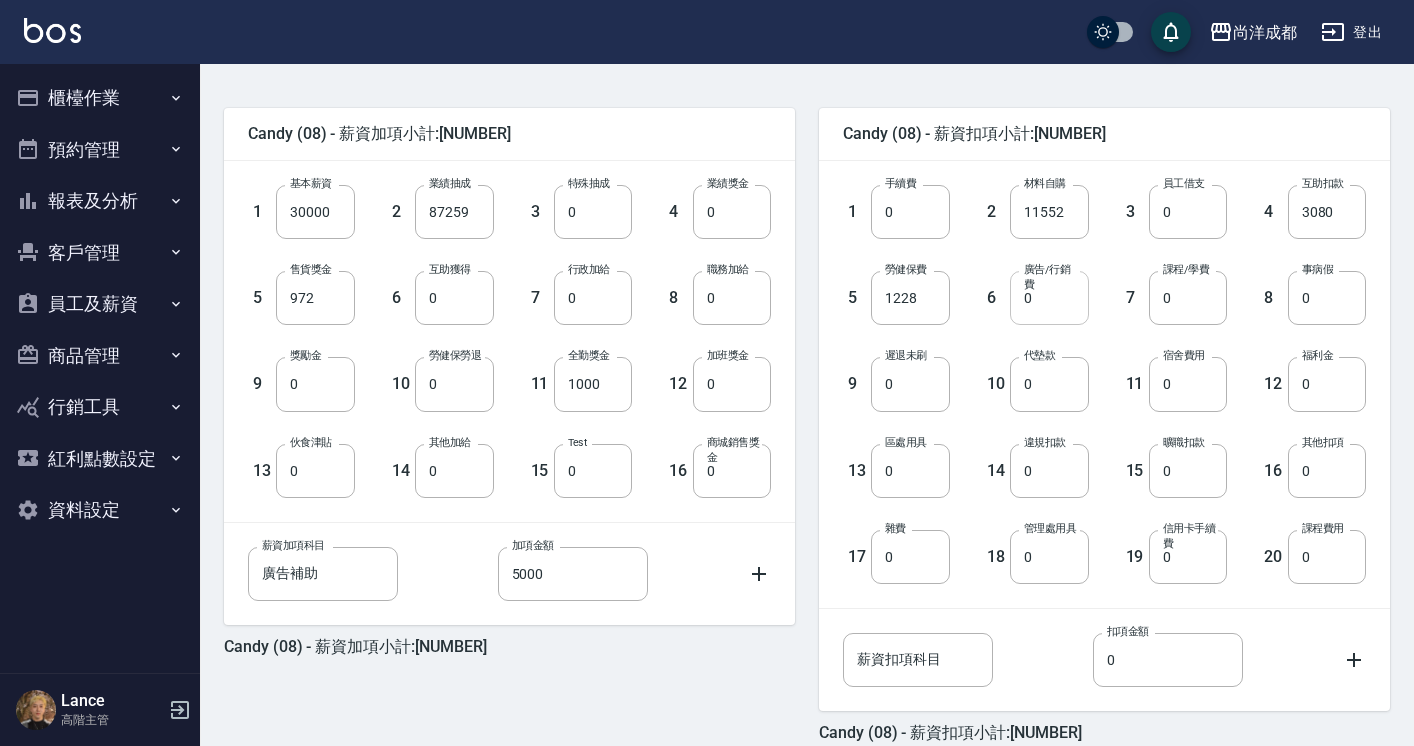 click on "0" at bounding box center (1049, 298) 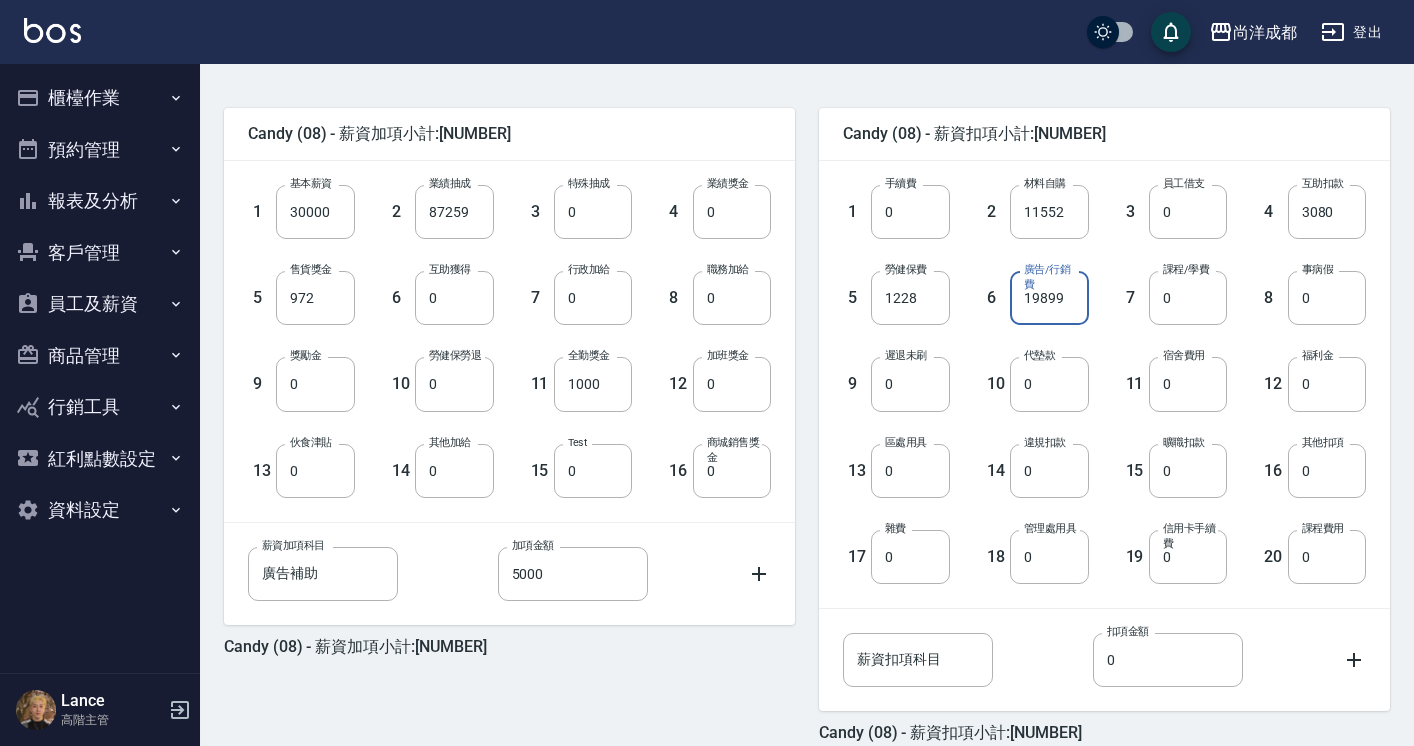 type on "19899" 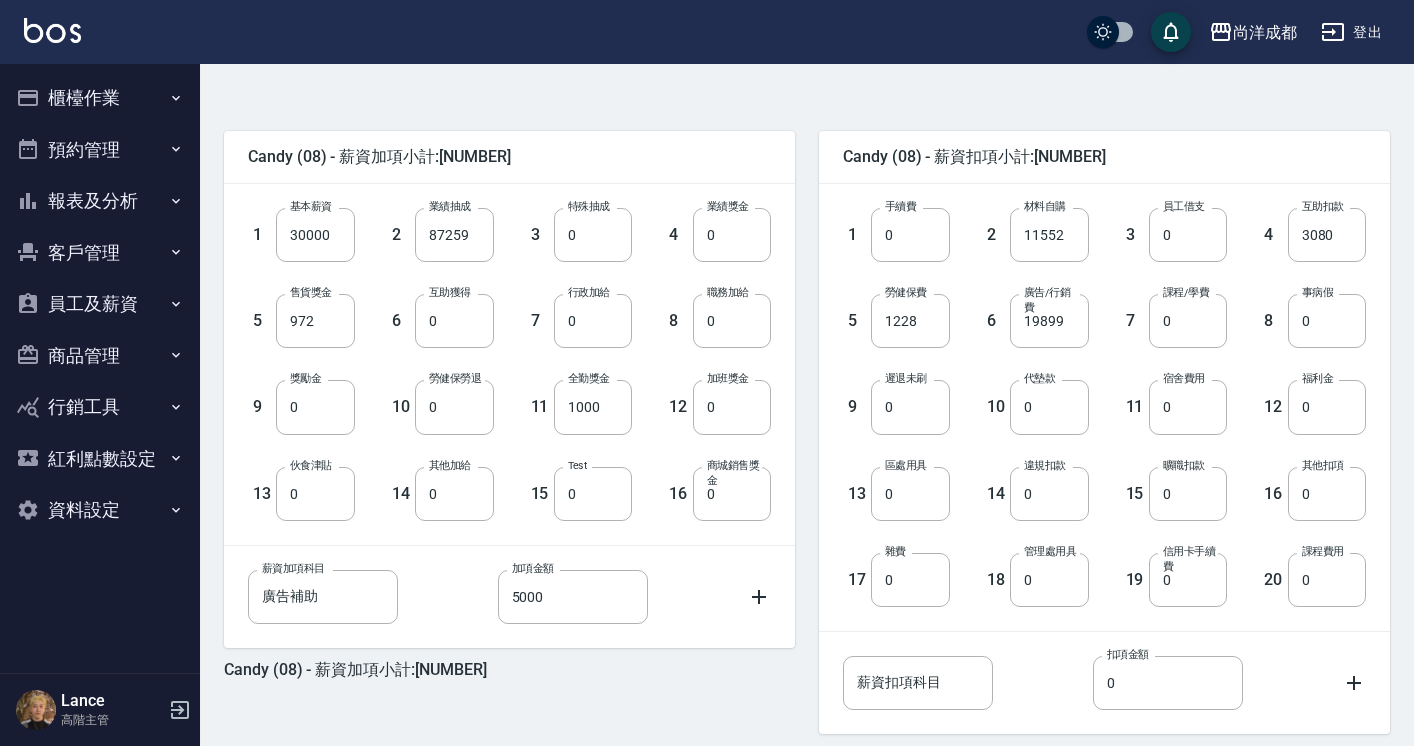 scroll, scrollTop: 553, scrollLeft: 0, axis: vertical 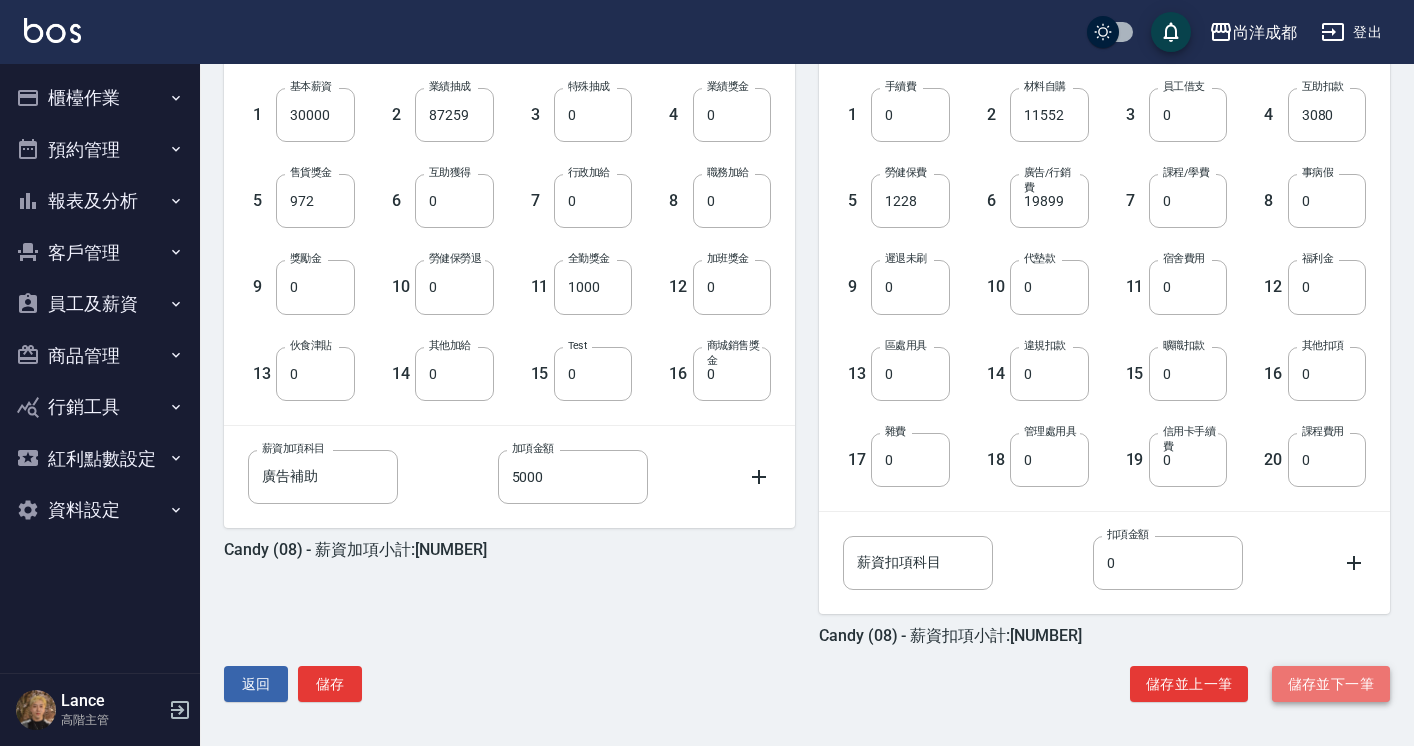 click on "儲存並下一筆" at bounding box center [1331, 684] 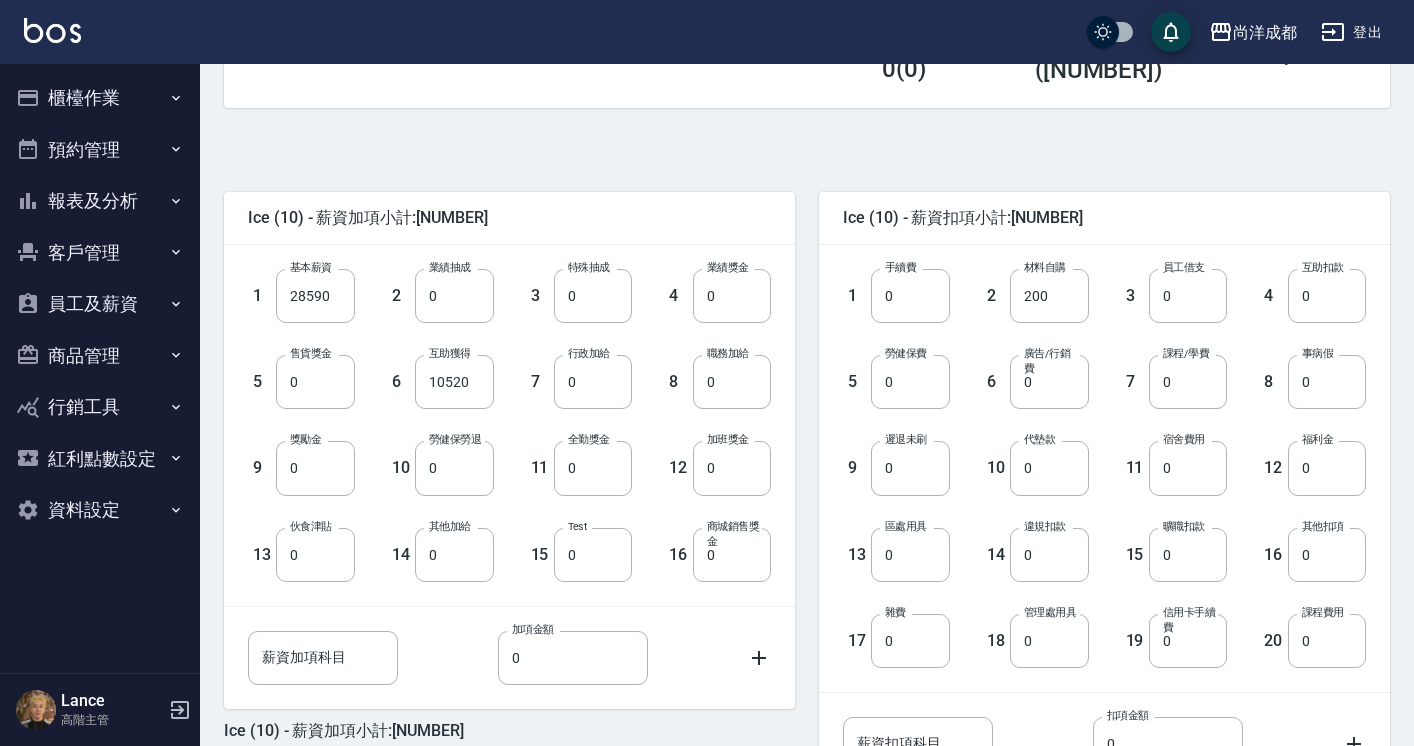 scroll, scrollTop: 380, scrollLeft: 0, axis: vertical 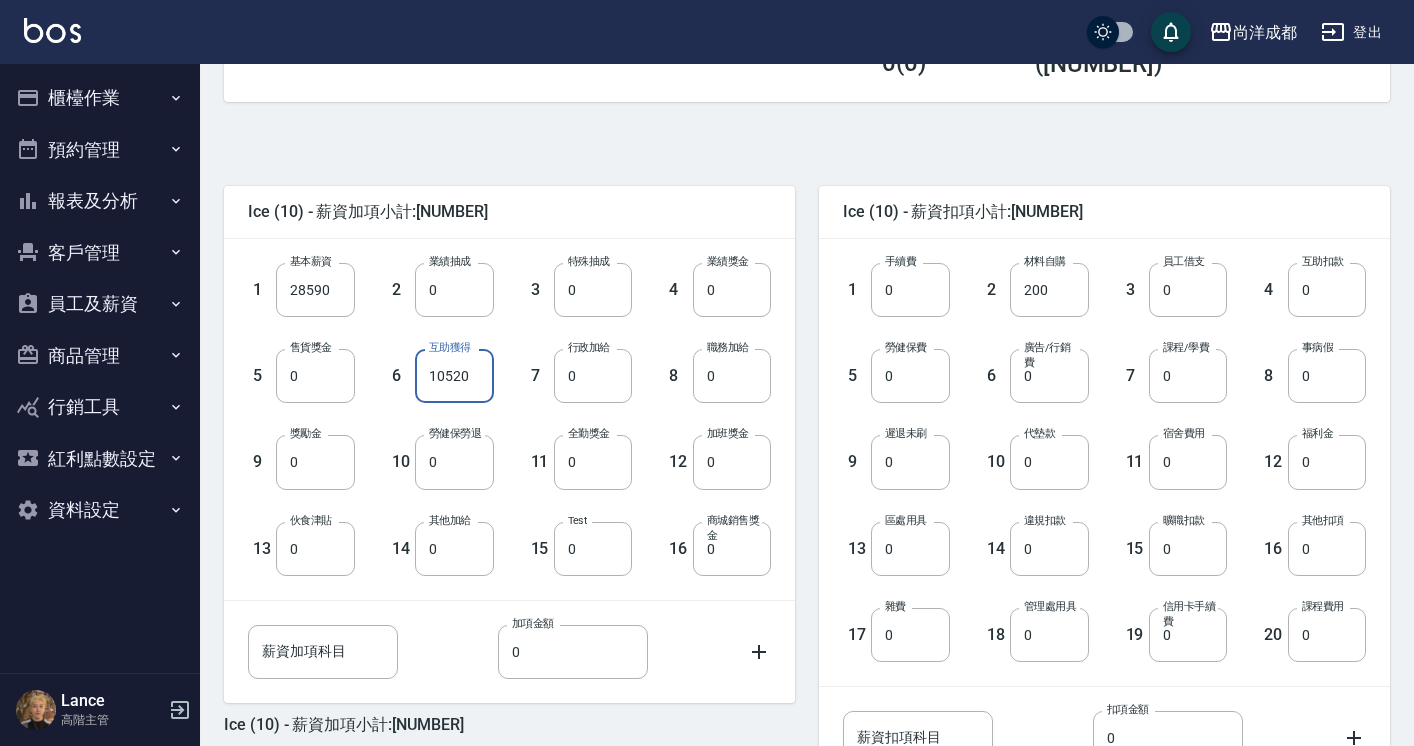 click on "10520" at bounding box center (454, 376) 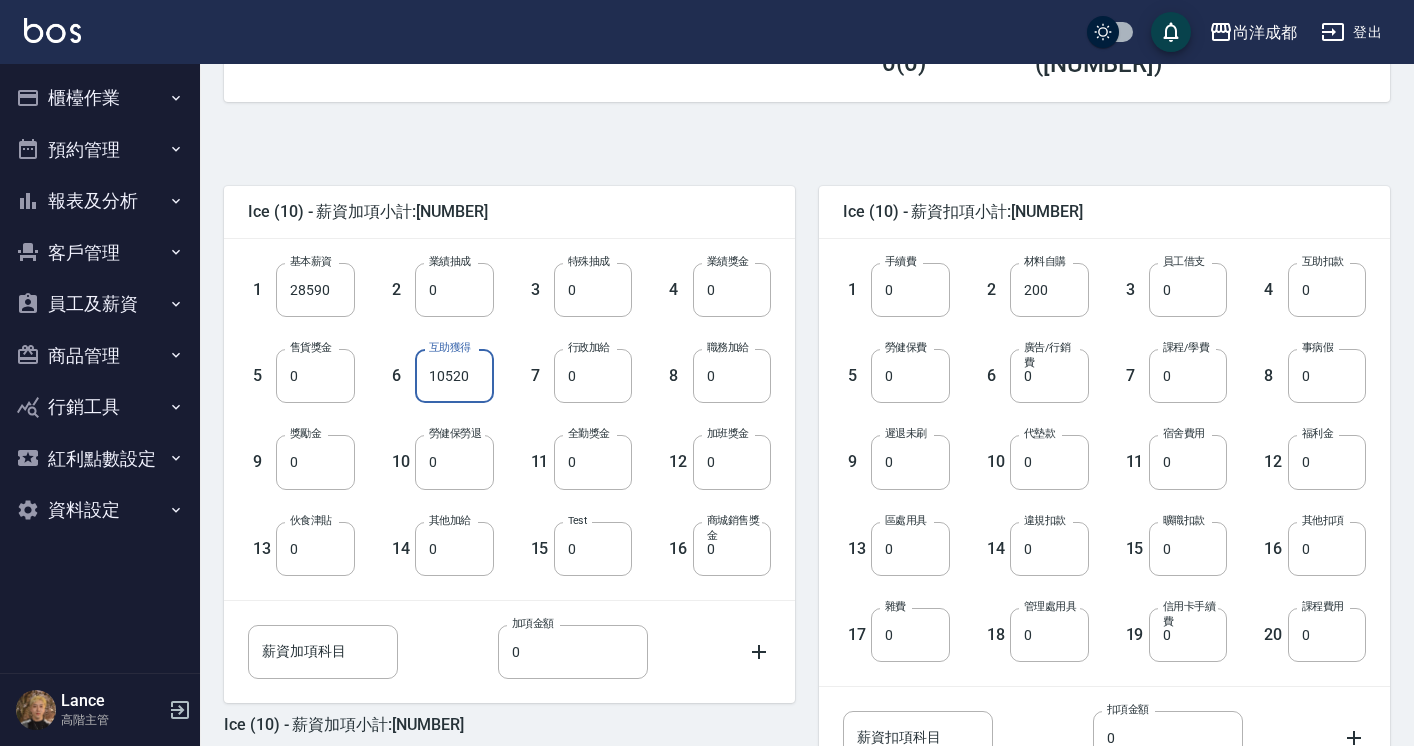 drag, startPoint x: 476, startPoint y: 382, endPoint x: 418, endPoint y: 380, distance: 58.034473 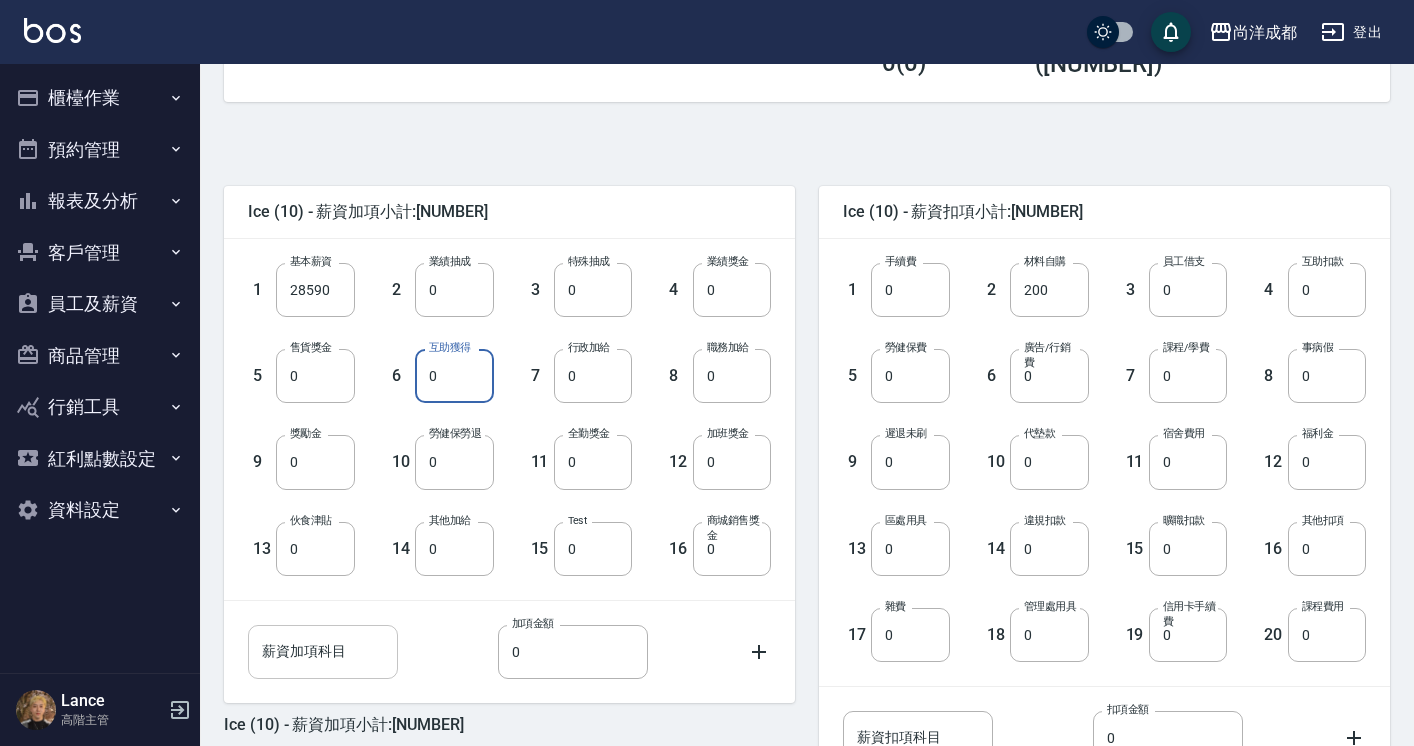 type on "0" 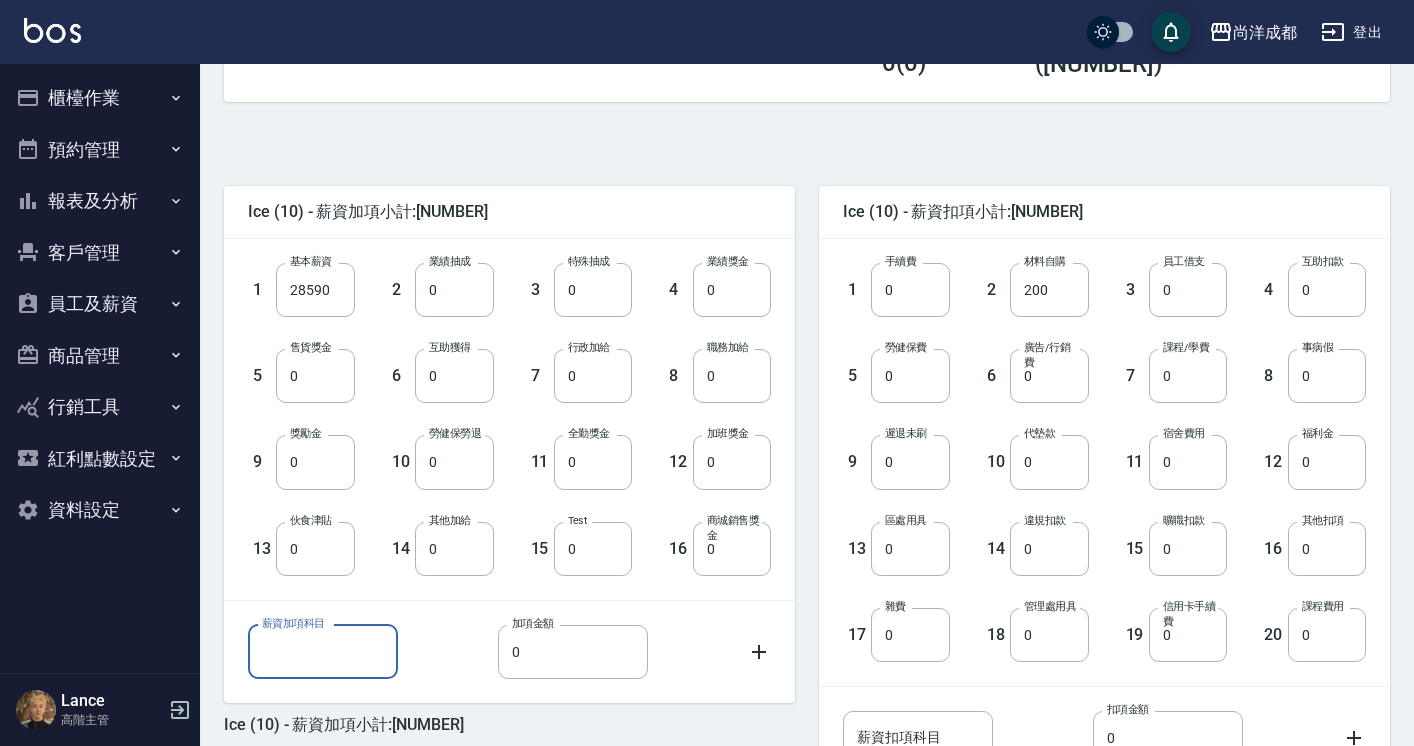 click on "薪資加項科目" at bounding box center (323, 652) 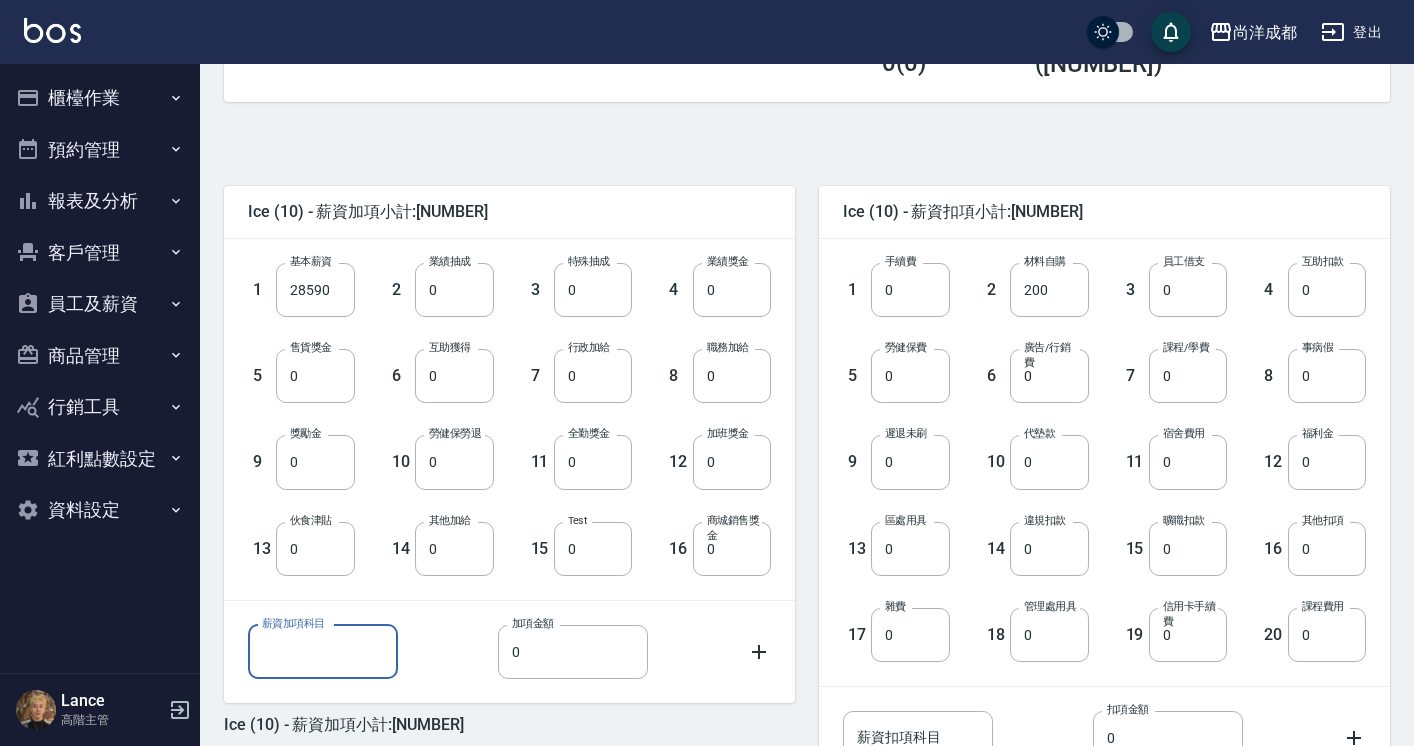 type on "住宿補" 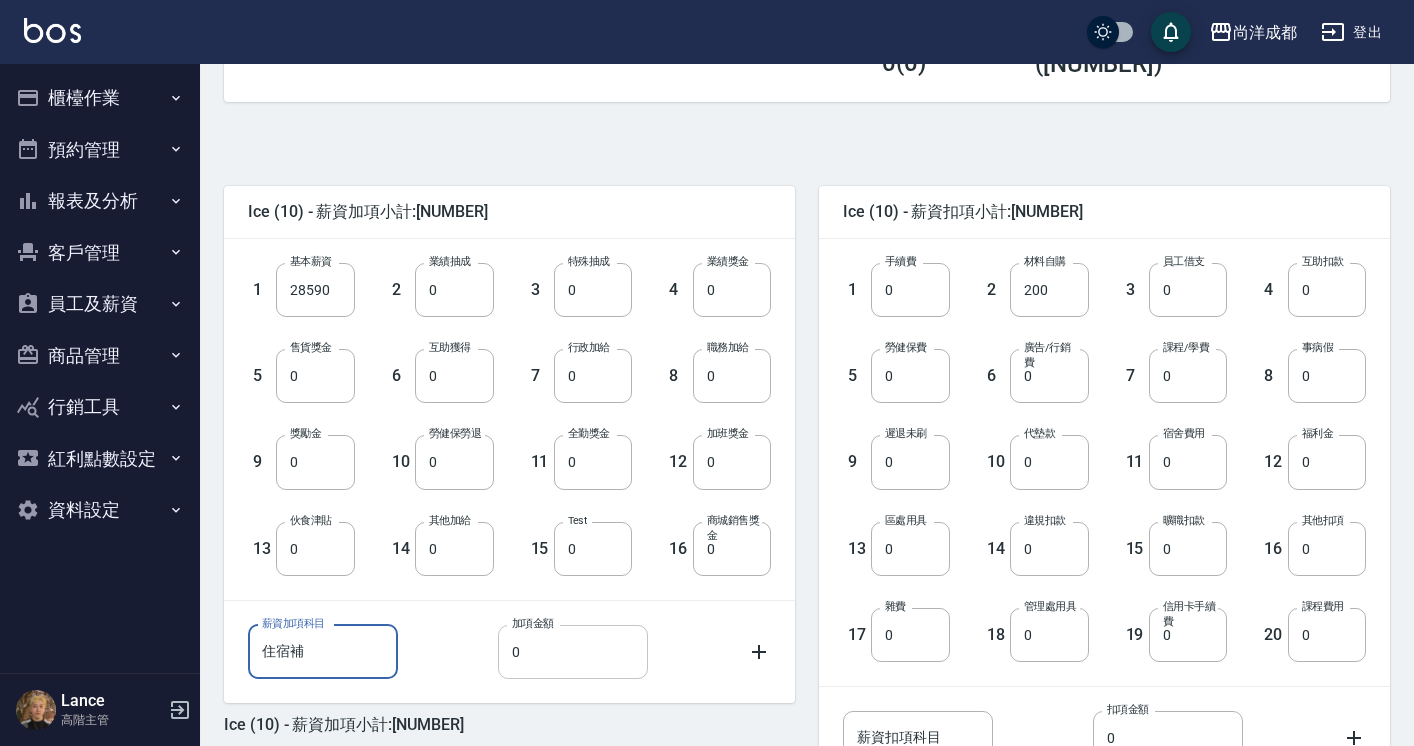 click on "0" at bounding box center (573, 652) 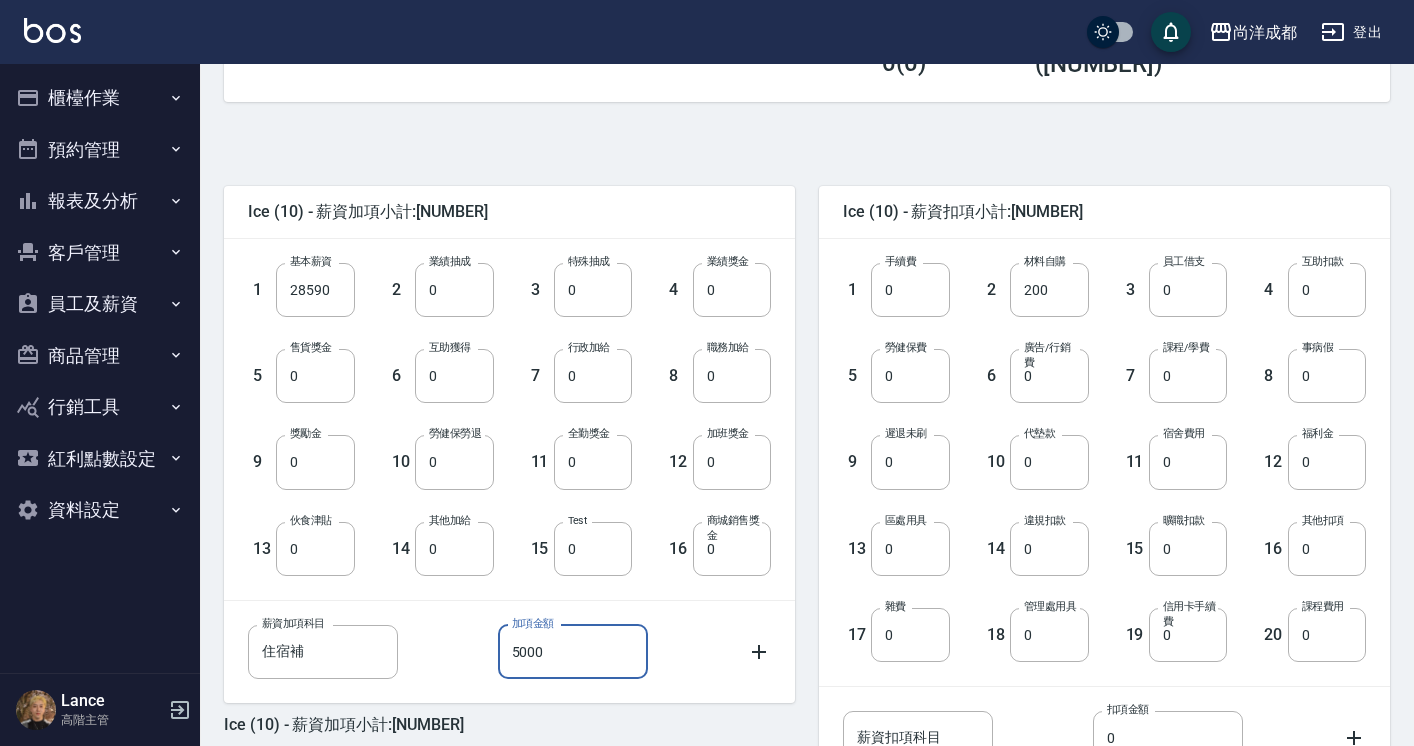 type on "5000" 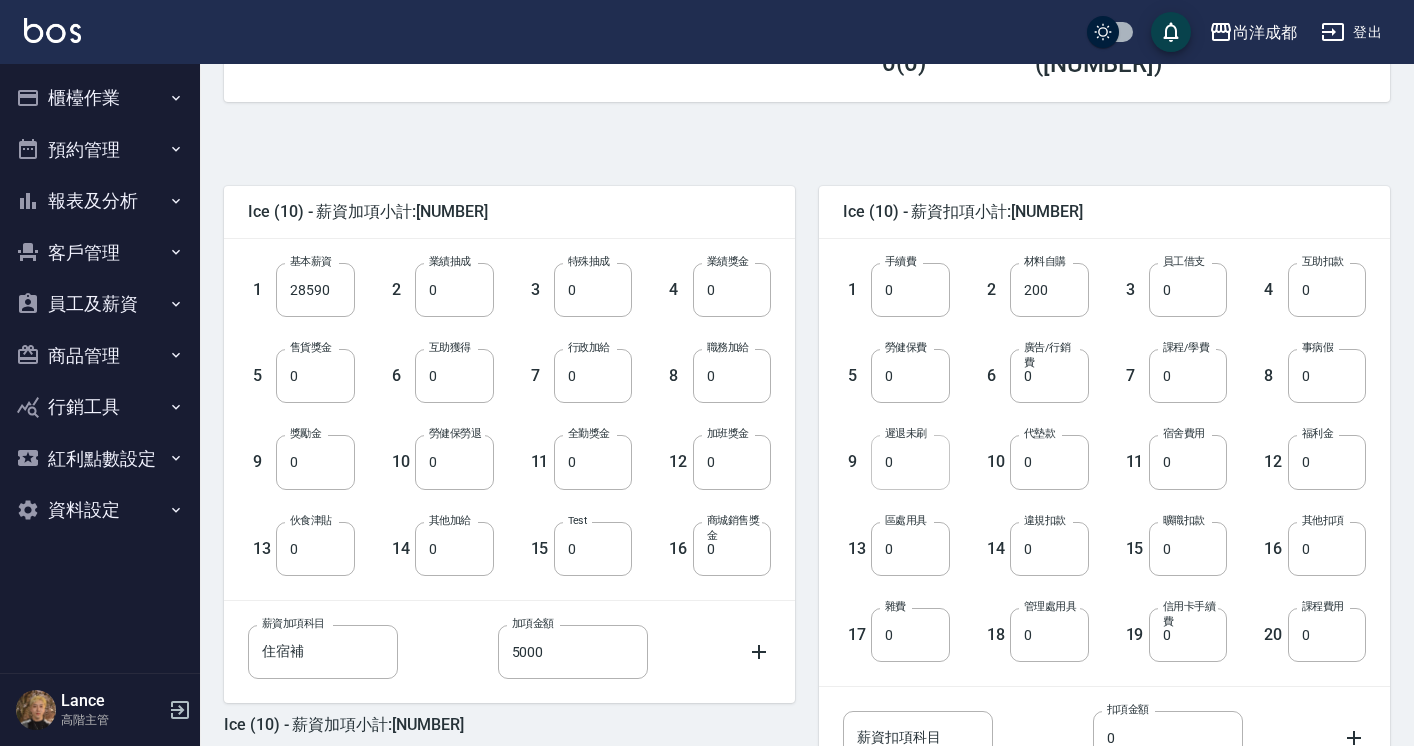 click on "0" at bounding box center [910, 462] 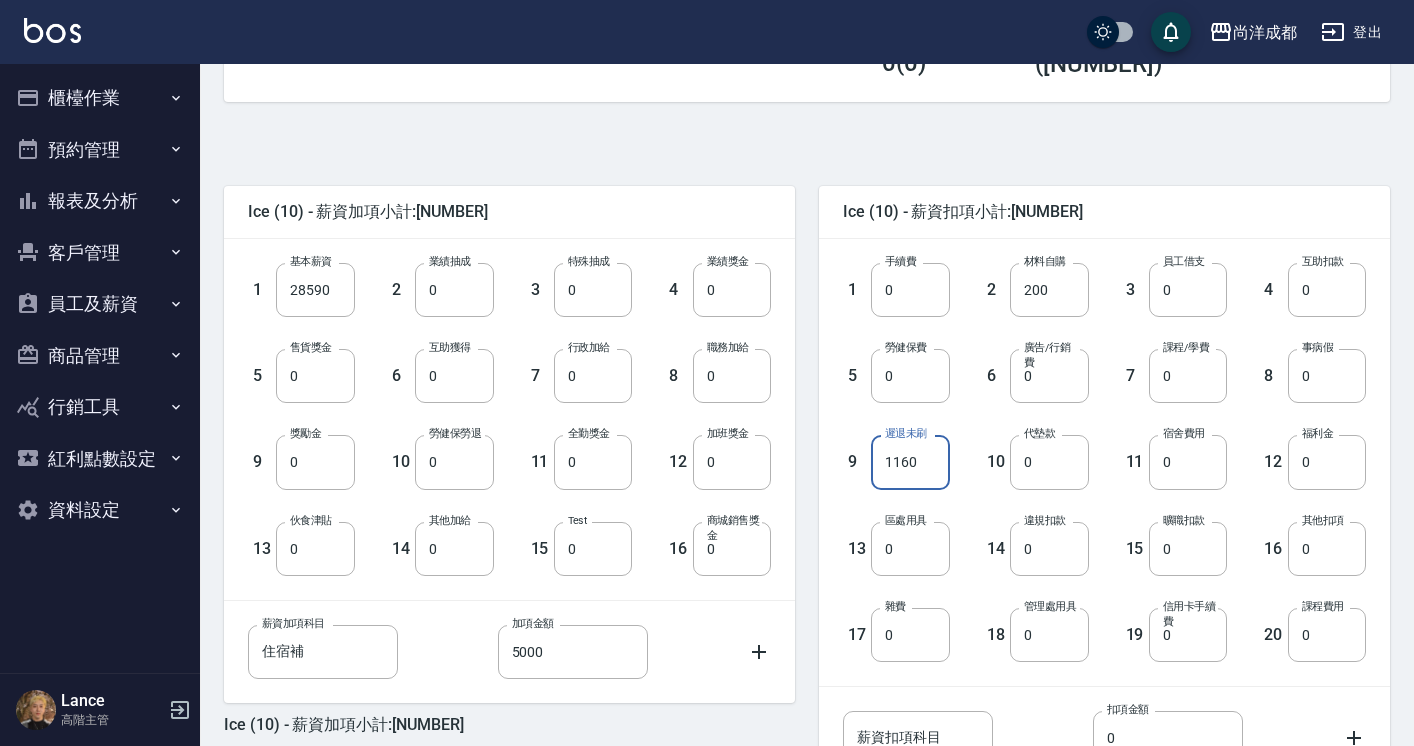 type on "1160" 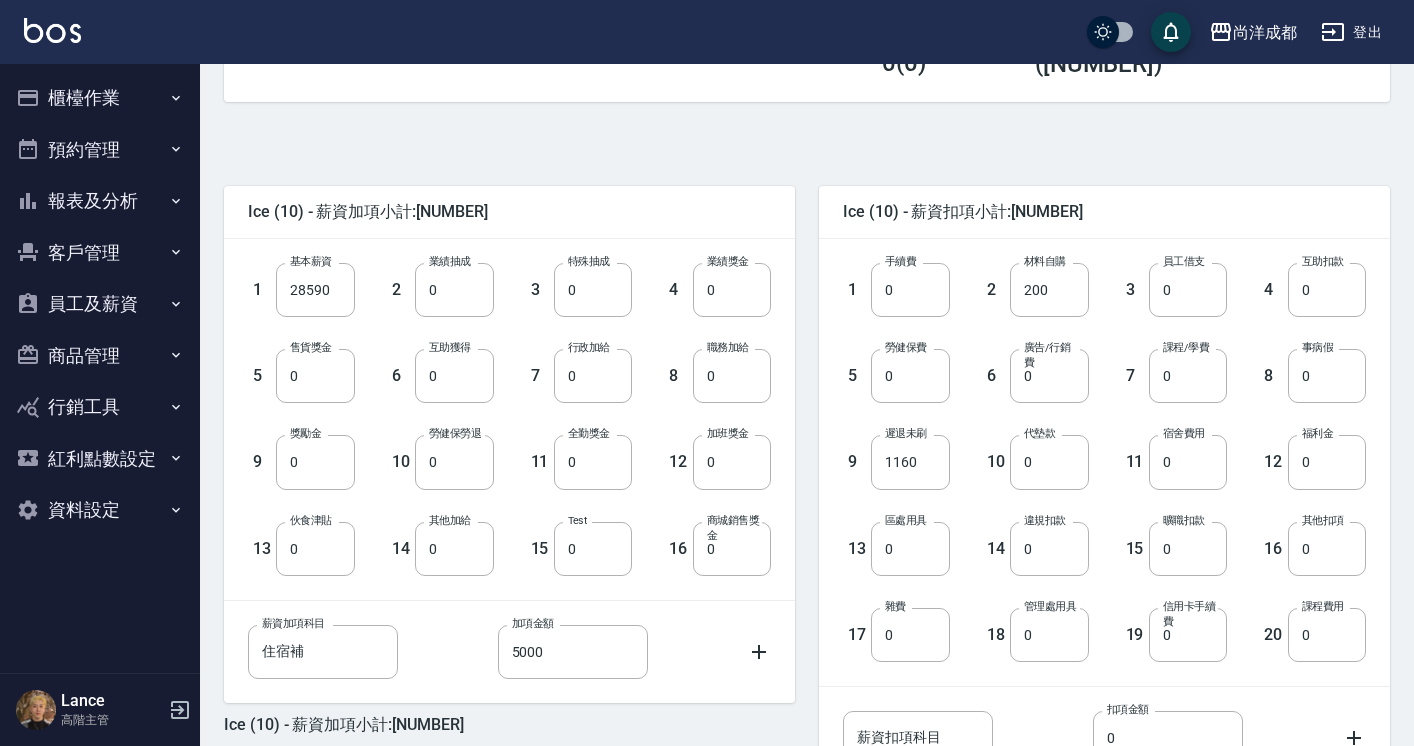 click on "Ice (10) - 薪資扣項小計:1360" at bounding box center (1104, 212) 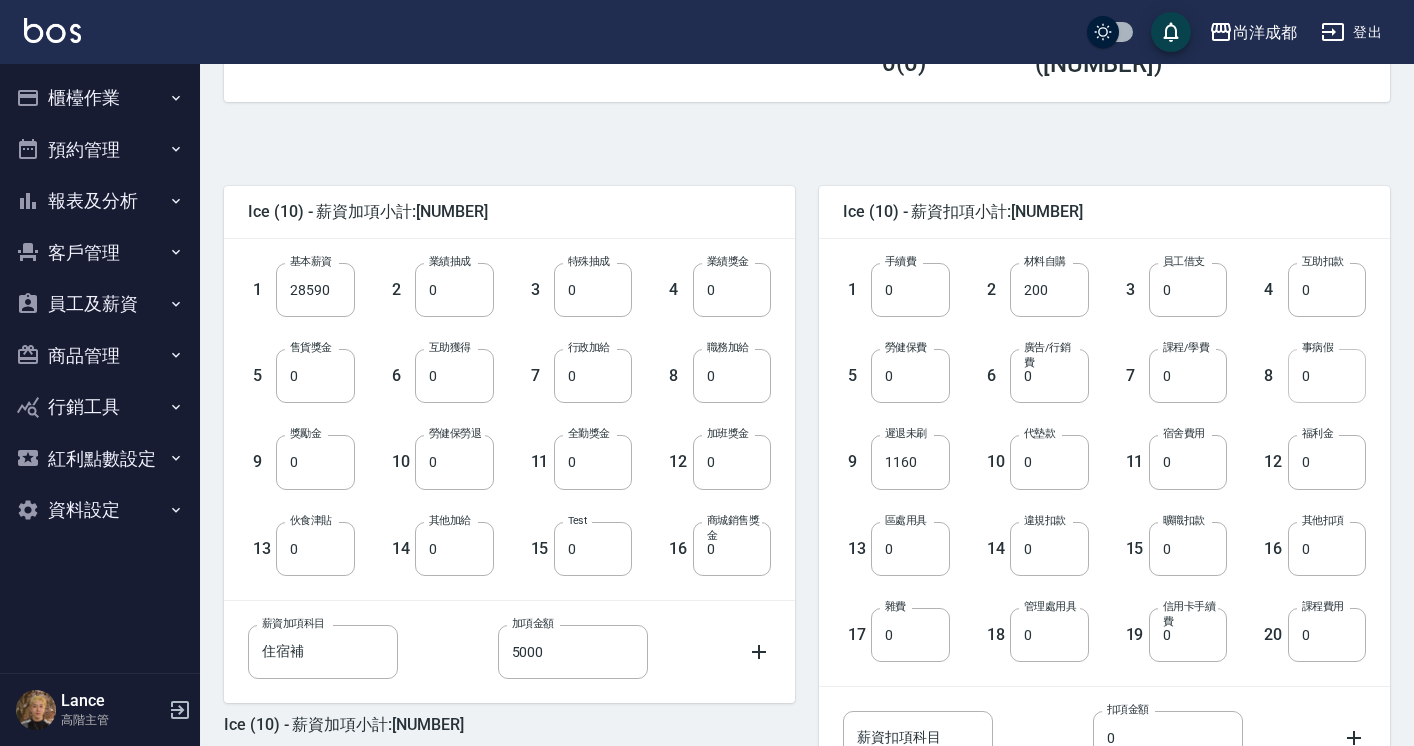 click on "0" at bounding box center (1327, 376) 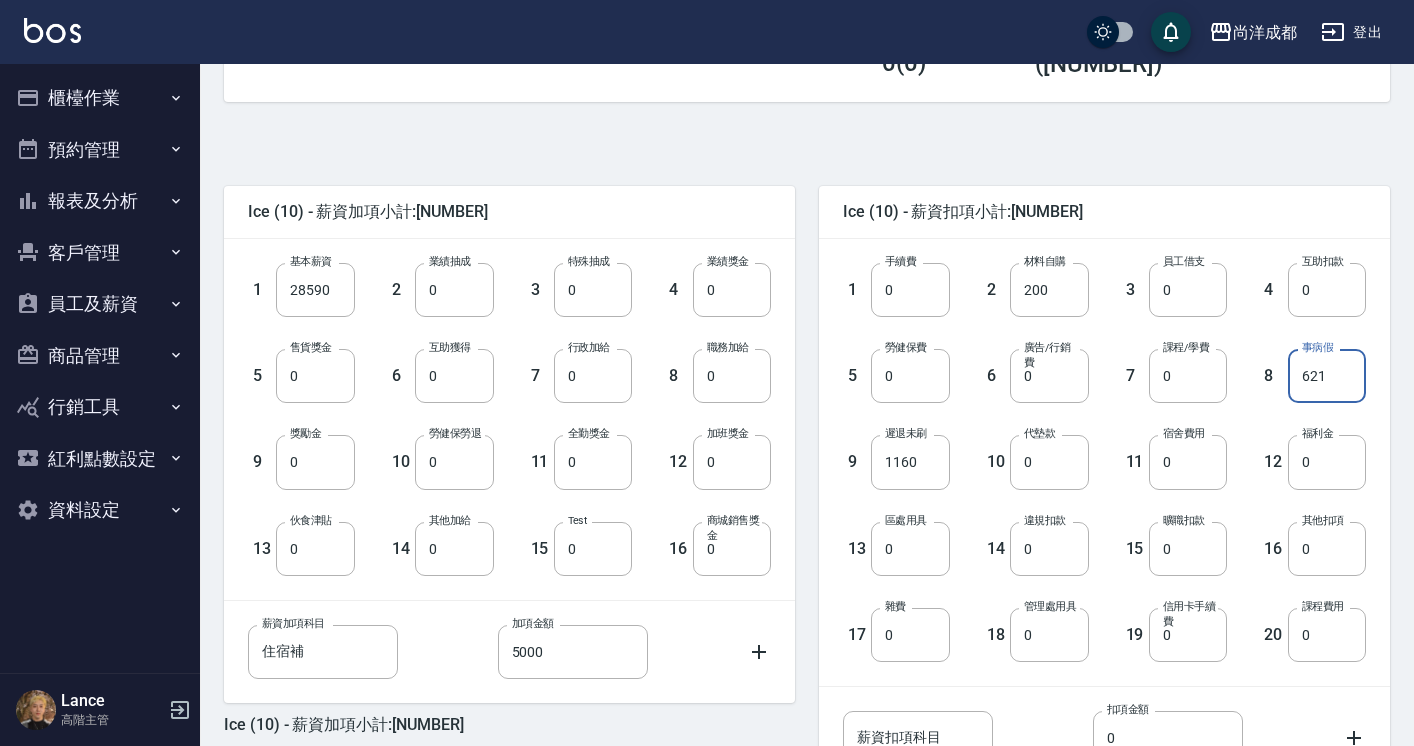 type on "621" 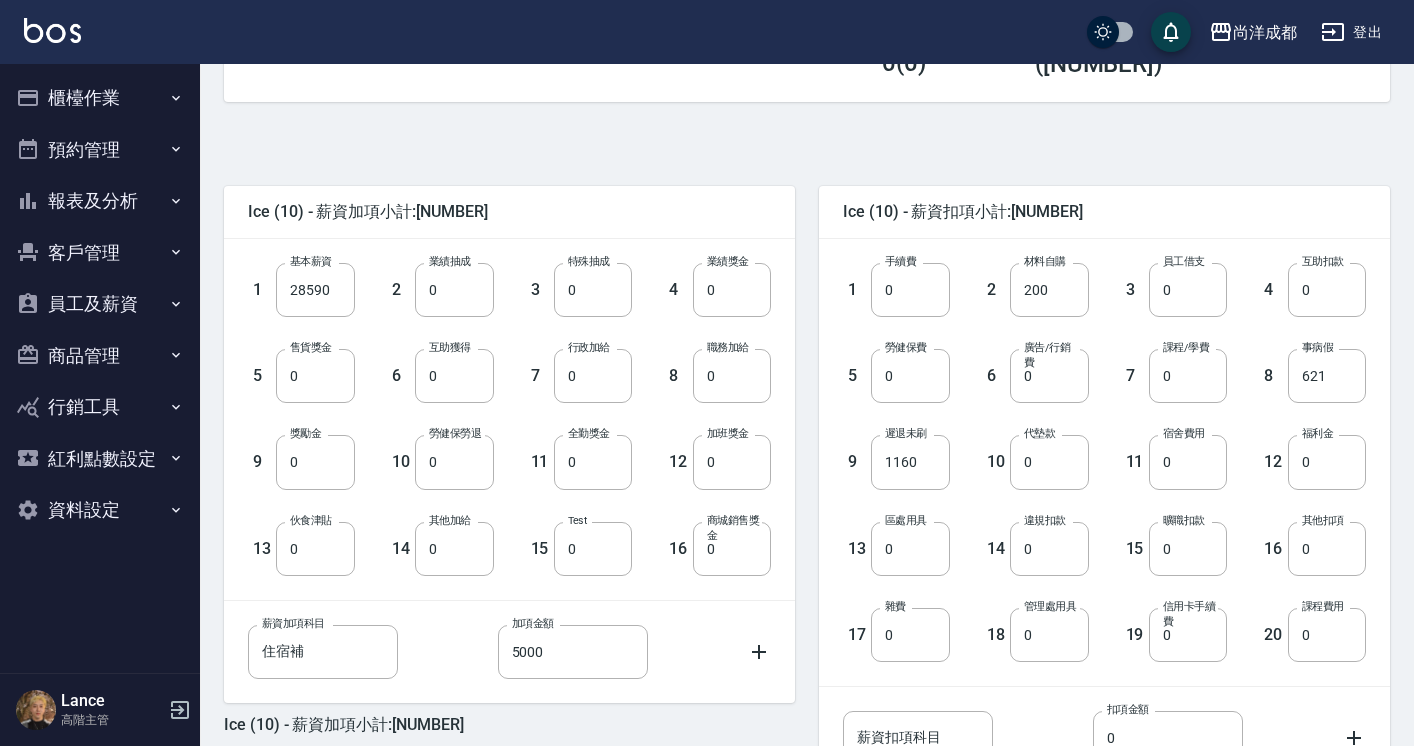 click on "4 互助扣款 0 互助扣款" at bounding box center [1296, 274] 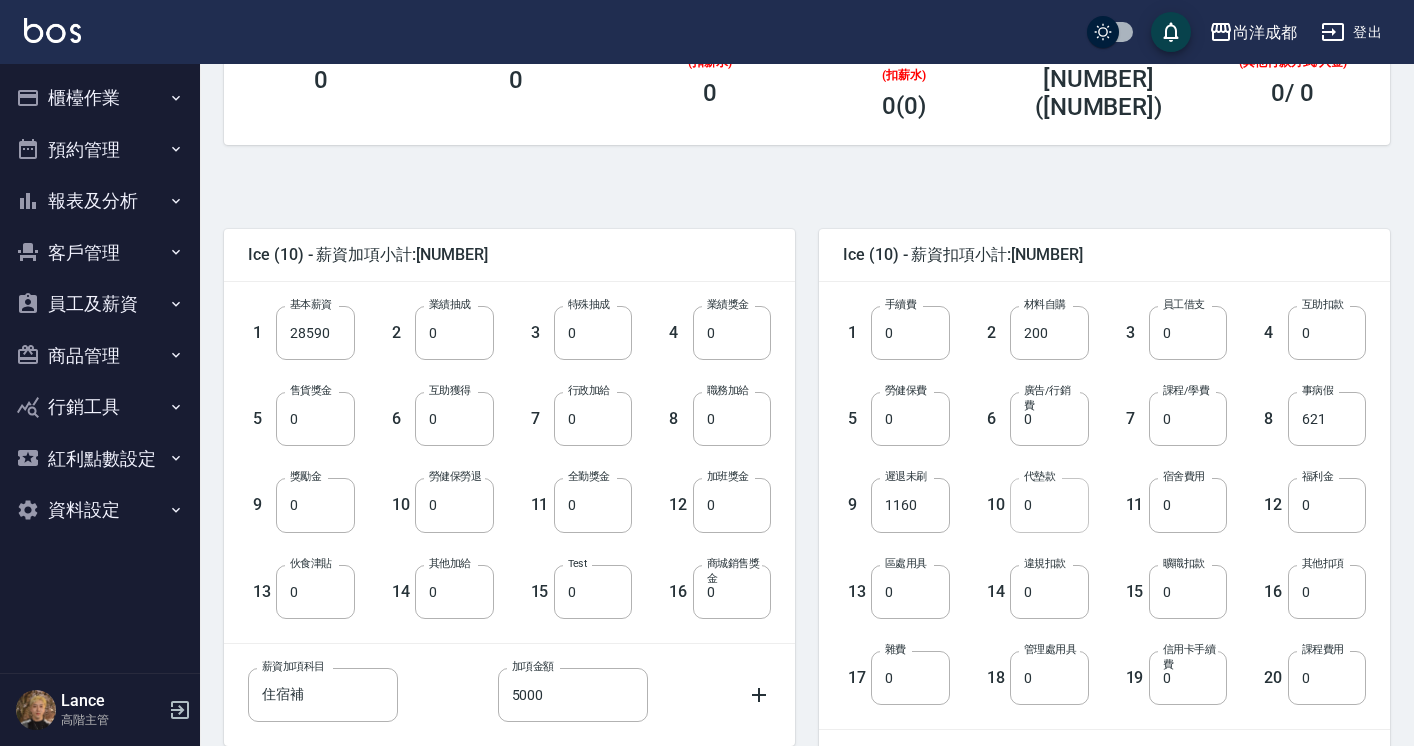 scroll, scrollTop: 553, scrollLeft: 0, axis: vertical 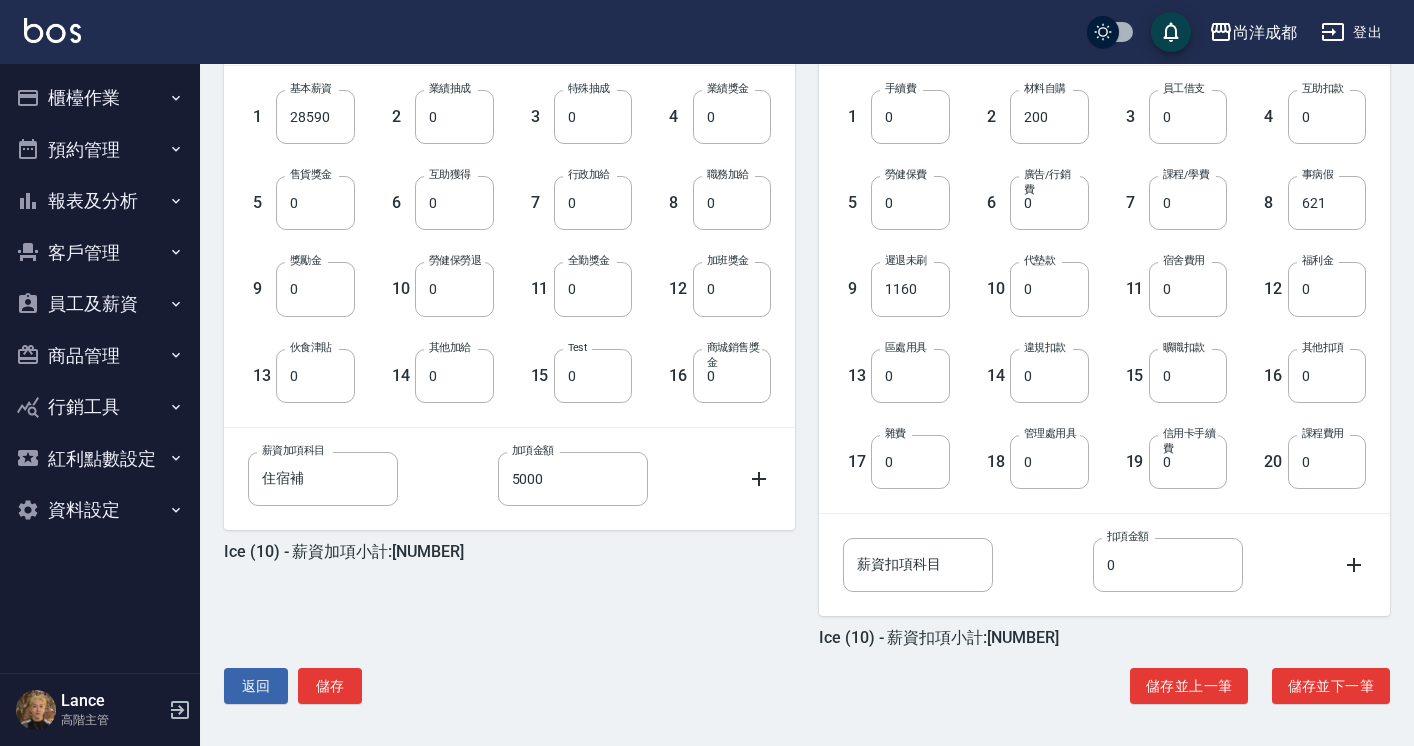 click on "Ice (10) - 薪資加項小計:33590 1 基本薪資 28590 基本薪資 2 業績抽成 0 業績抽成 3 特殊抽成 0 特殊抽成 4 業績獎金 0 業績獎金 5 售貨獎金 0 售貨獎金 6 互助獲得 0 互助獲得 7 行政加給 0 行政加給 8 職務加給 0 職務加給 9 獎勵金 0 獎勵金 10 勞健保勞退 0 勞健保勞退 11 全勤獎金 0 全勤獎金 12 加班獎金 0 加班獎金 13 伙食津貼 0 伙食津貼 14 其他加給 0 其他加給 15 Test 0 Test 16 商城銷售獎金 0 商城銷售獎金 薪資加項科目 住宿補 薪資加項科目 加項金額 5000 加項金額 Ice (10) - 薪資加項小計:33590" at bounding box center [497, 318] 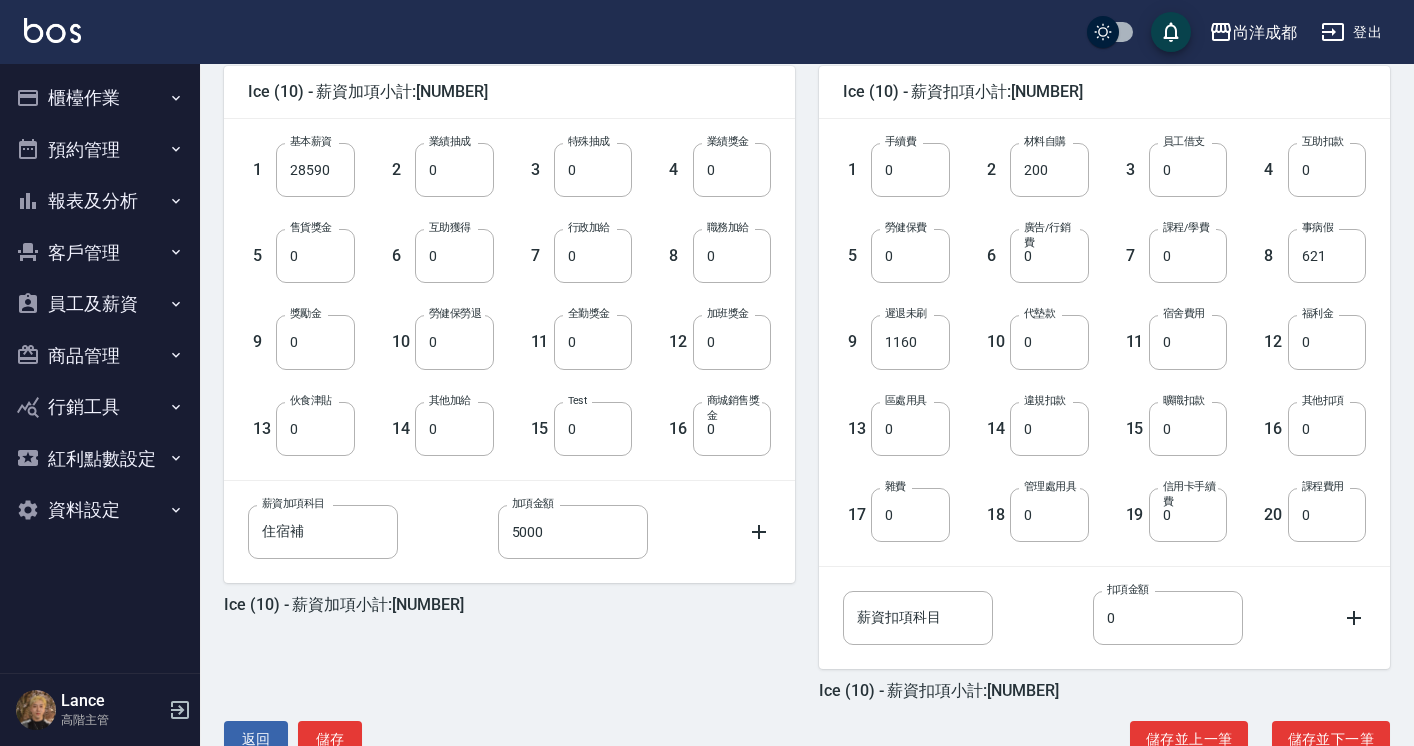 scroll, scrollTop: 499, scrollLeft: 0, axis: vertical 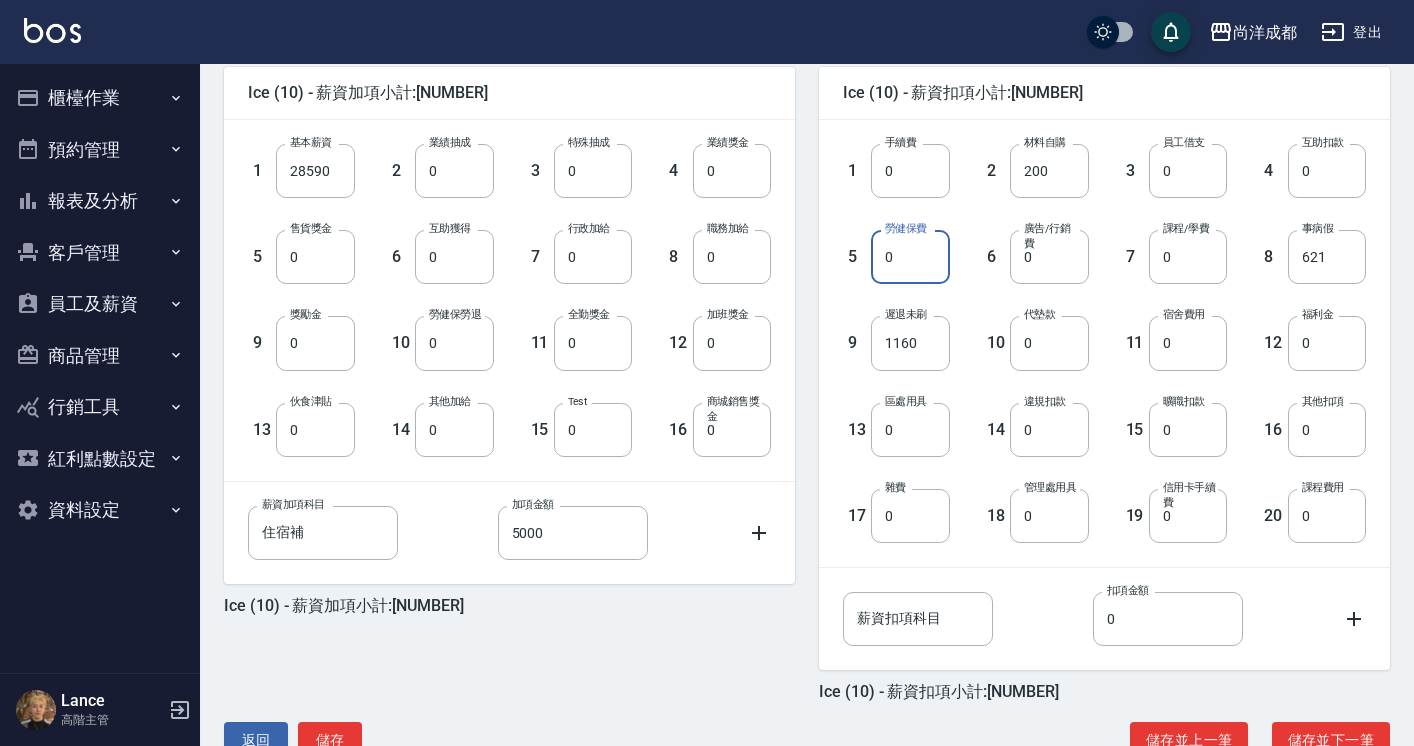 click on "0" at bounding box center (910, 257) 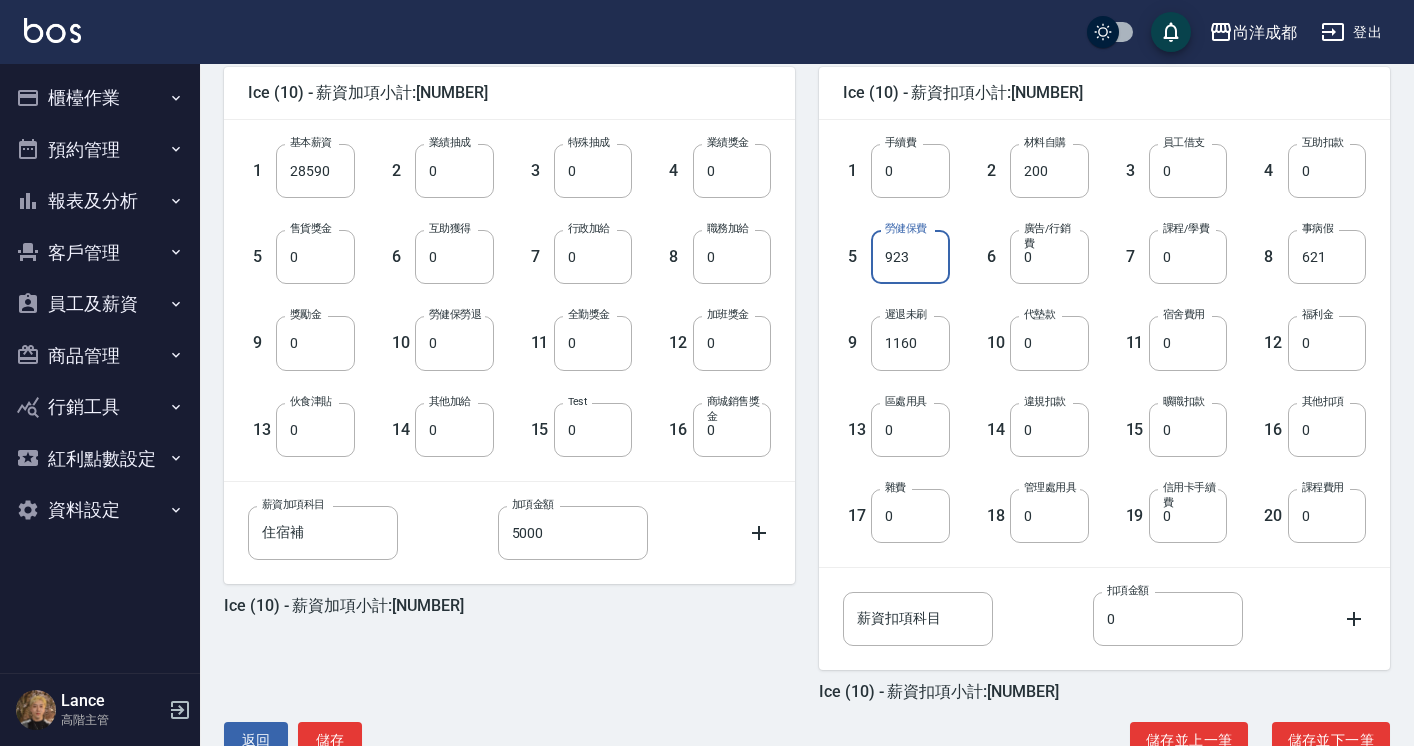 type on "923" 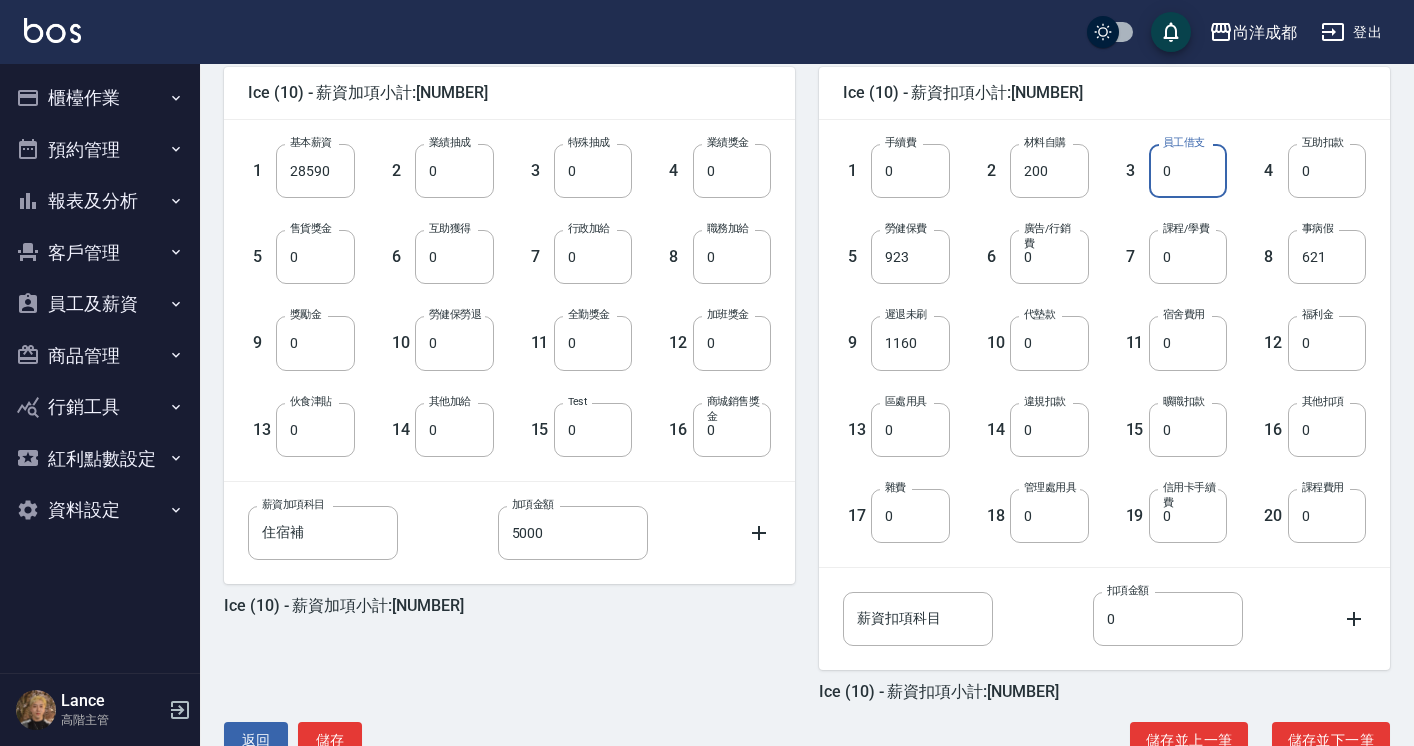 click on "0" at bounding box center [1188, 171] 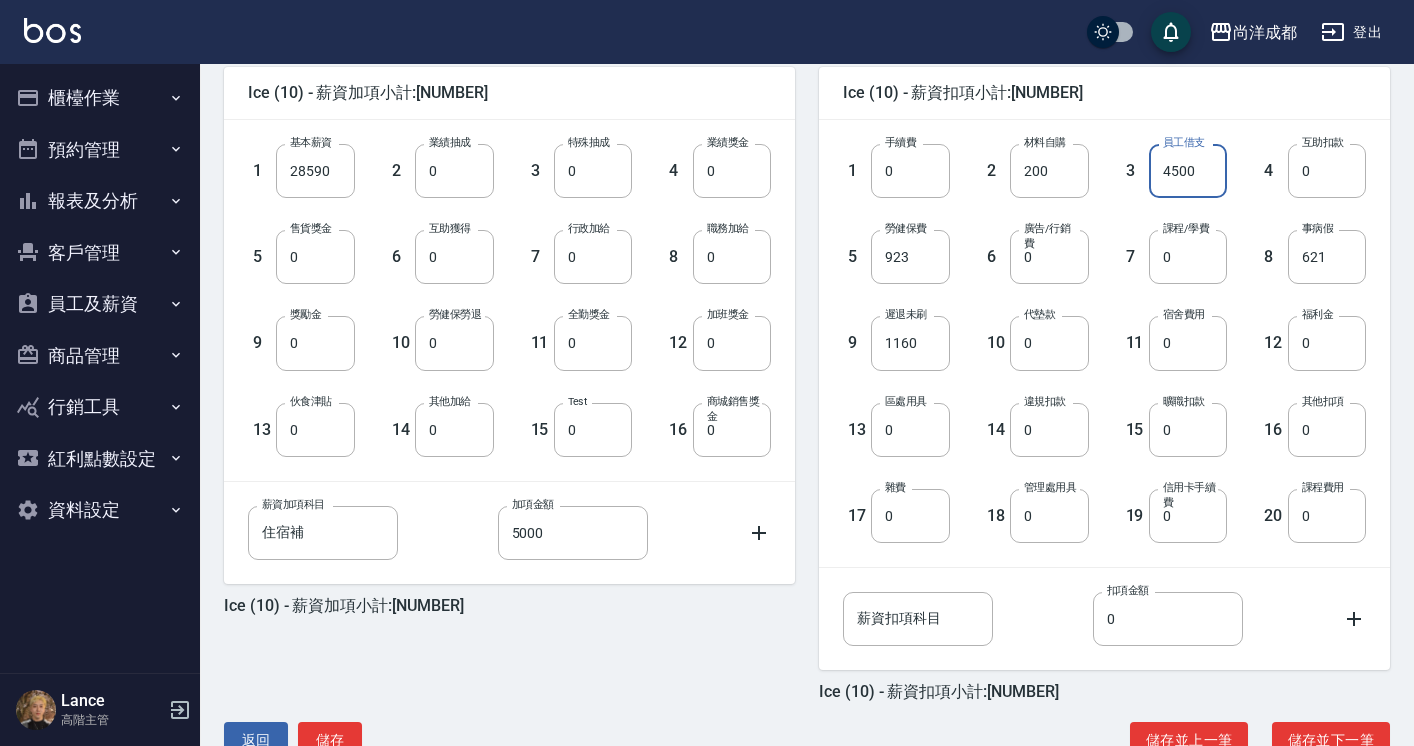 type on "4500" 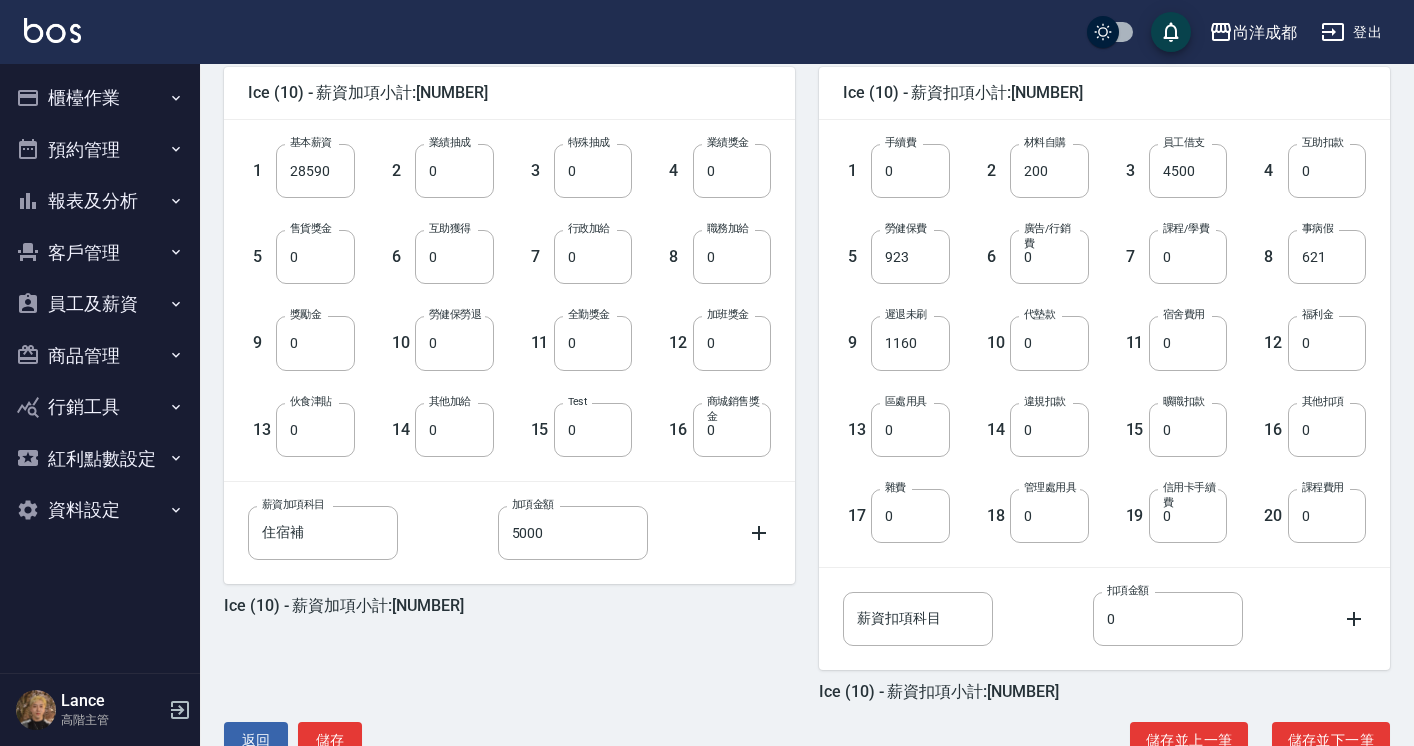 click on "薪資加項科目 住宿補 薪資加項科目 加項金額 5000 加項金額" at bounding box center (509, 533) 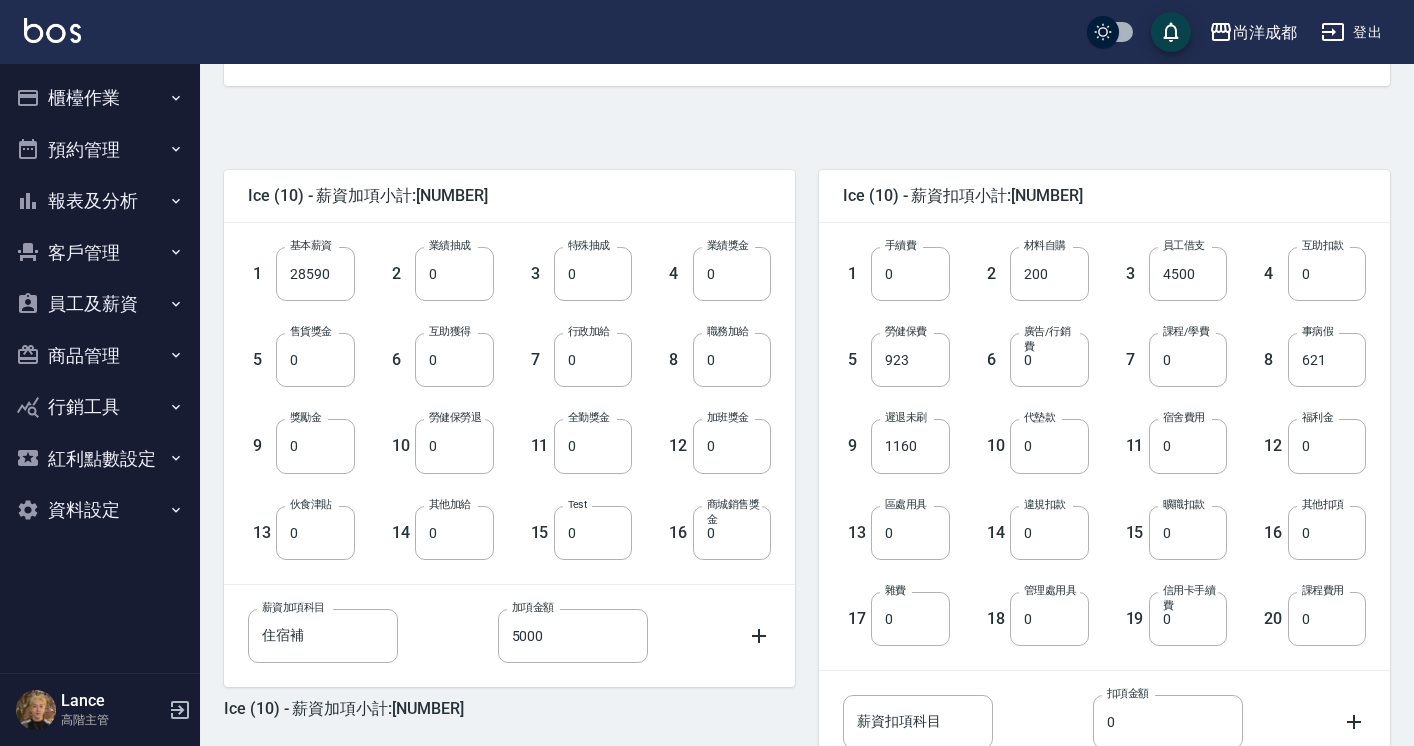 scroll, scrollTop: 399, scrollLeft: 0, axis: vertical 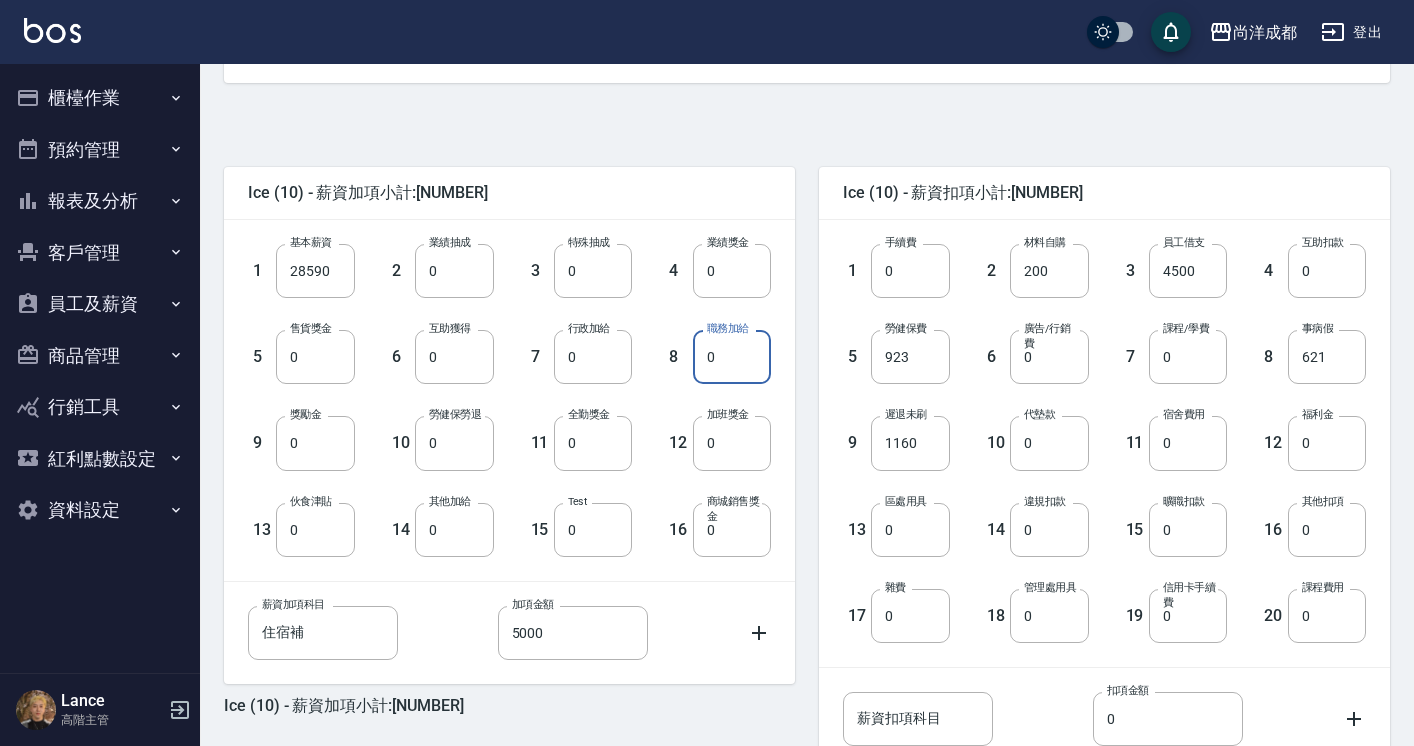 click on "0" at bounding box center (732, 357) 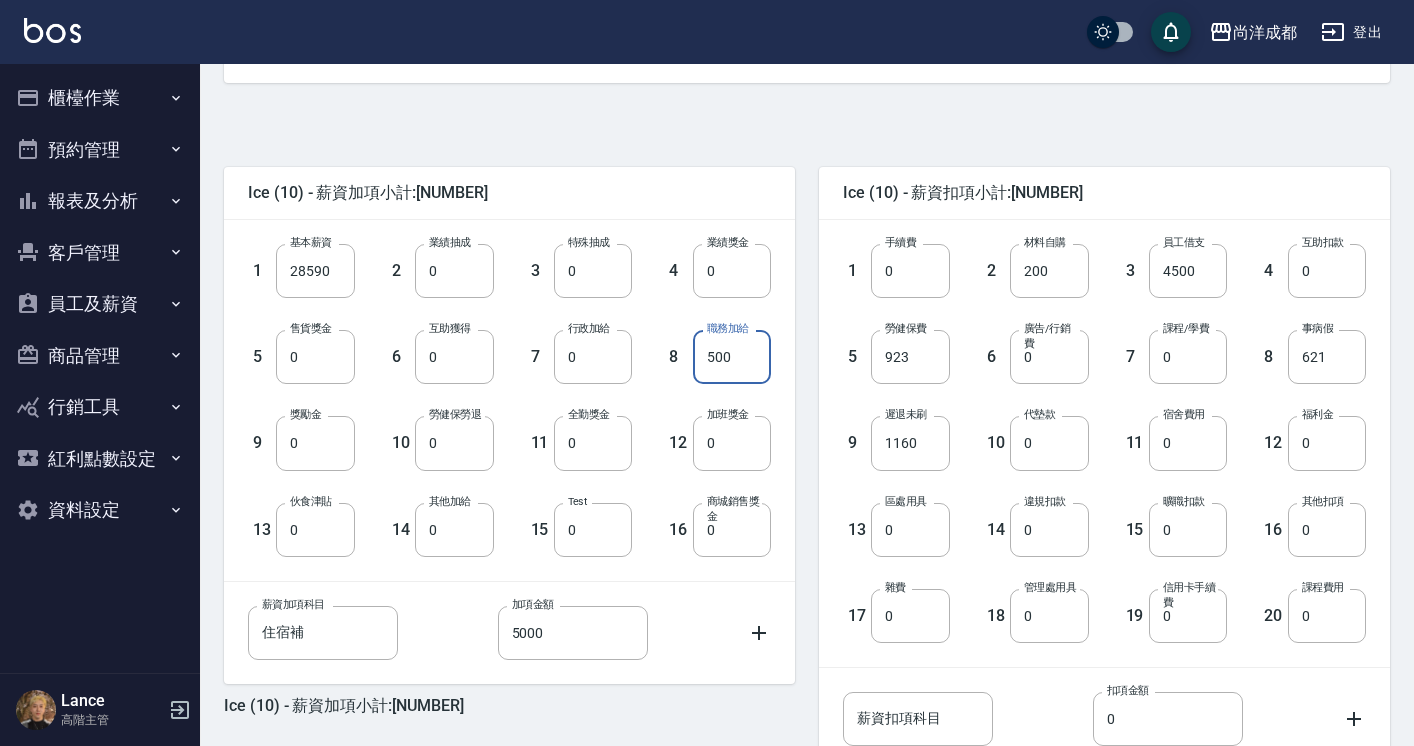 type on "500" 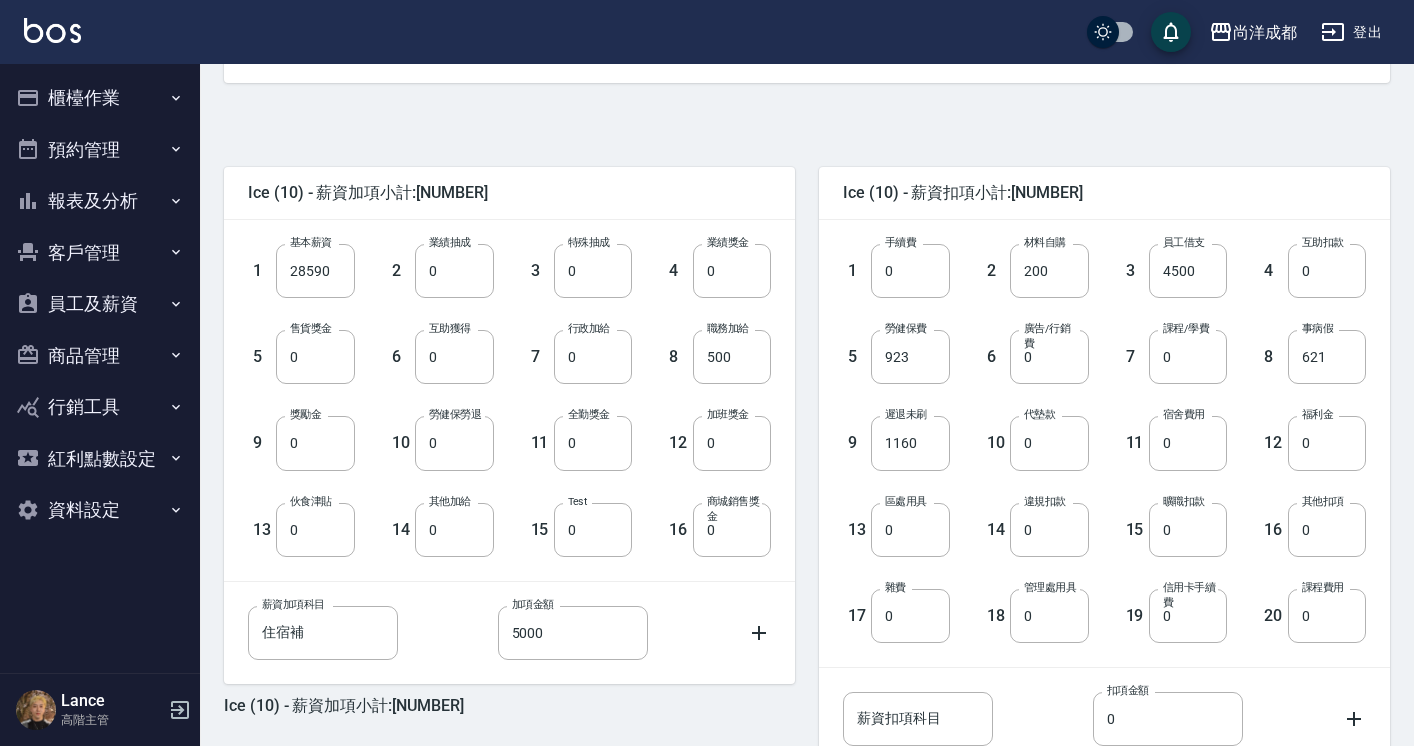 click on "薪資加項科目 住宿補 薪資加項科目 加項金額 5000 加項金額" at bounding box center [493, 617] 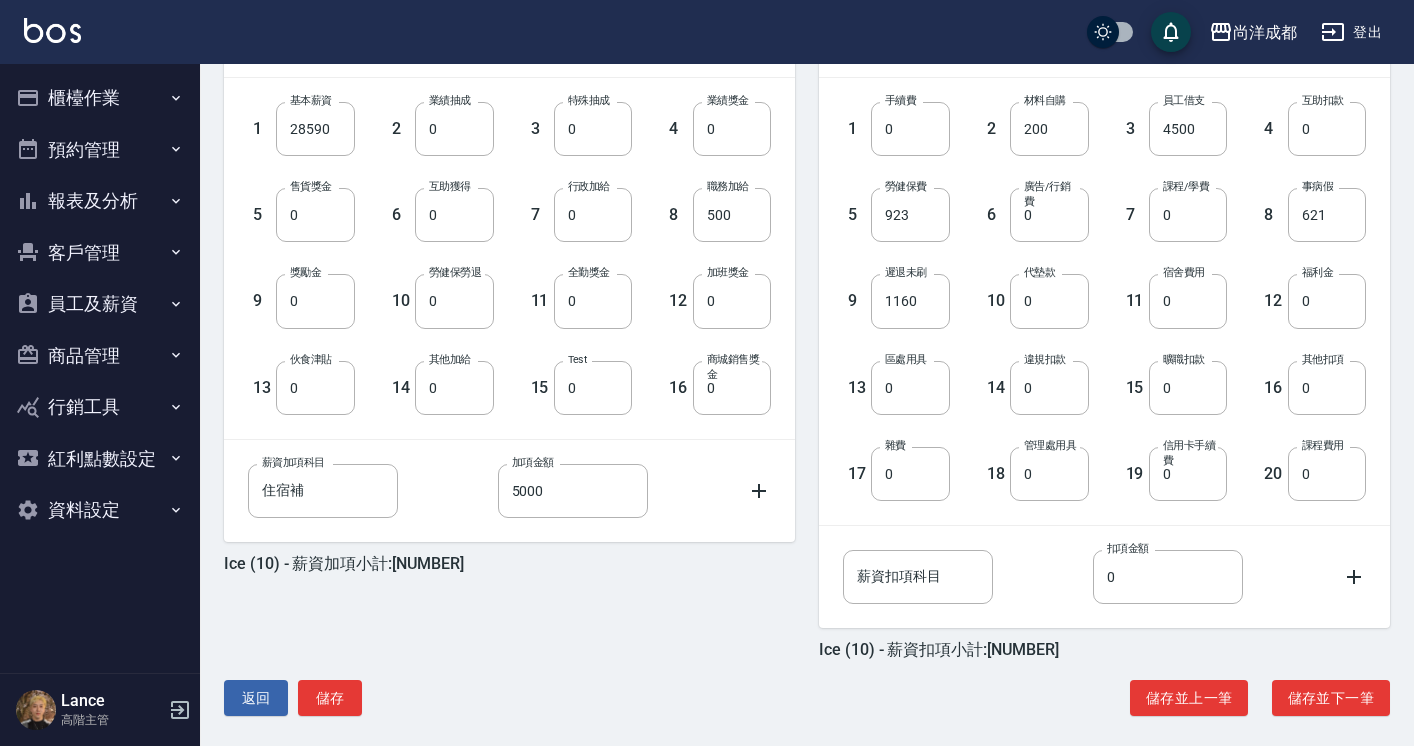 scroll, scrollTop: 543, scrollLeft: 0, axis: vertical 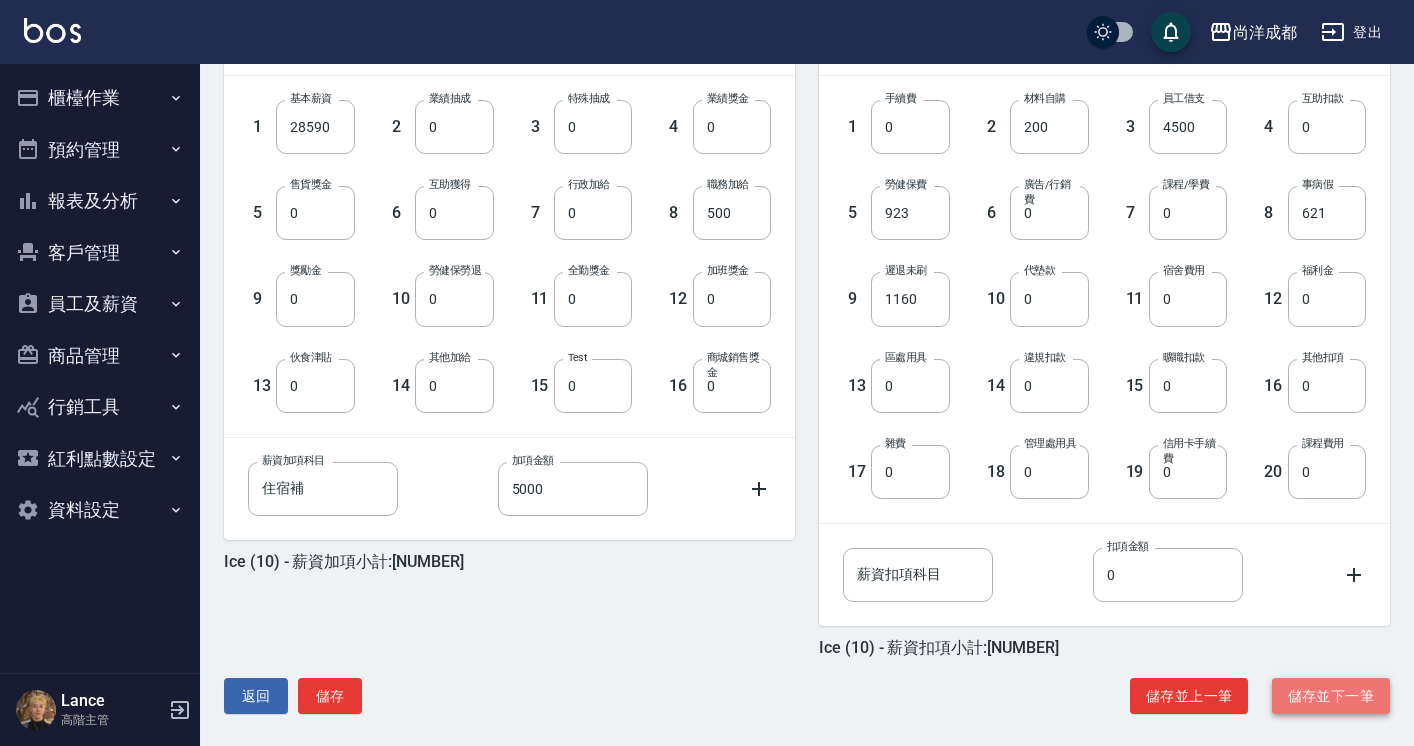 click on "儲存並下一筆" at bounding box center [1331, 696] 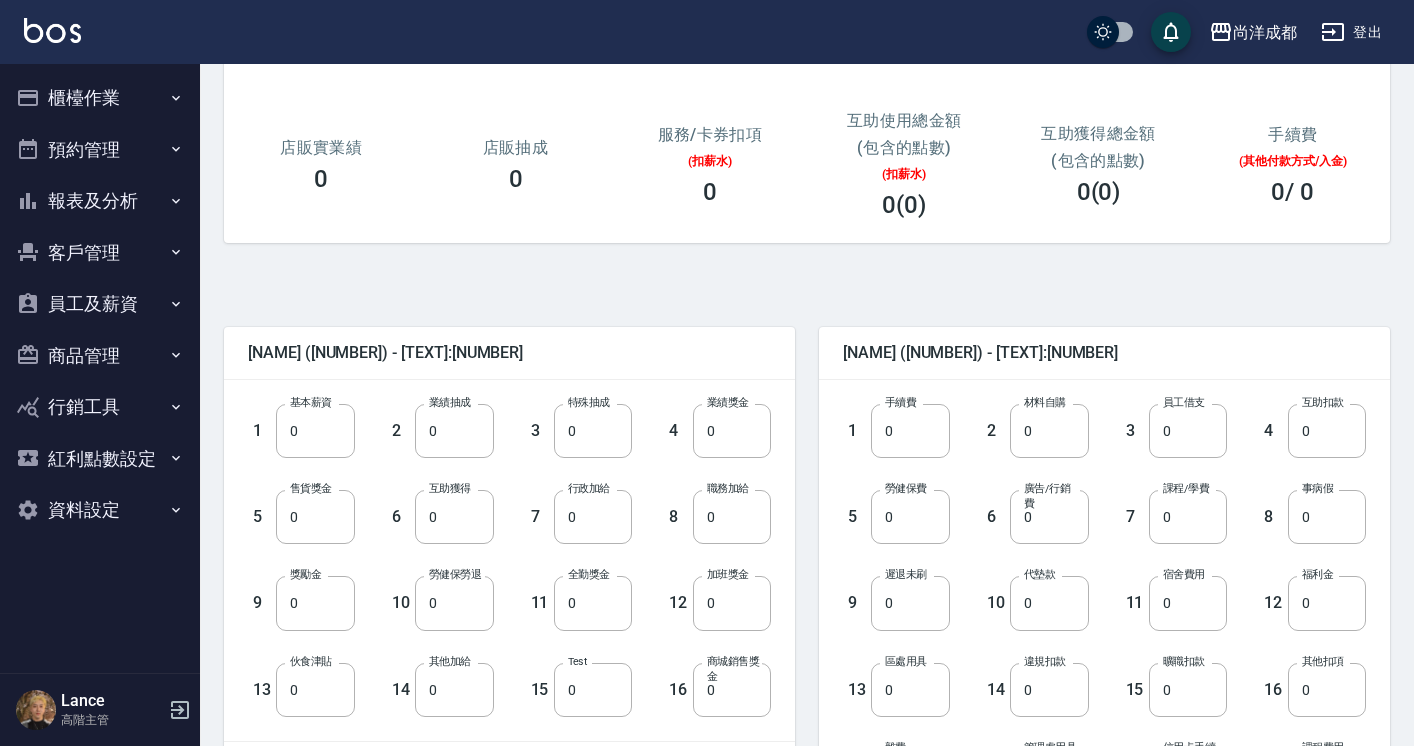 scroll, scrollTop: 553, scrollLeft: 0, axis: vertical 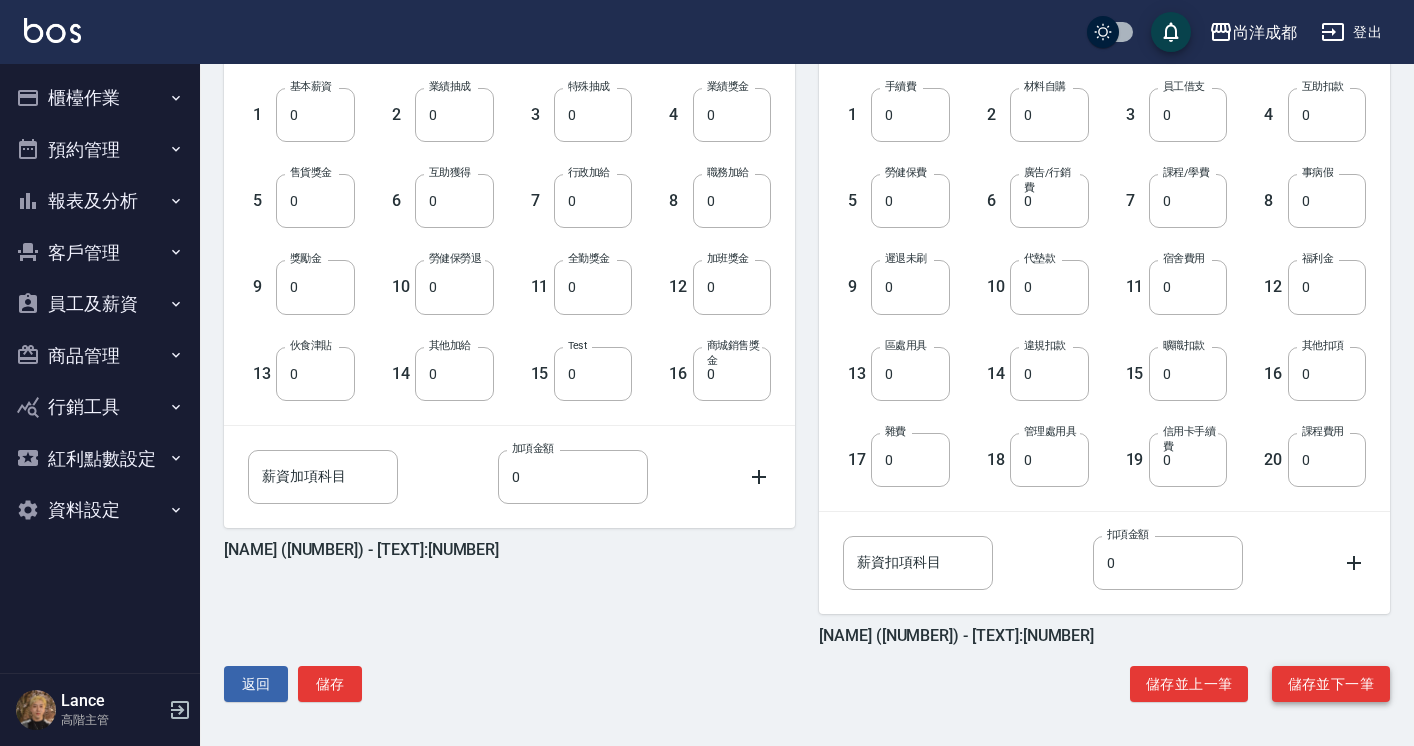 click on "儲存並下一筆" at bounding box center [1331, 684] 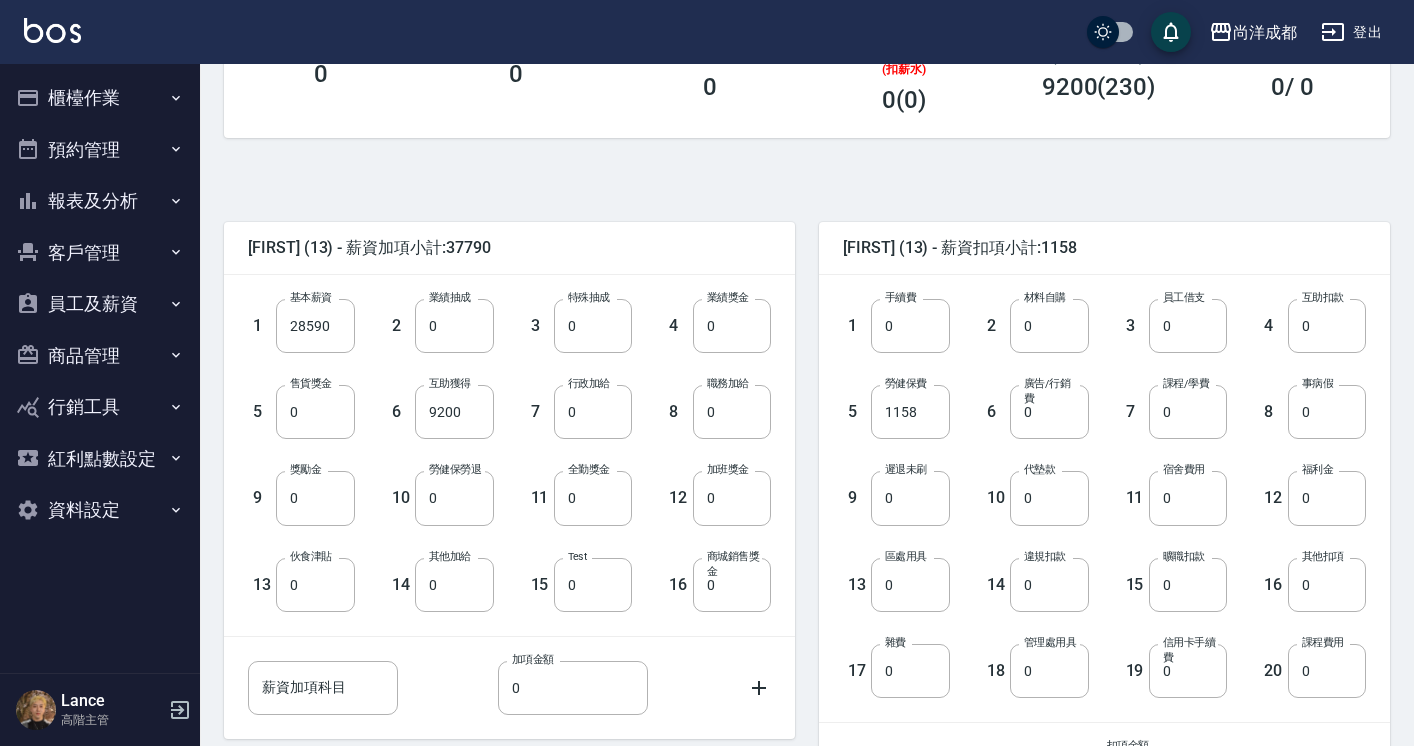 scroll, scrollTop: 411, scrollLeft: 0, axis: vertical 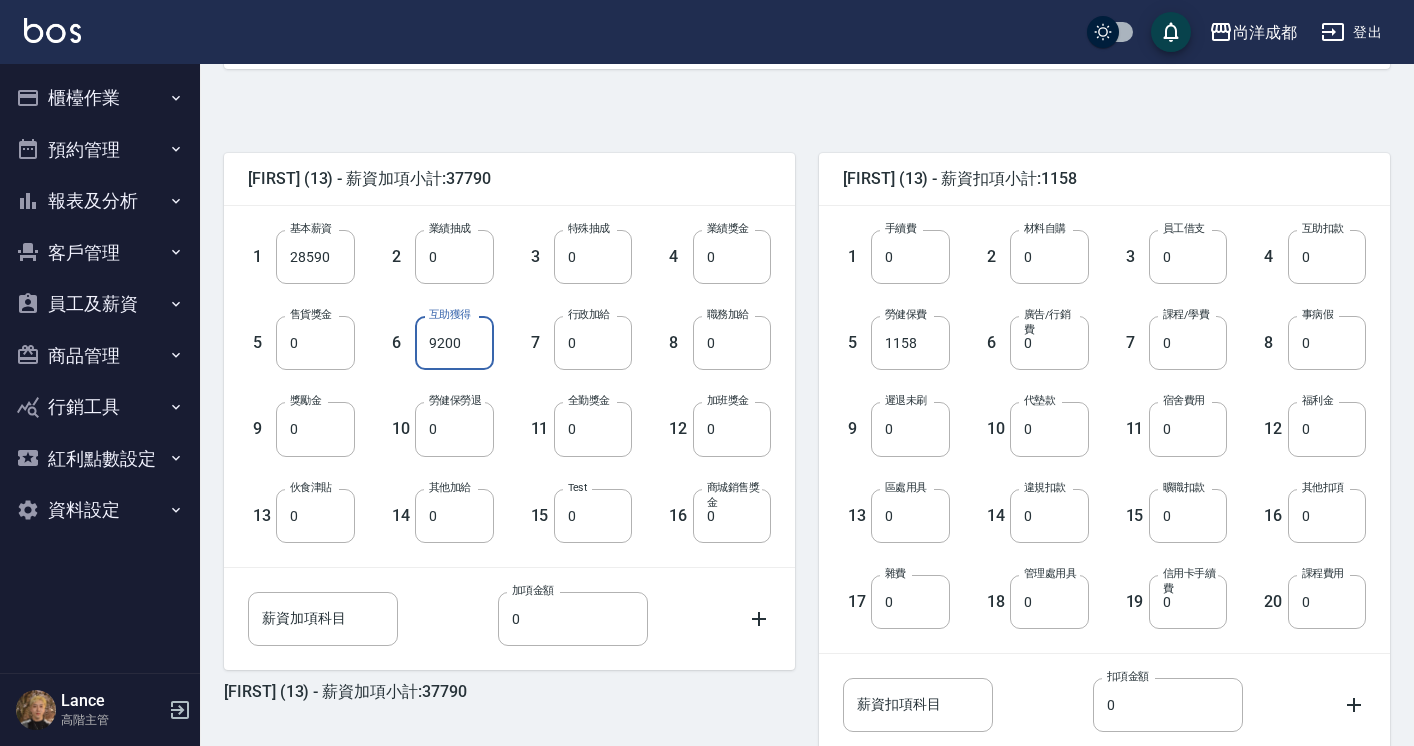 click on "9200" at bounding box center (454, 343) 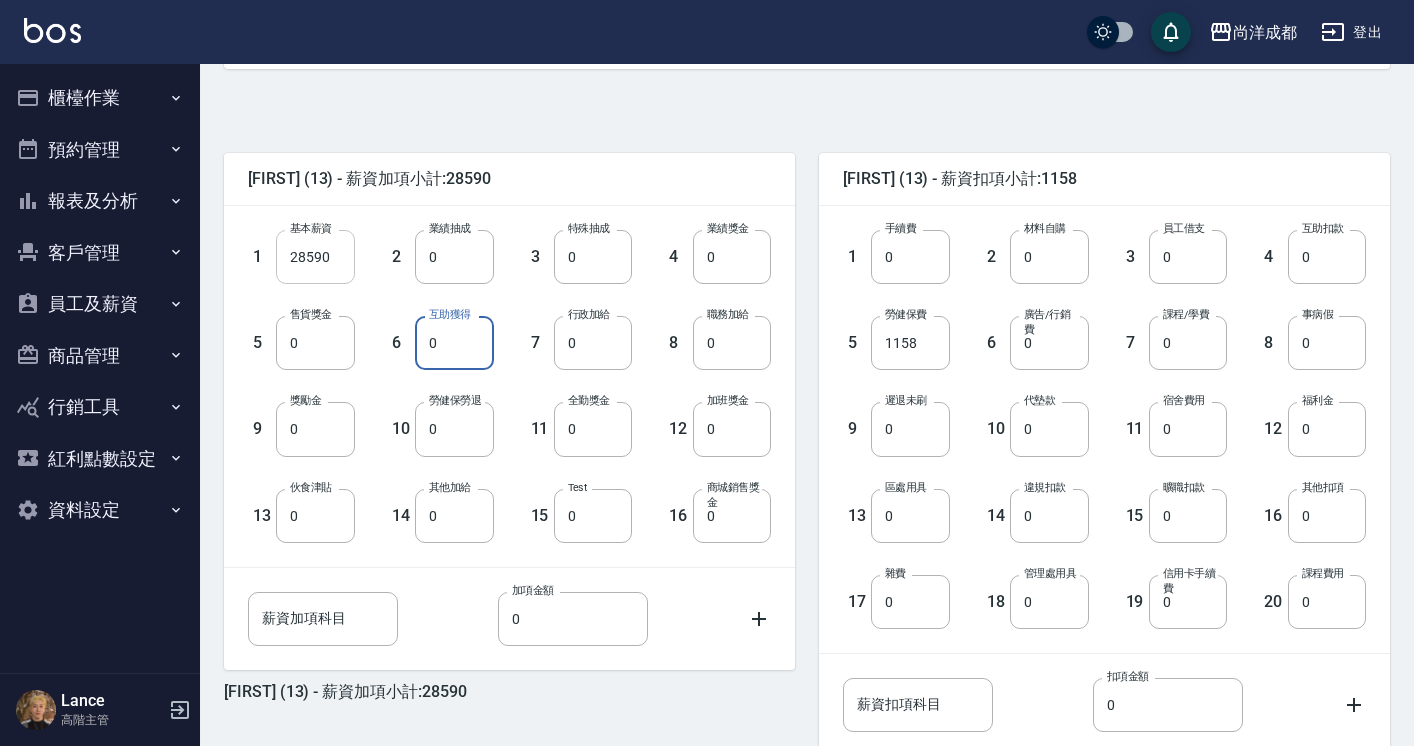 type on "0" 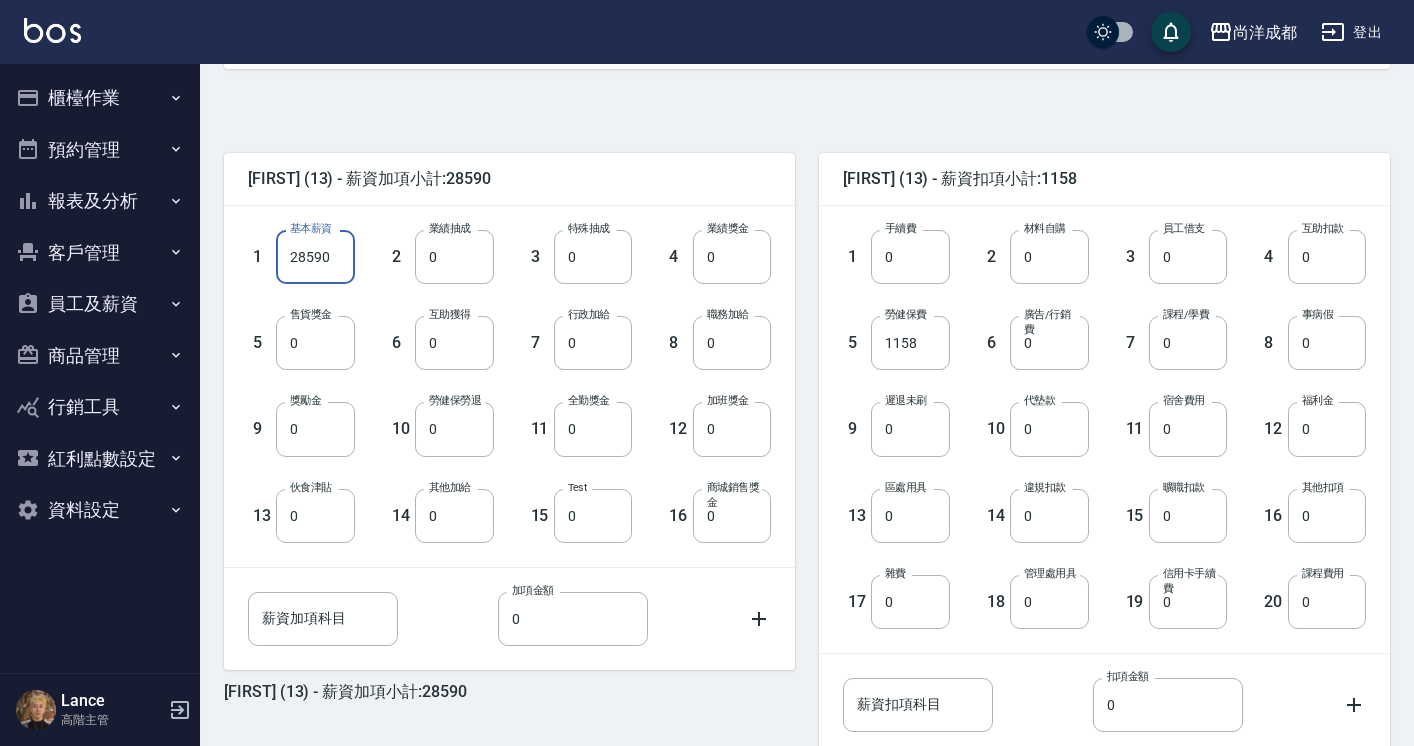 click on "28590" at bounding box center [315, 257] 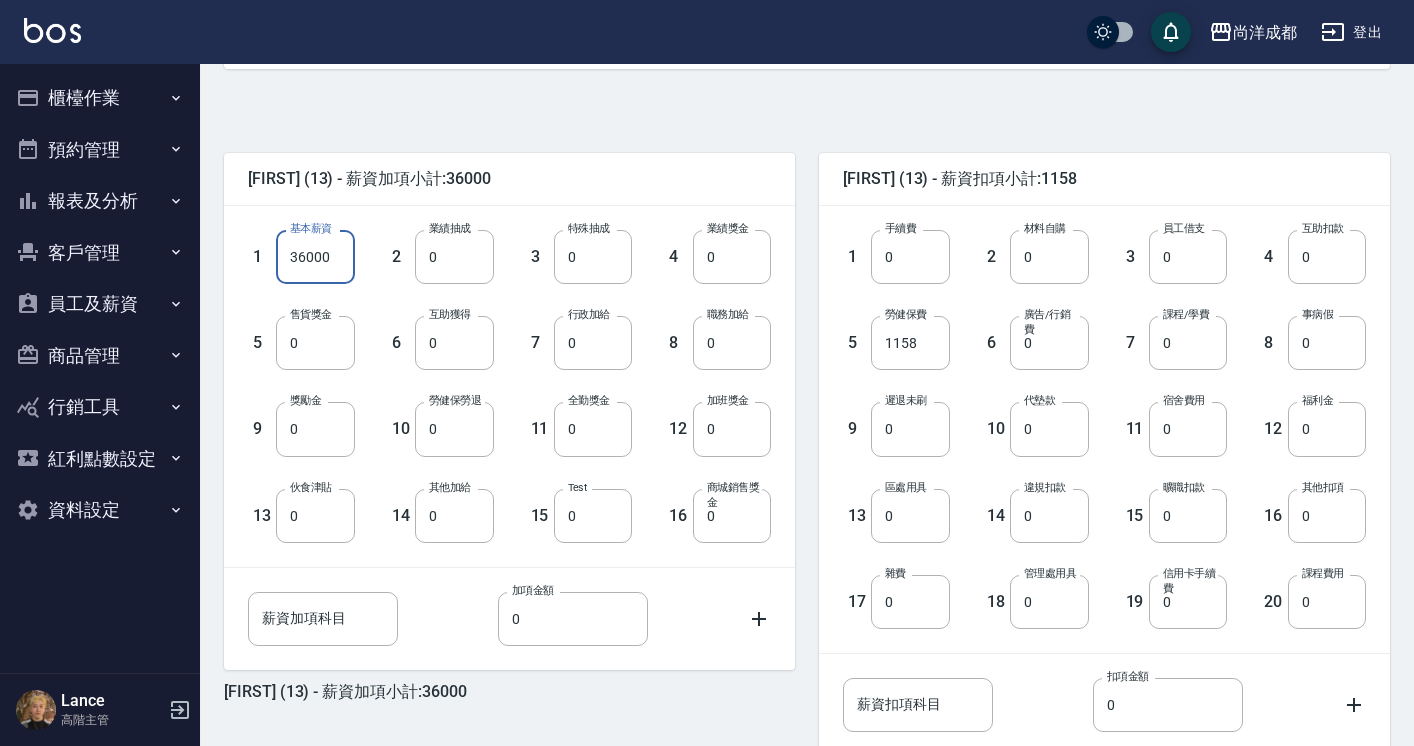 type on "36000" 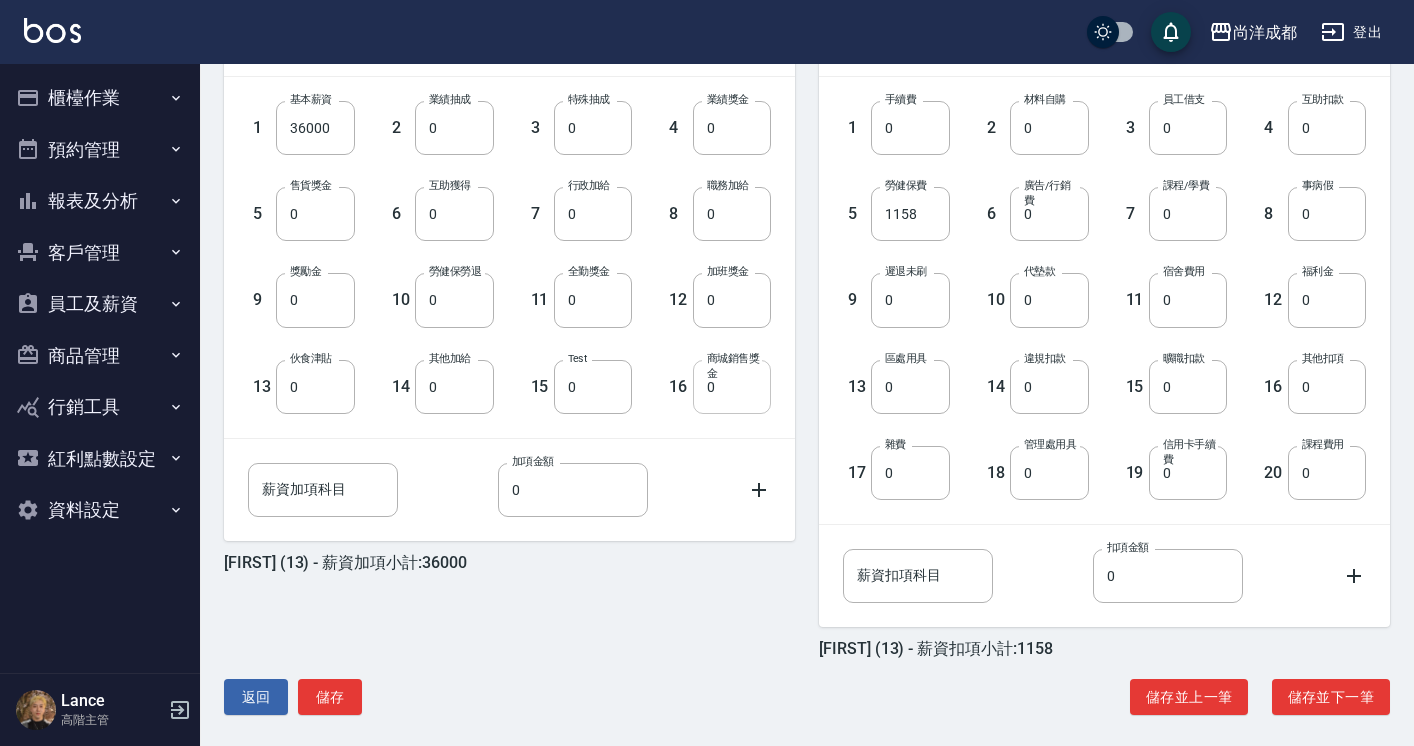 scroll, scrollTop: 553, scrollLeft: 0, axis: vertical 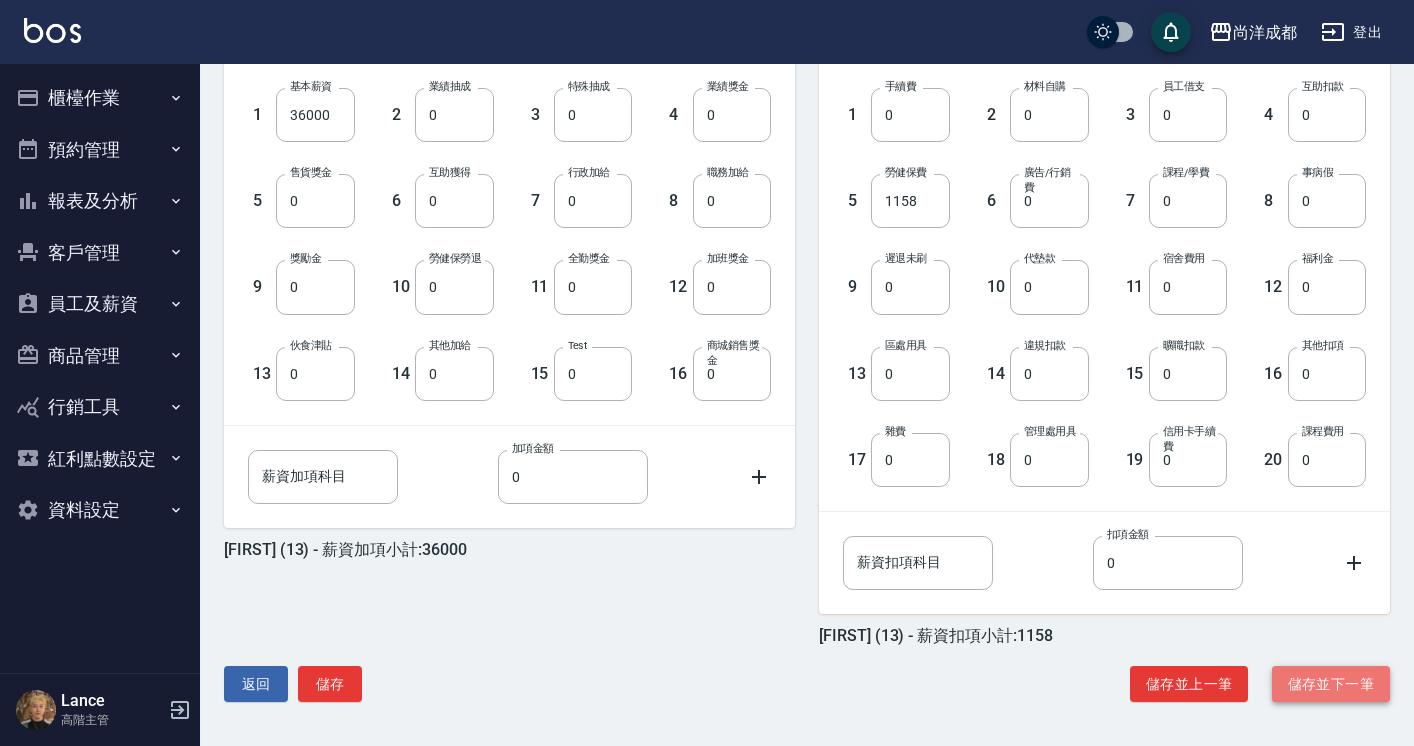 click on "儲存並下一筆" at bounding box center [1331, 684] 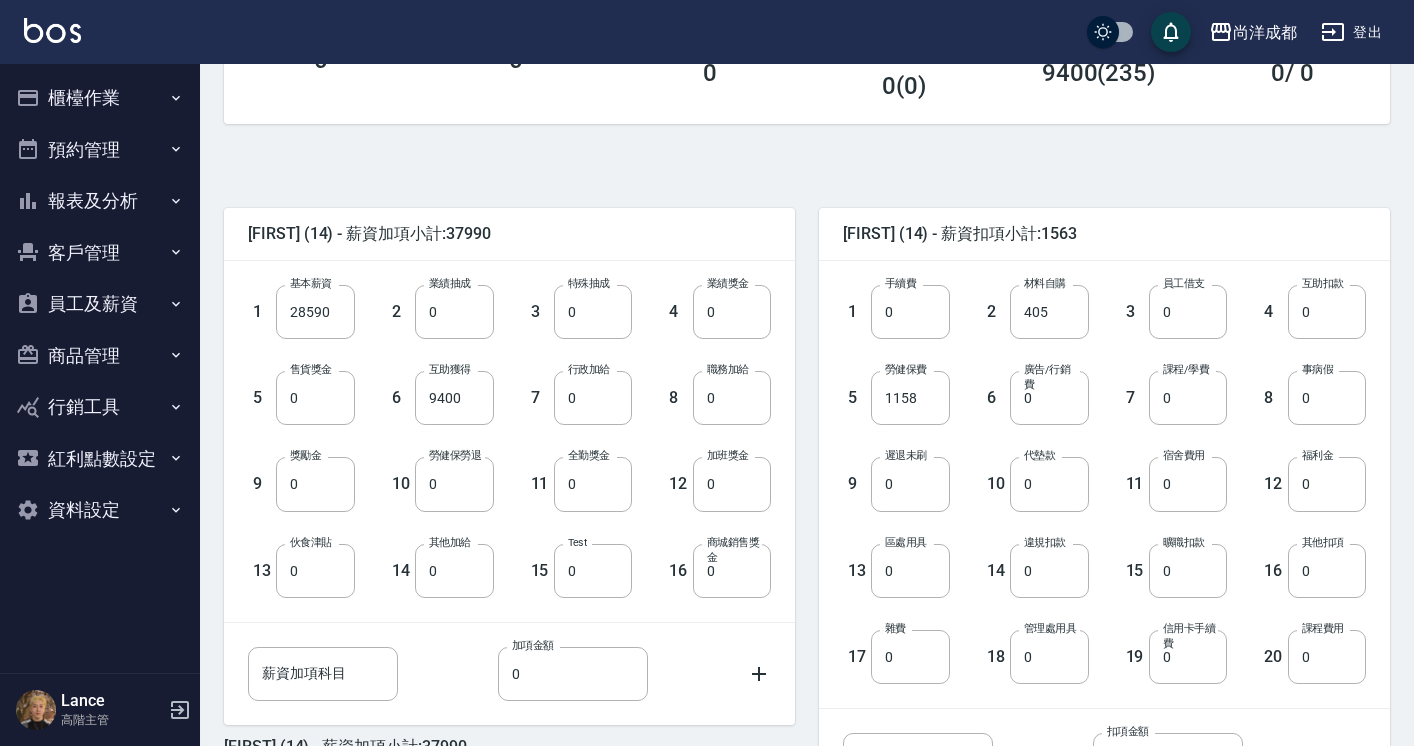 scroll, scrollTop: 421, scrollLeft: 0, axis: vertical 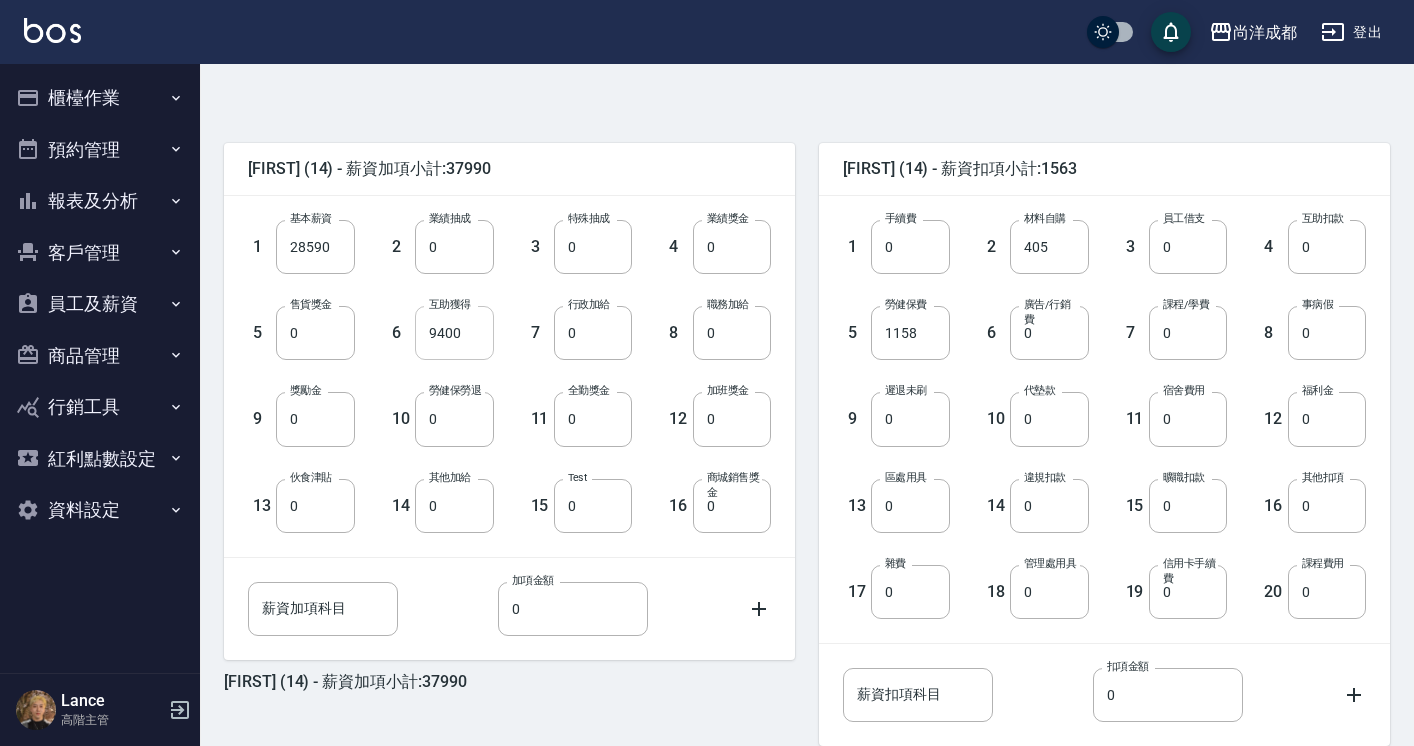 click on "9400" at bounding box center [454, 333] 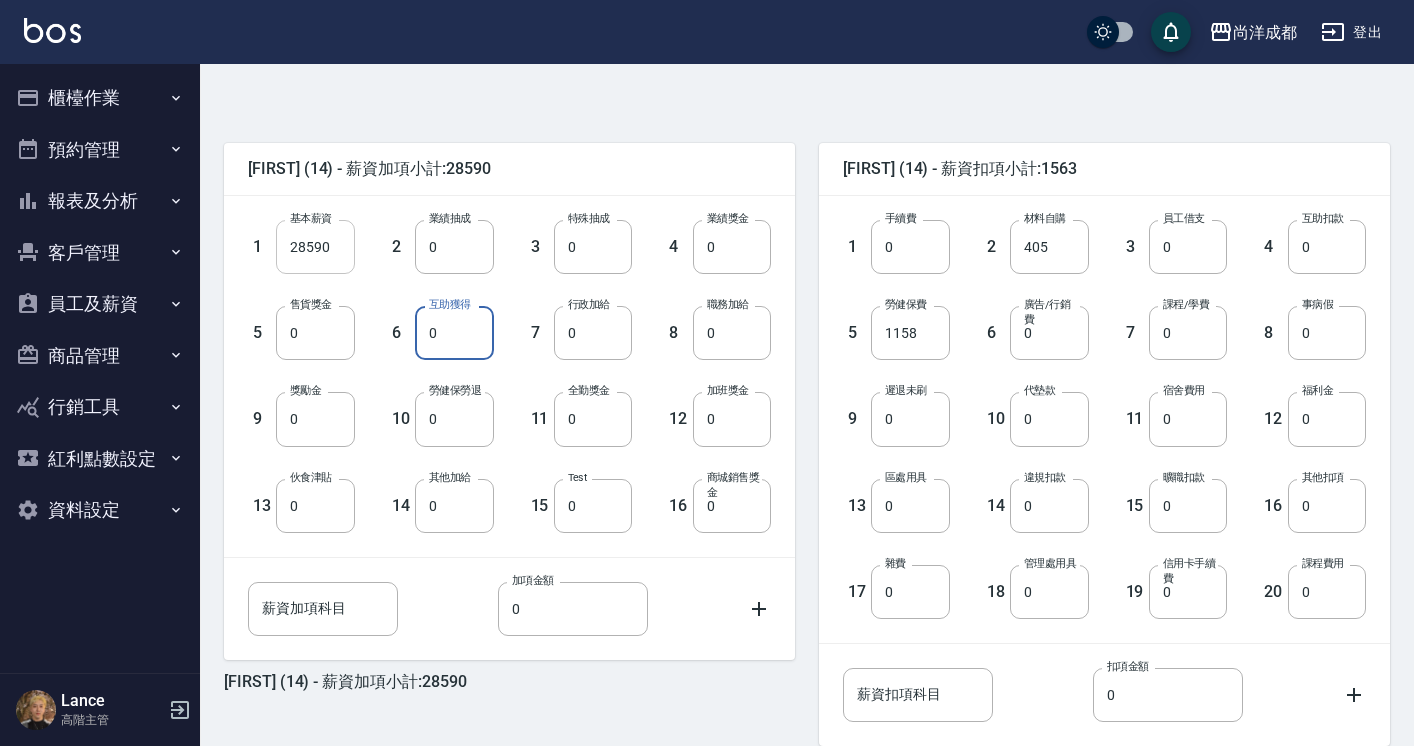 type on "0" 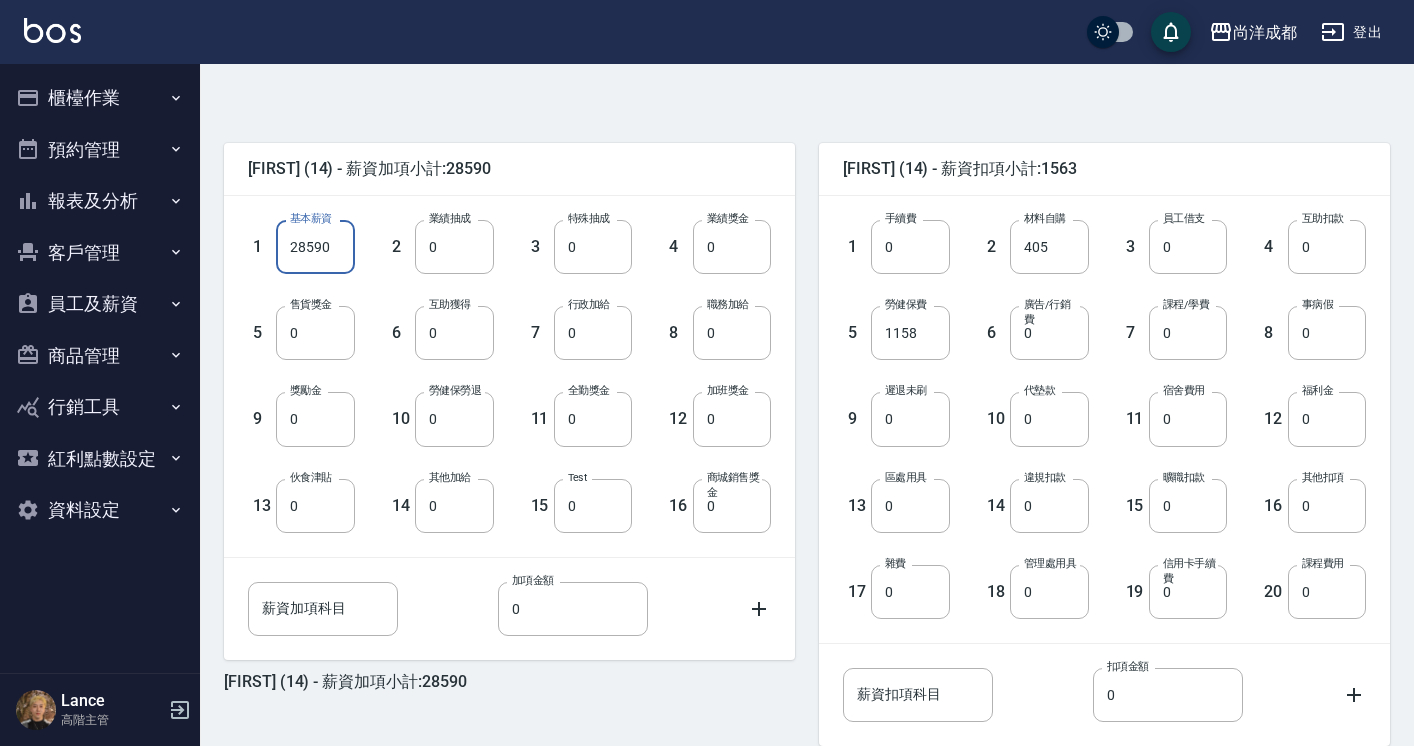 click on "28590" at bounding box center [315, 247] 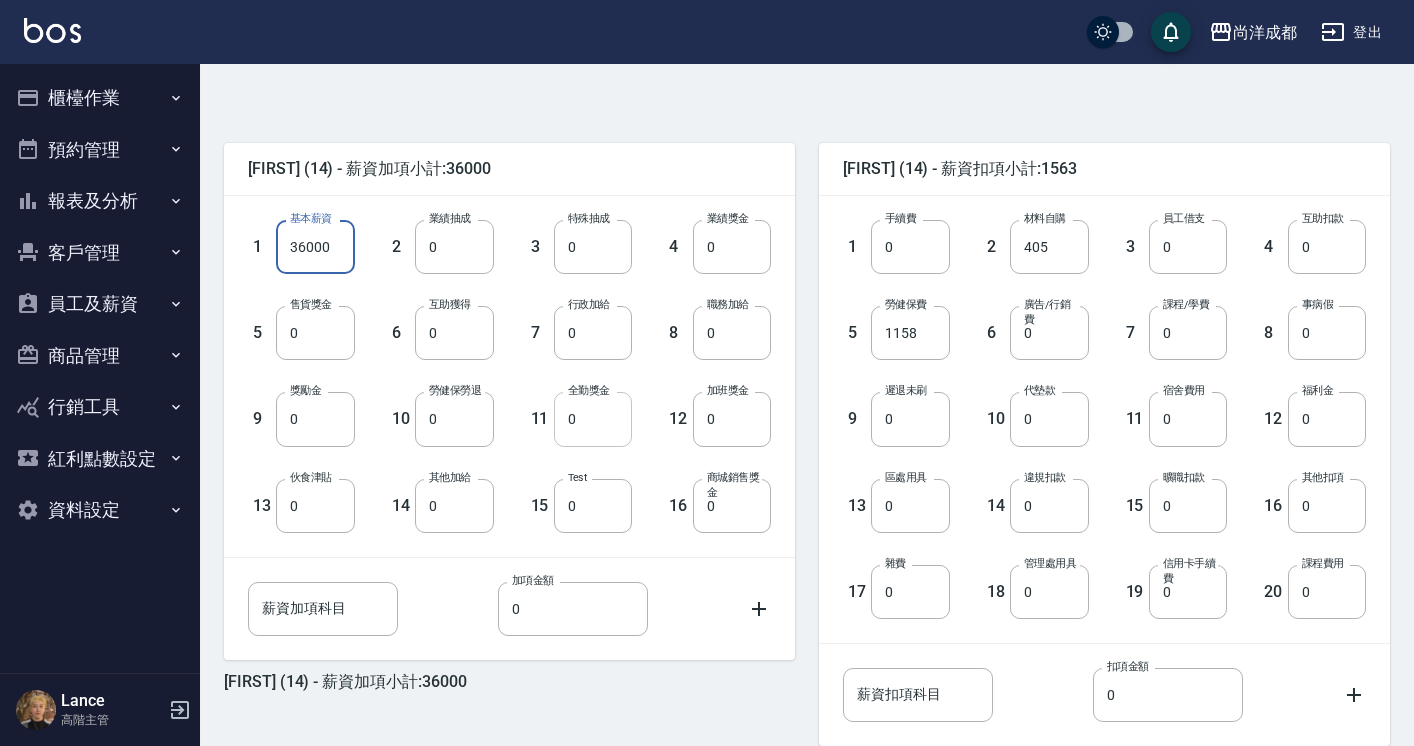 type on "36000" 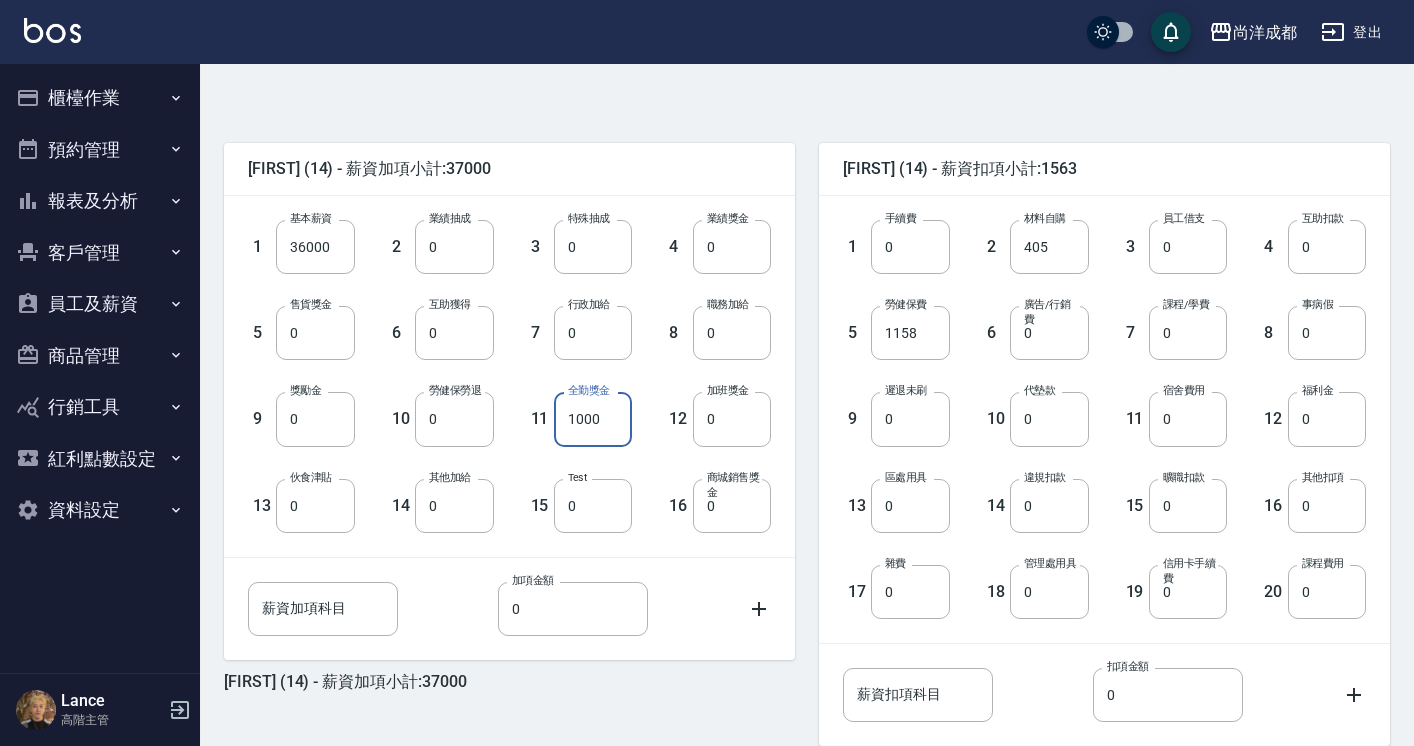 type on "1000" 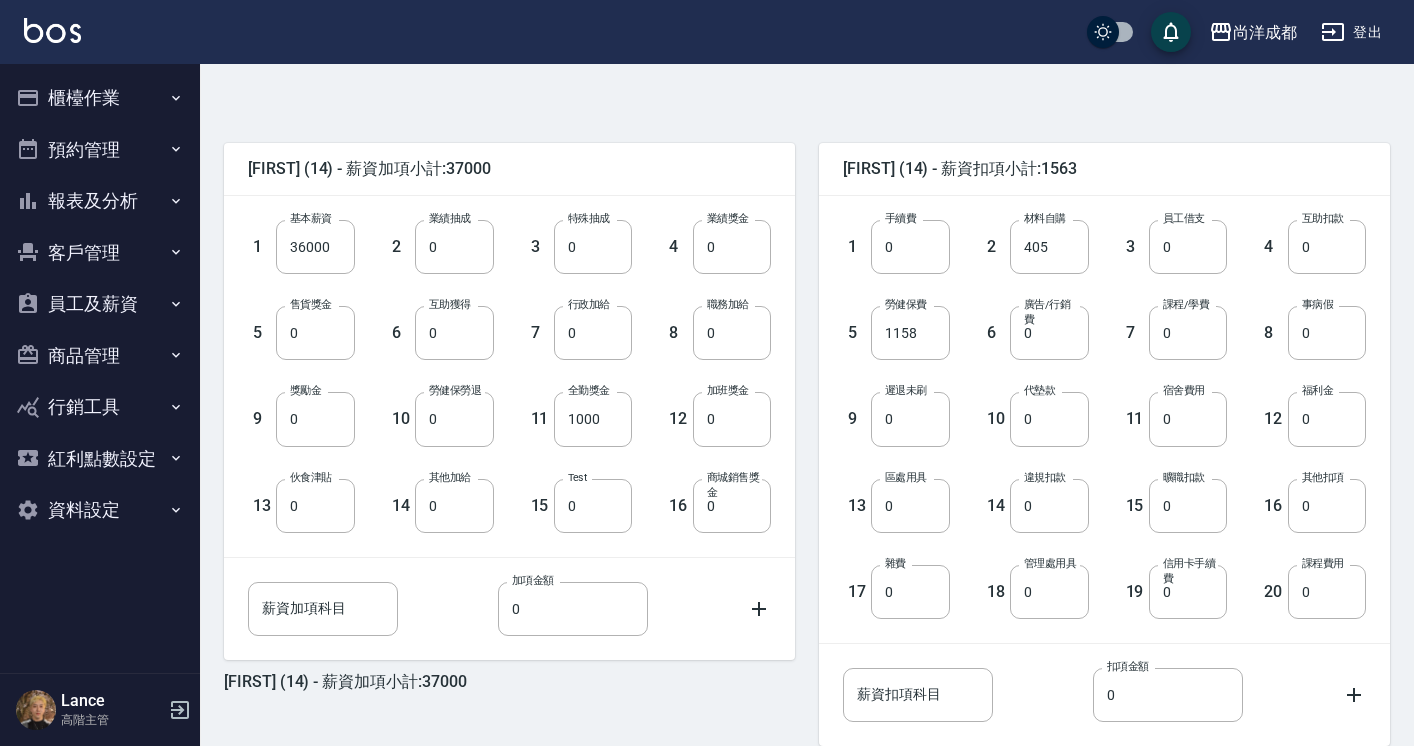 scroll, scrollTop: 553, scrollLeft: 0, axis: vertical 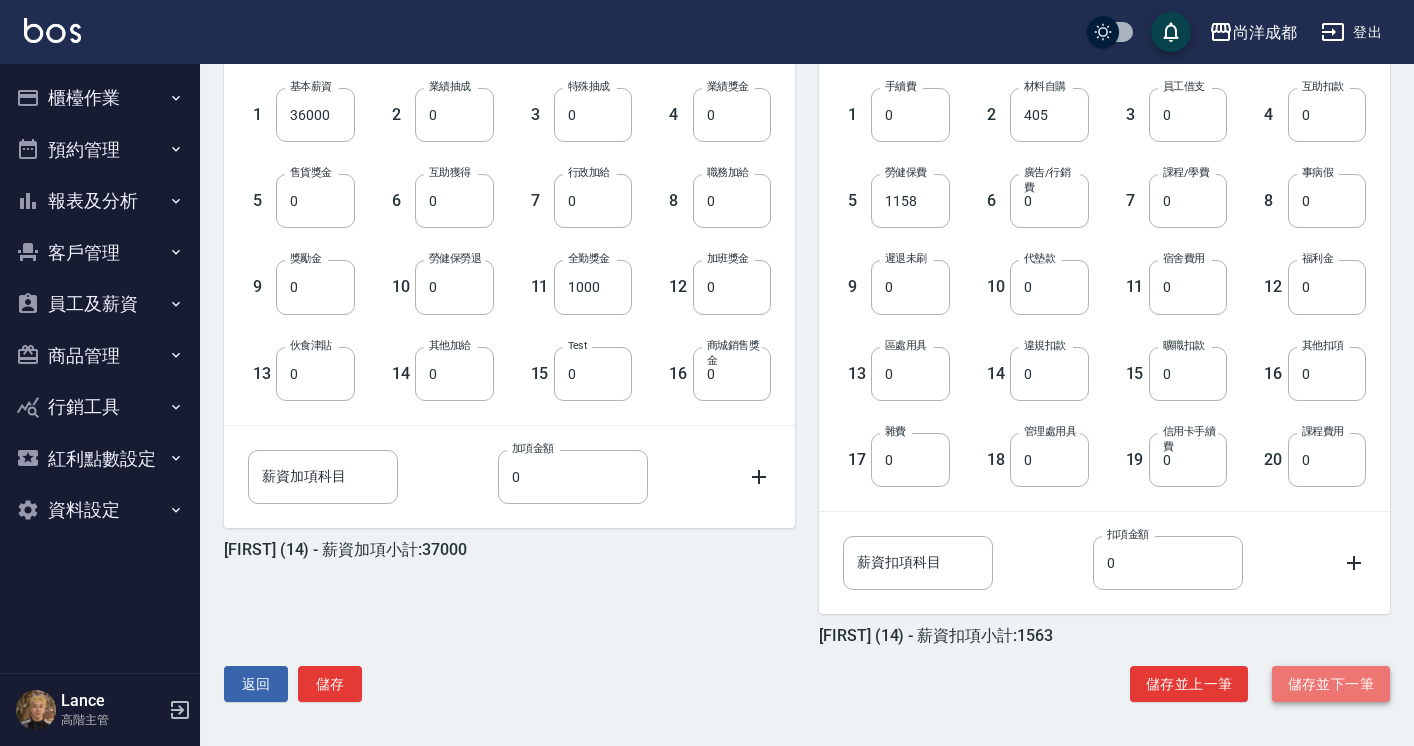 click on "儲存並下一筆" at bounding box center [1331, 684] 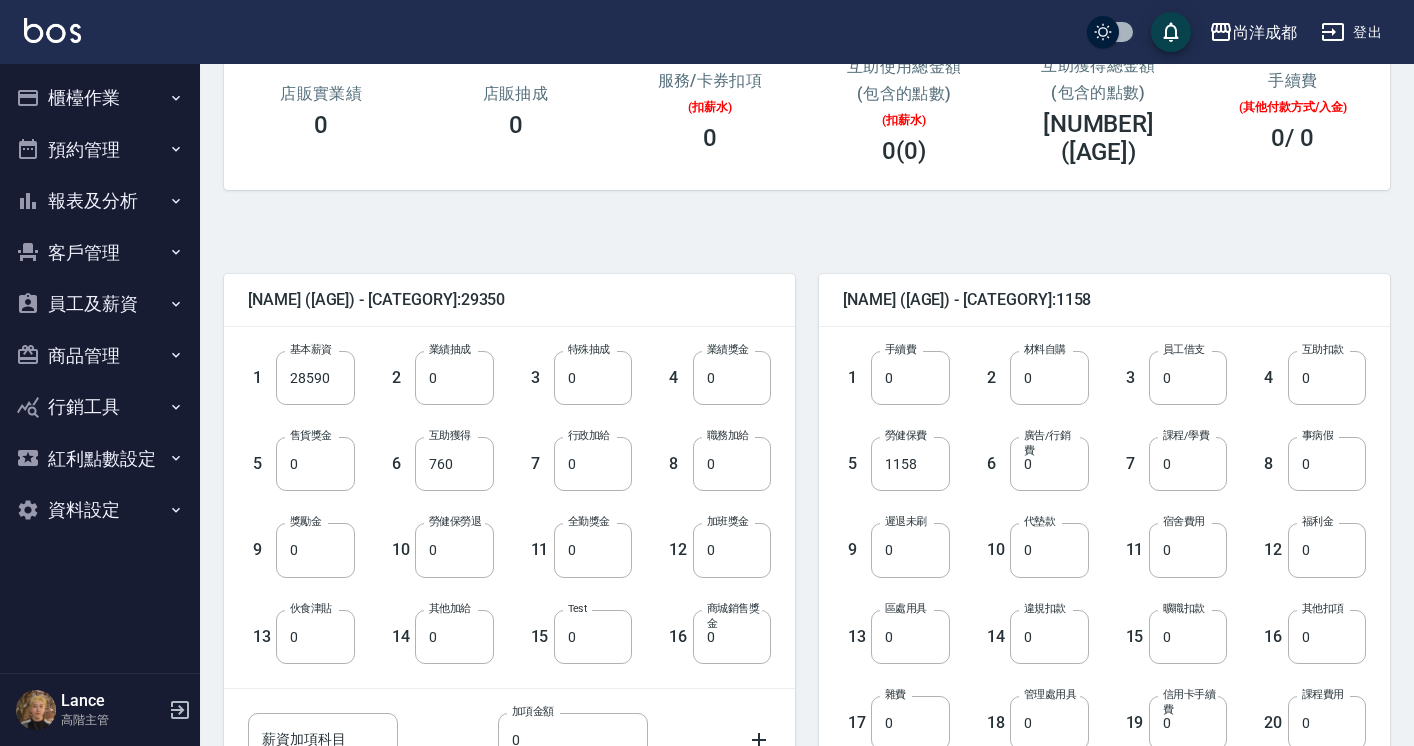 scroll, scrollTop: 293, scrollLeft: 0, axis: vertical 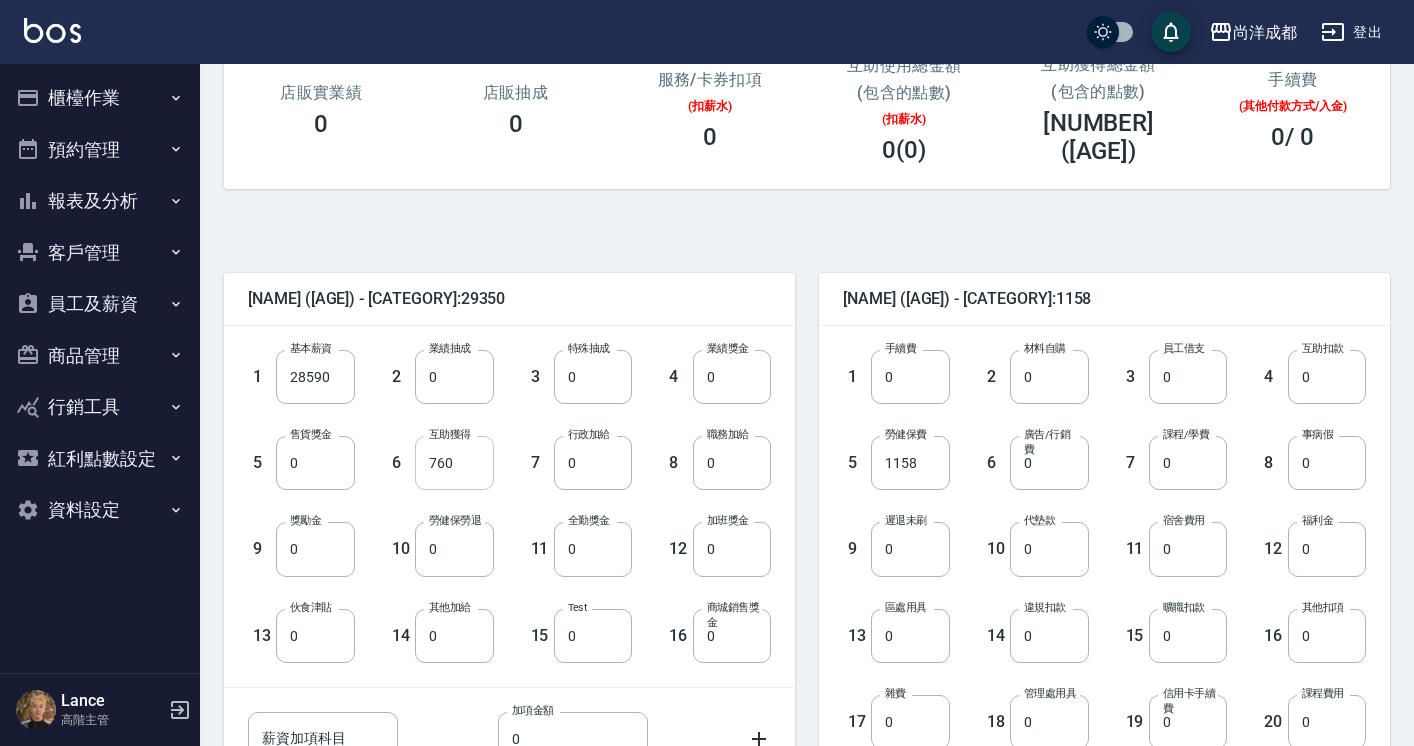 click on "760" at bounding box center (454, 463) 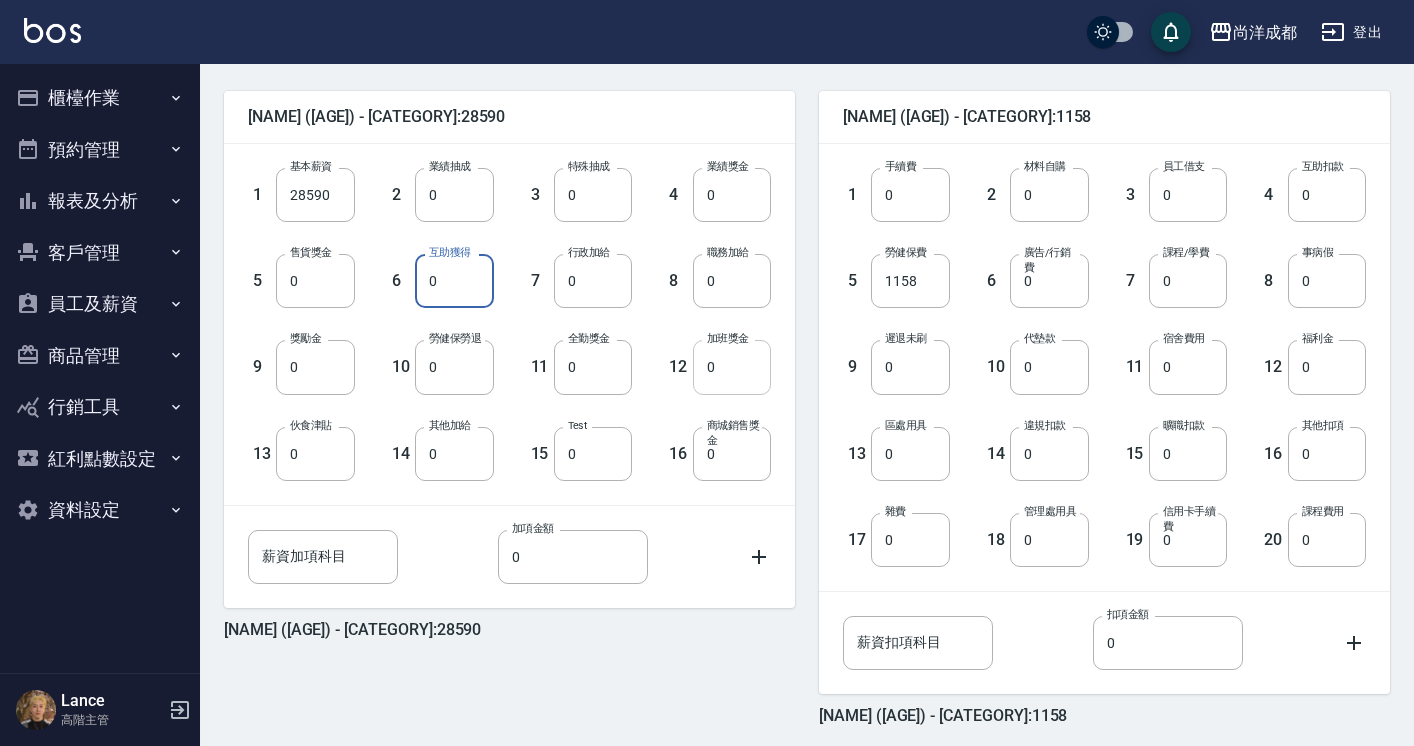 scroll, scrollTop: 553, scrollLeft: 0, axis: vertical 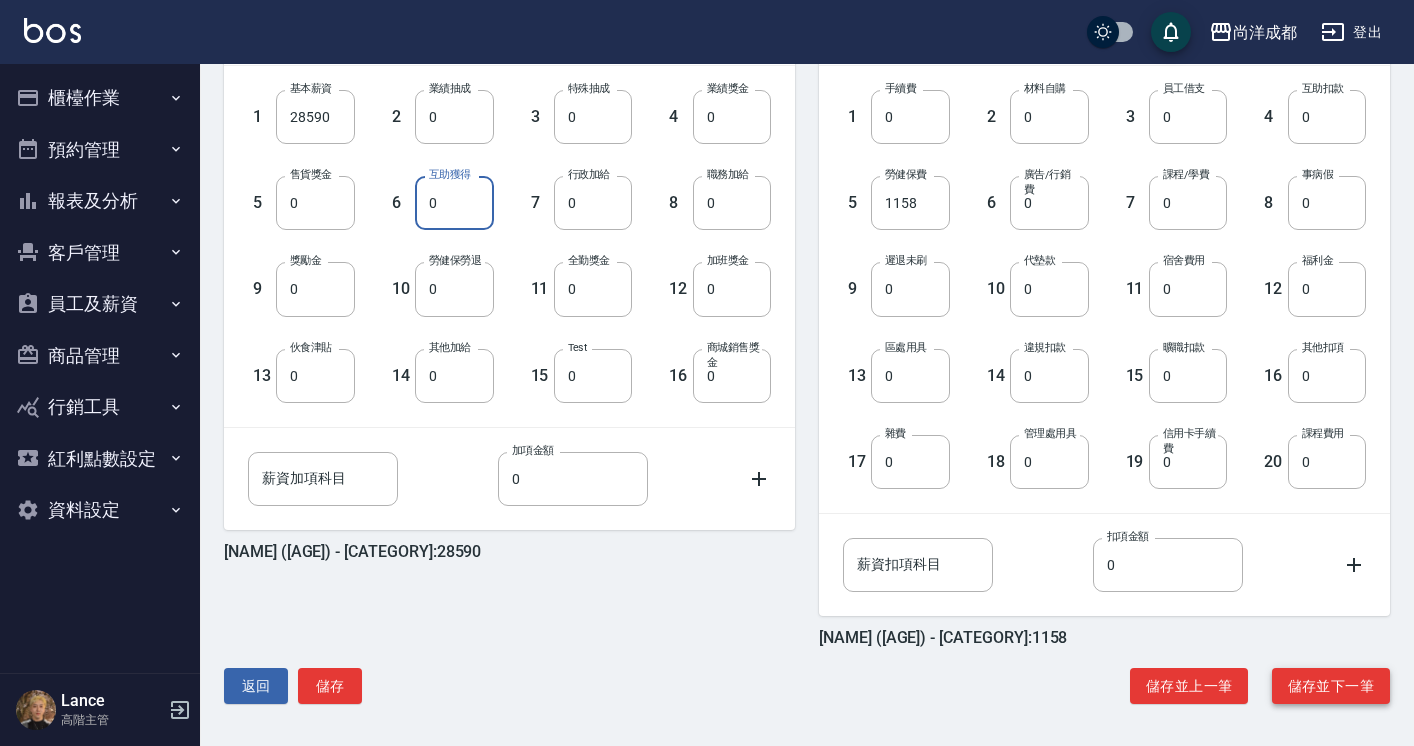 type on "0" 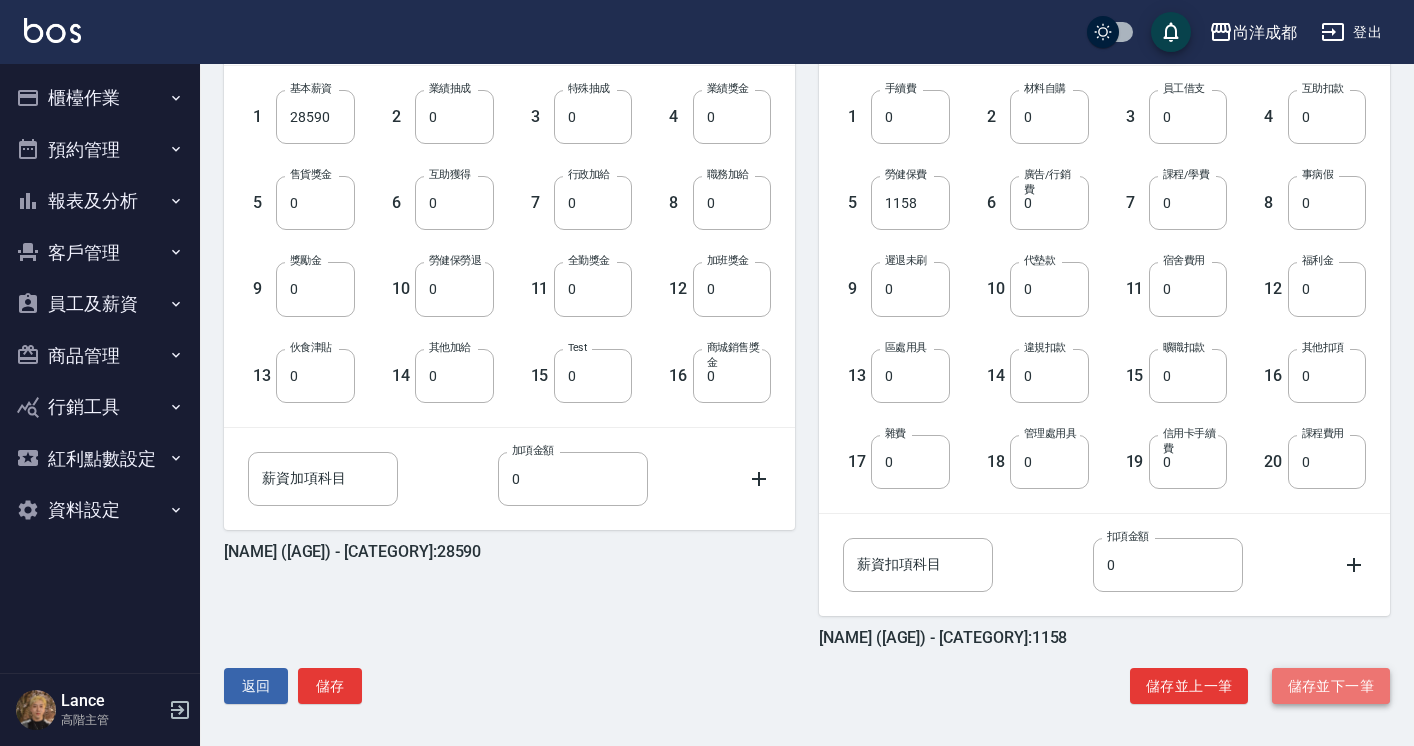 click on "儲存並下一筆" at bounding box center [1331, 686] 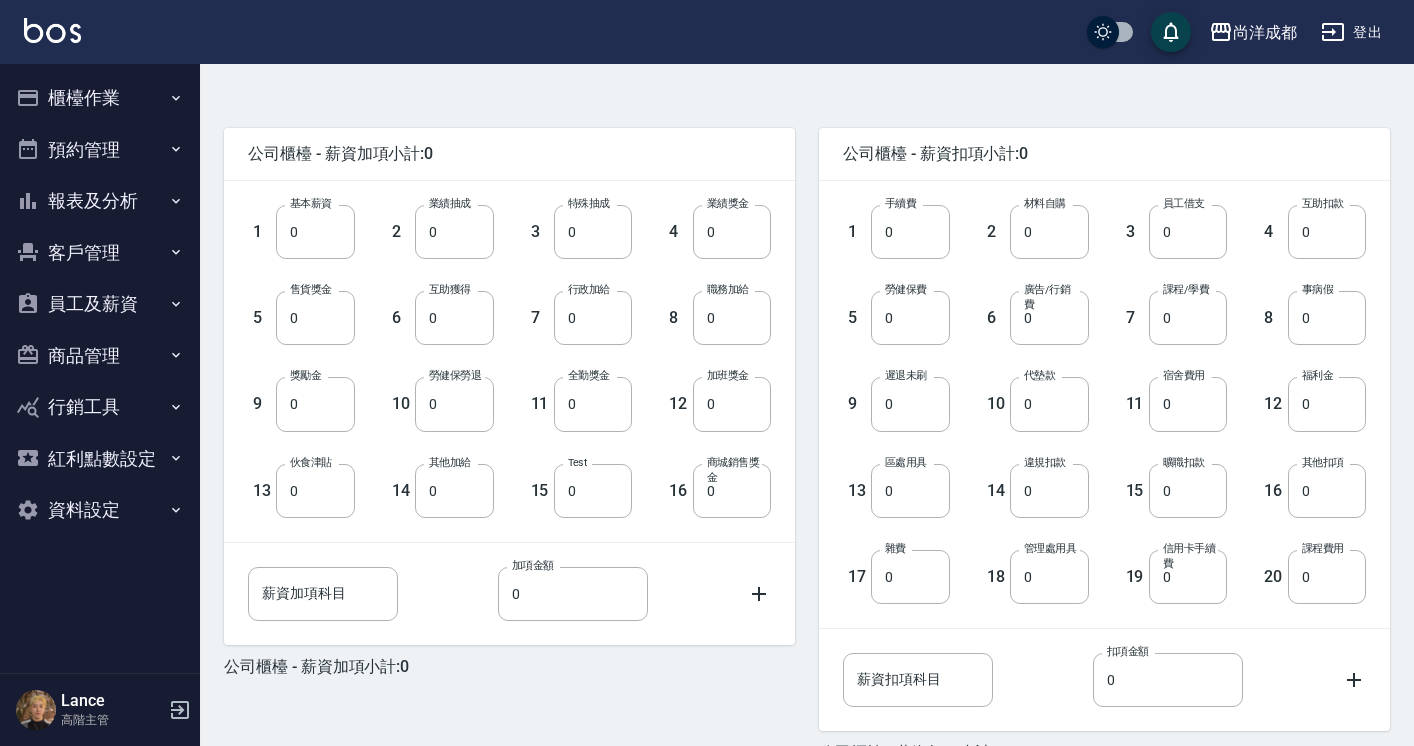 scroll, scrollTop: 553, scrollLeft: 0, axis: vertical 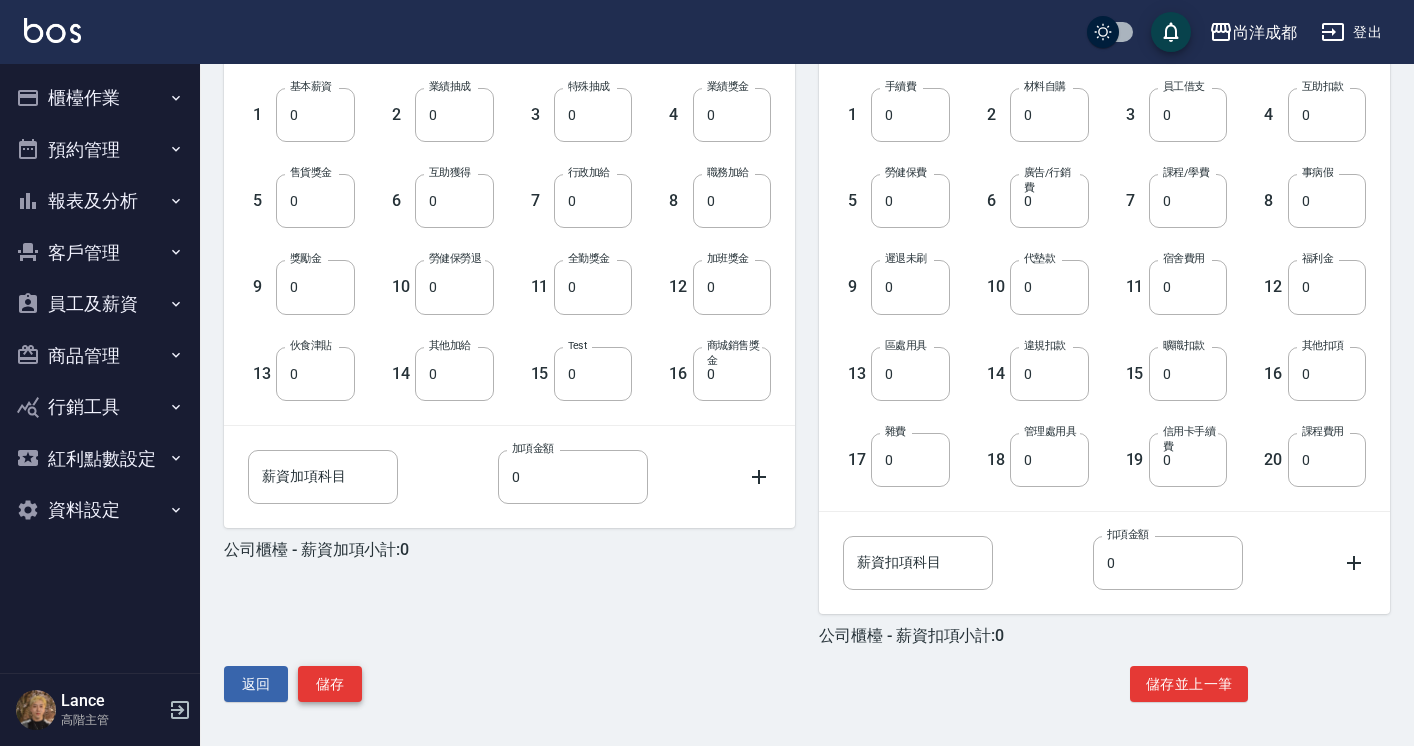 click on "儲存" at bounding box center (330, 684) 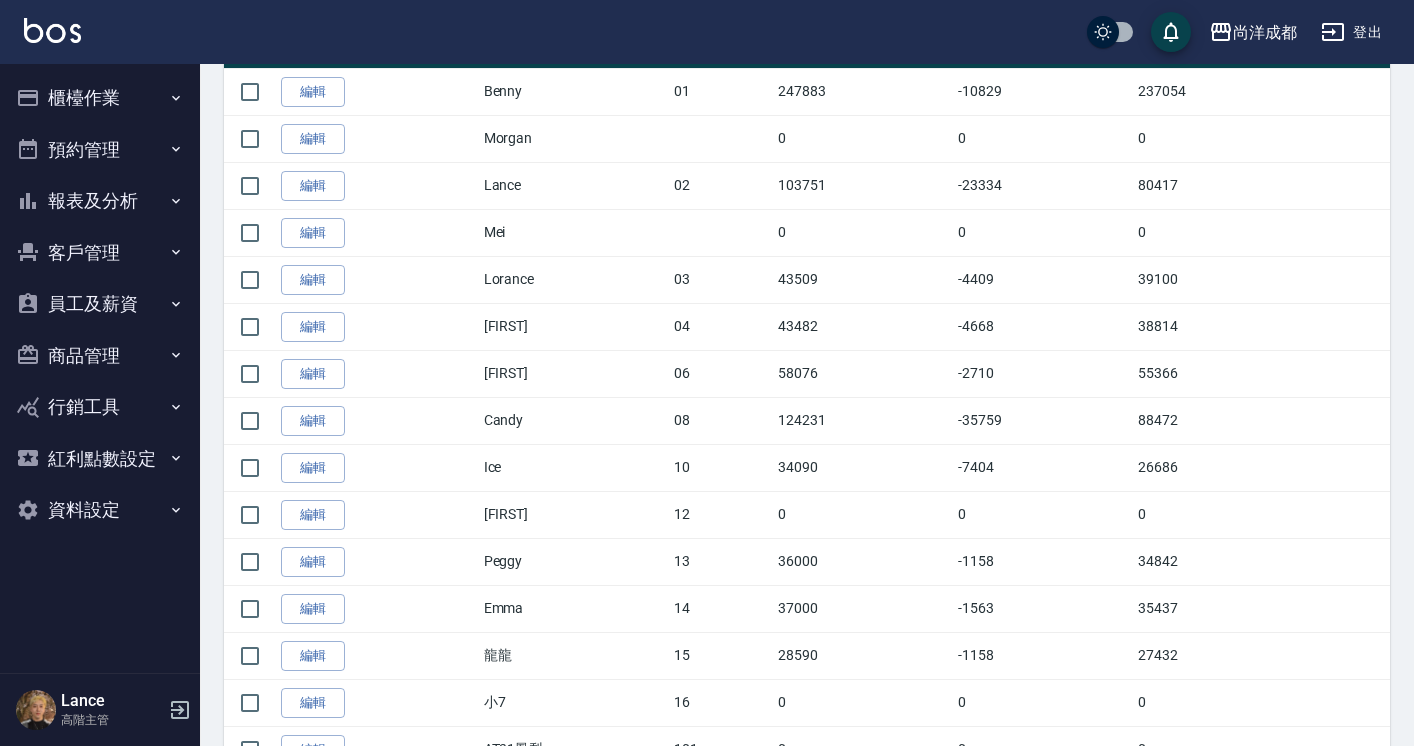 scroll, scrollTop: 486, scrollLeft: 0, axis: vertical 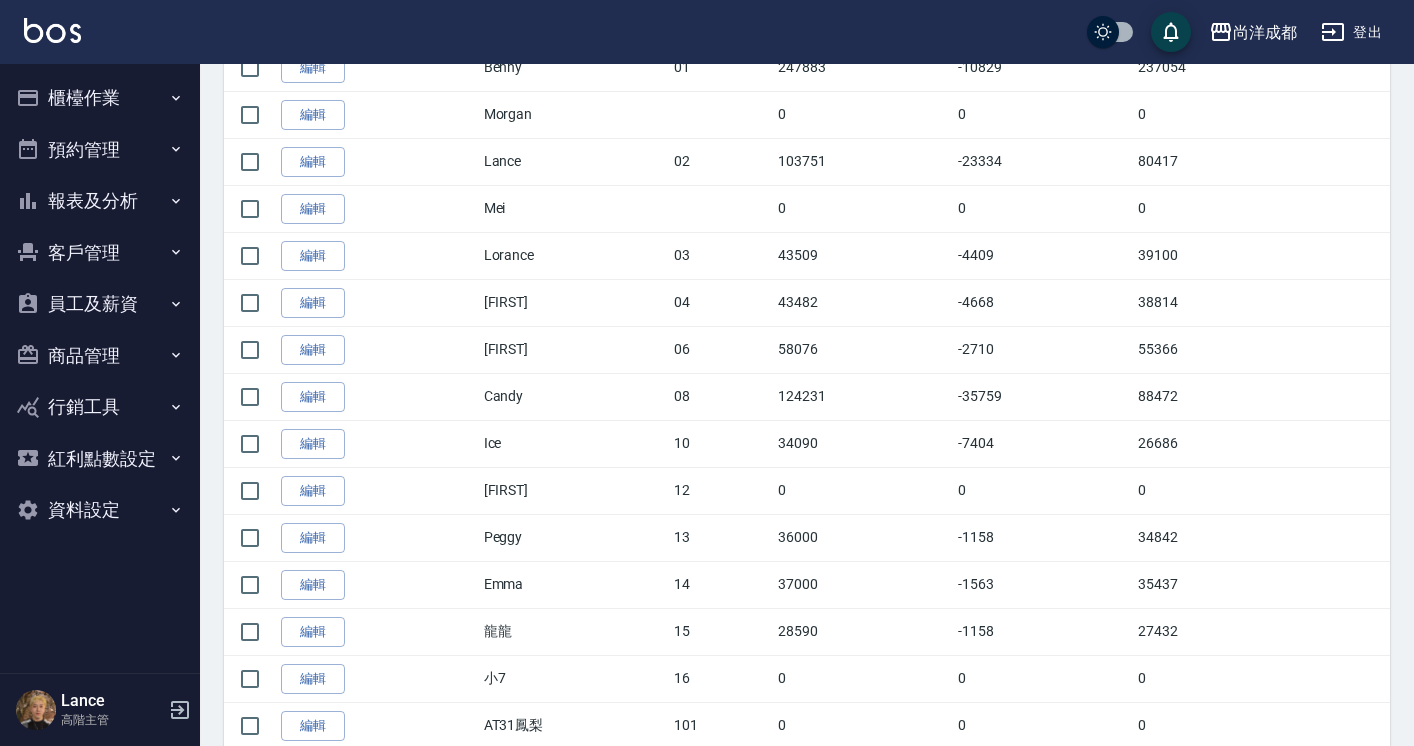 click on "Ice" at bounding box center (574, 443) 